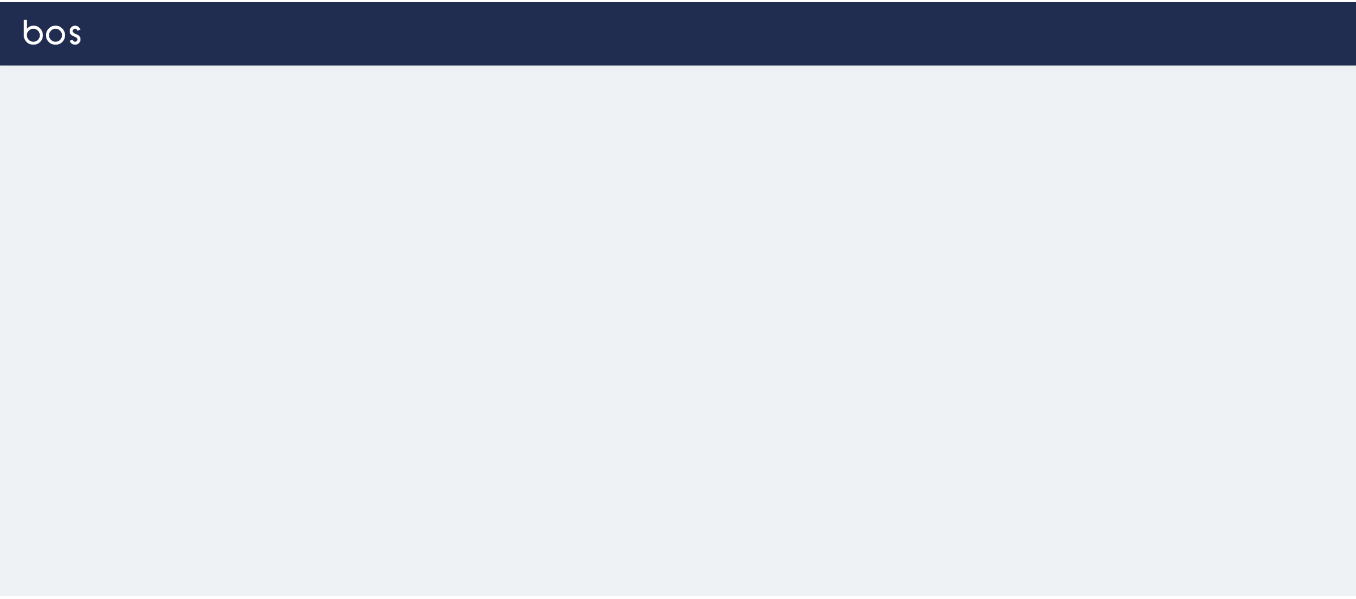 scroll, scrollTop: 0, scrollLeft: 0, axis: both 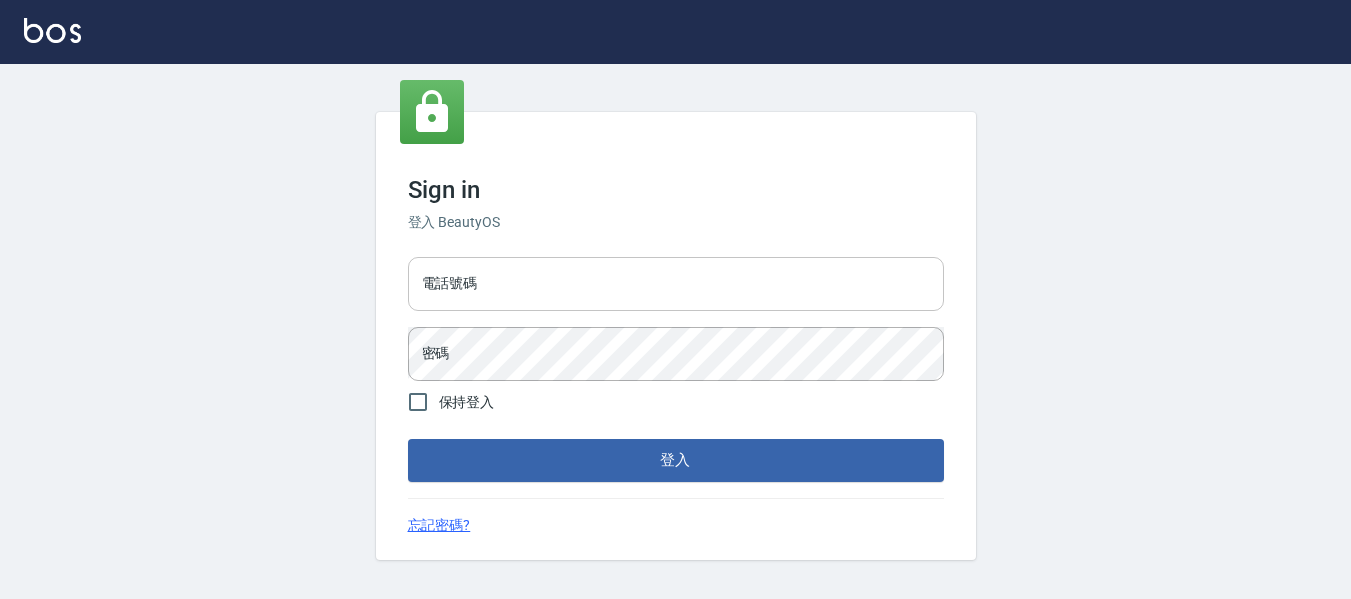 drag, startPoint x: 555, startPoint y: 266, endPoint x: 560, endPoint y: 280, distance: 14.866069 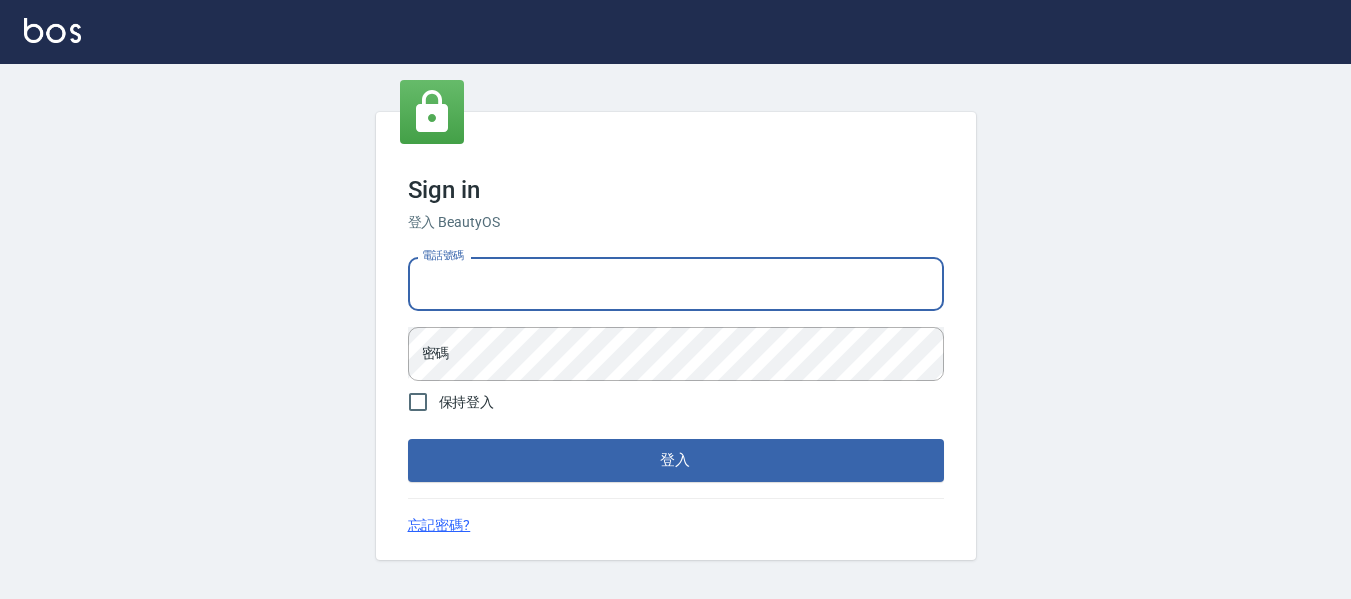 type on "82951313" 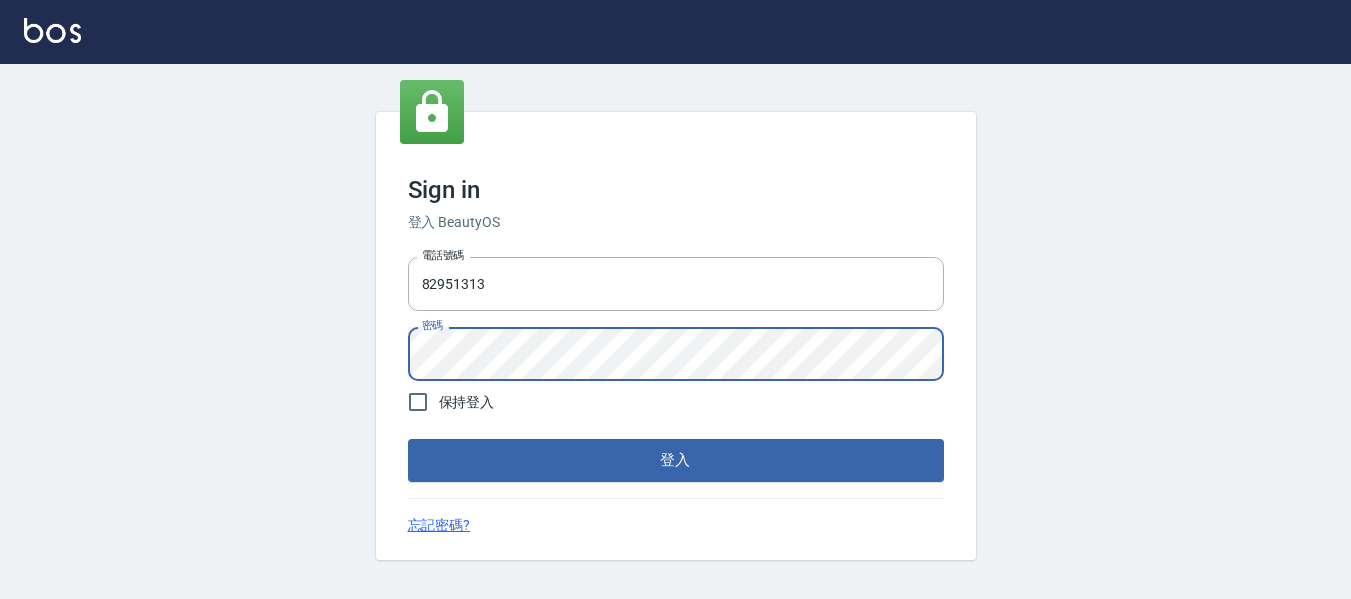 click on "登入" at bounding box center [676, 460] 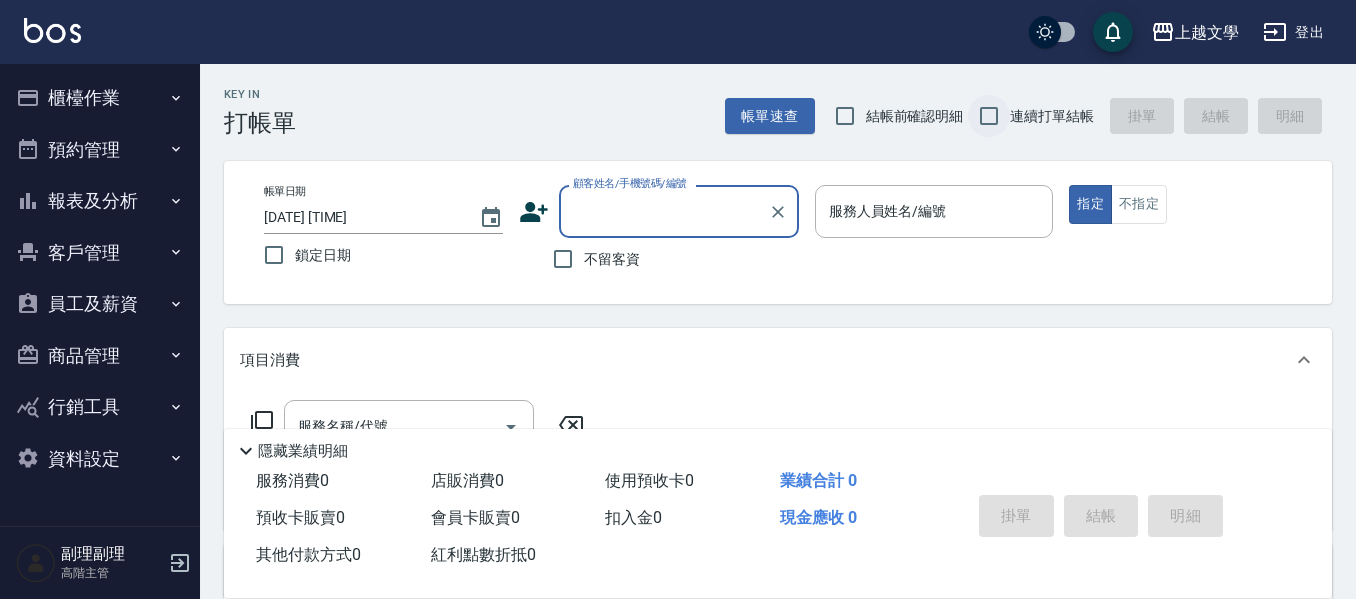 click on "連續打單結帳" at bounding box center (989, 116) 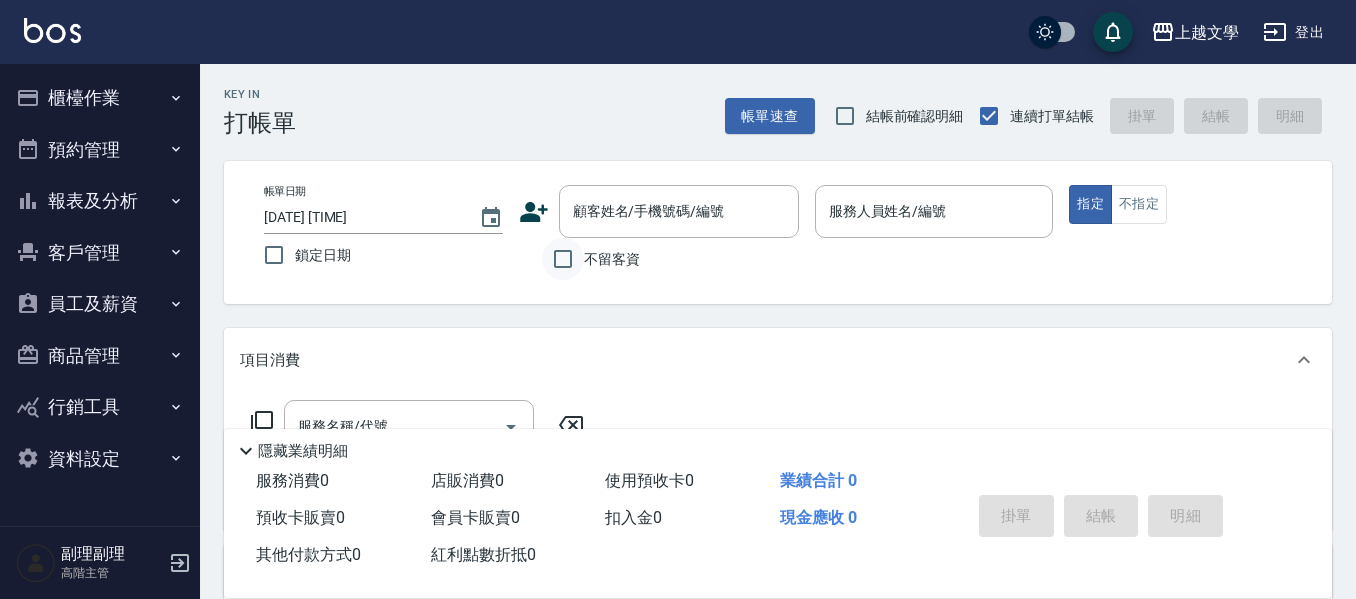 click on "不留客資" at bounding box center (563, 259) 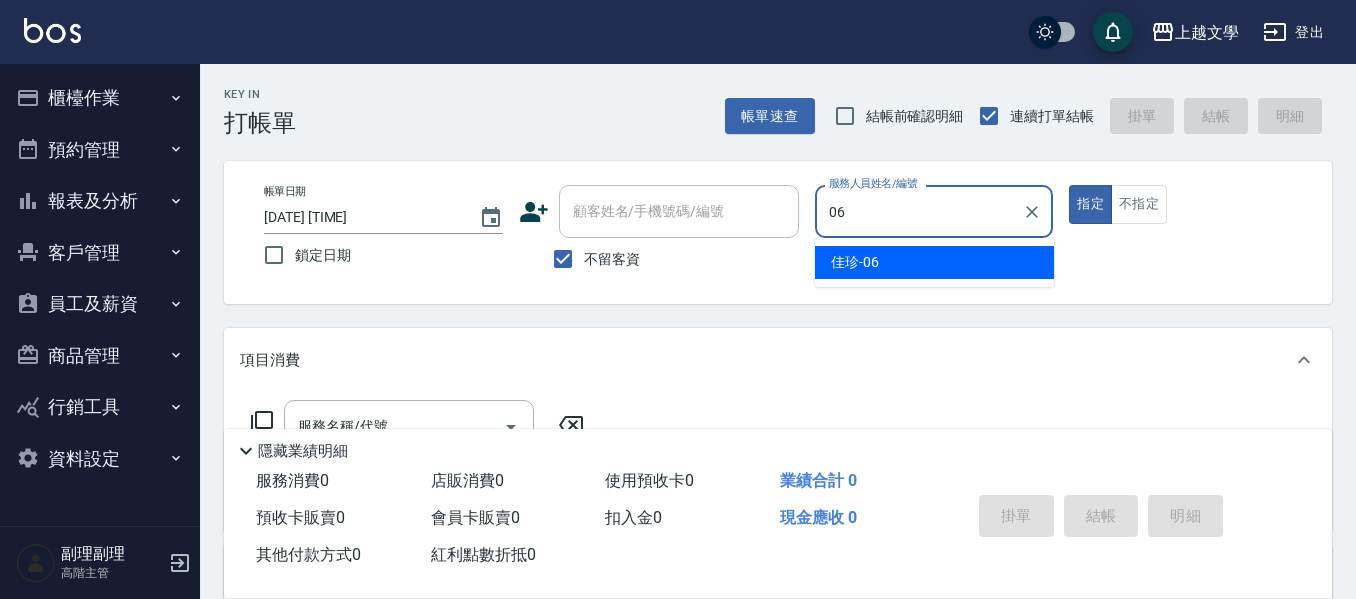 type on "佳珍-06" 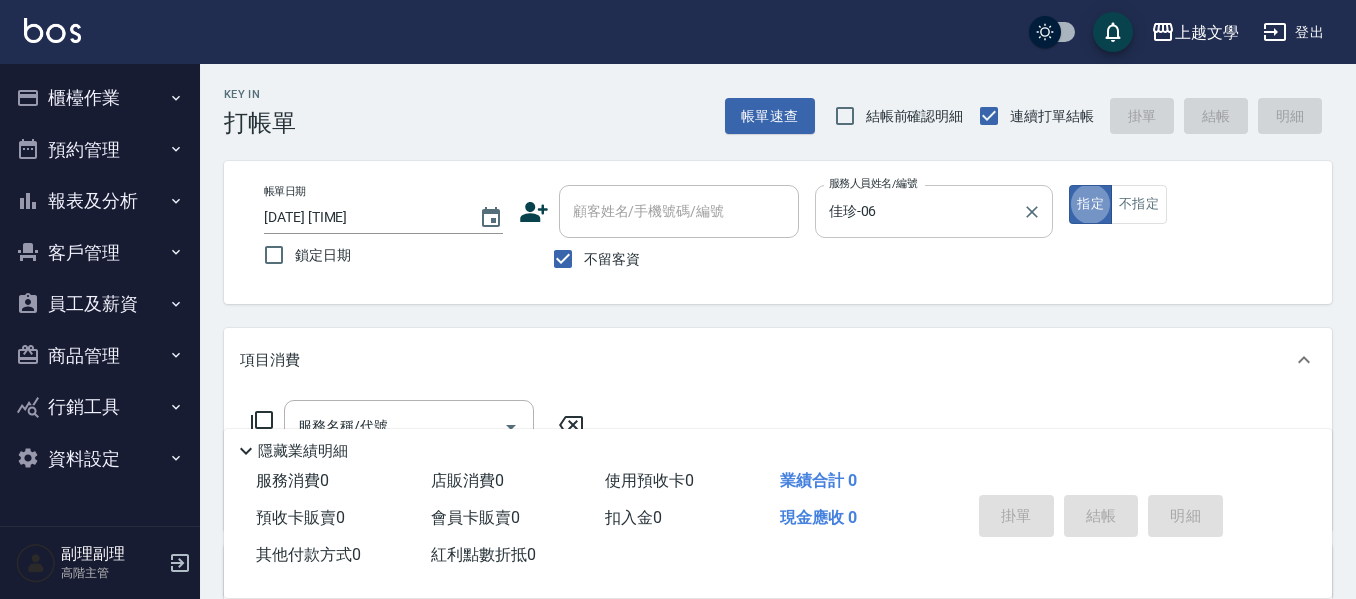type on "true" 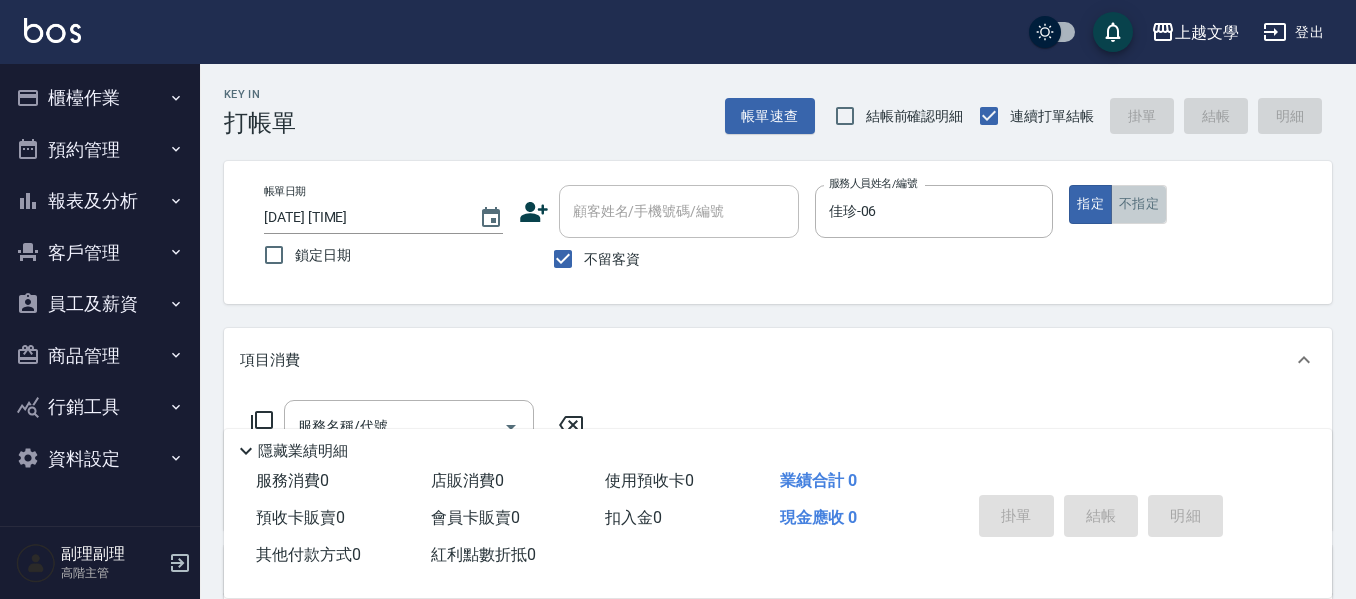 click on "不指定" at bounding box center [1139, 204] 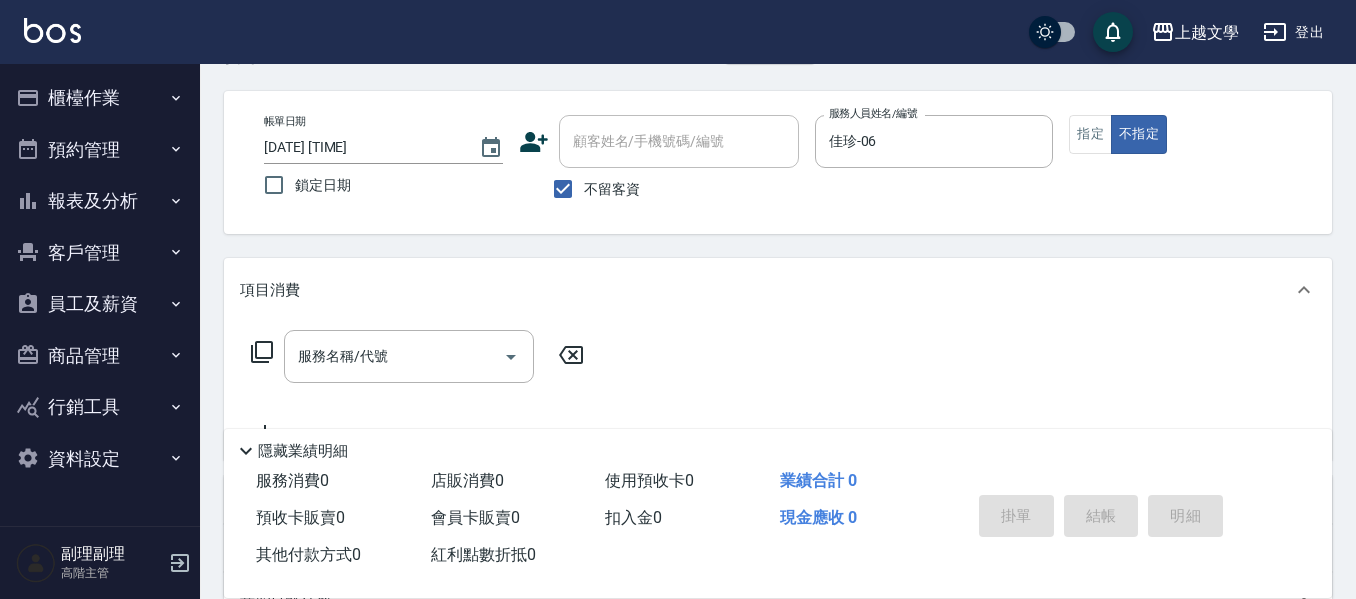 scroll, scrollTop: 200, scrollLeft: 0, axis: vertical 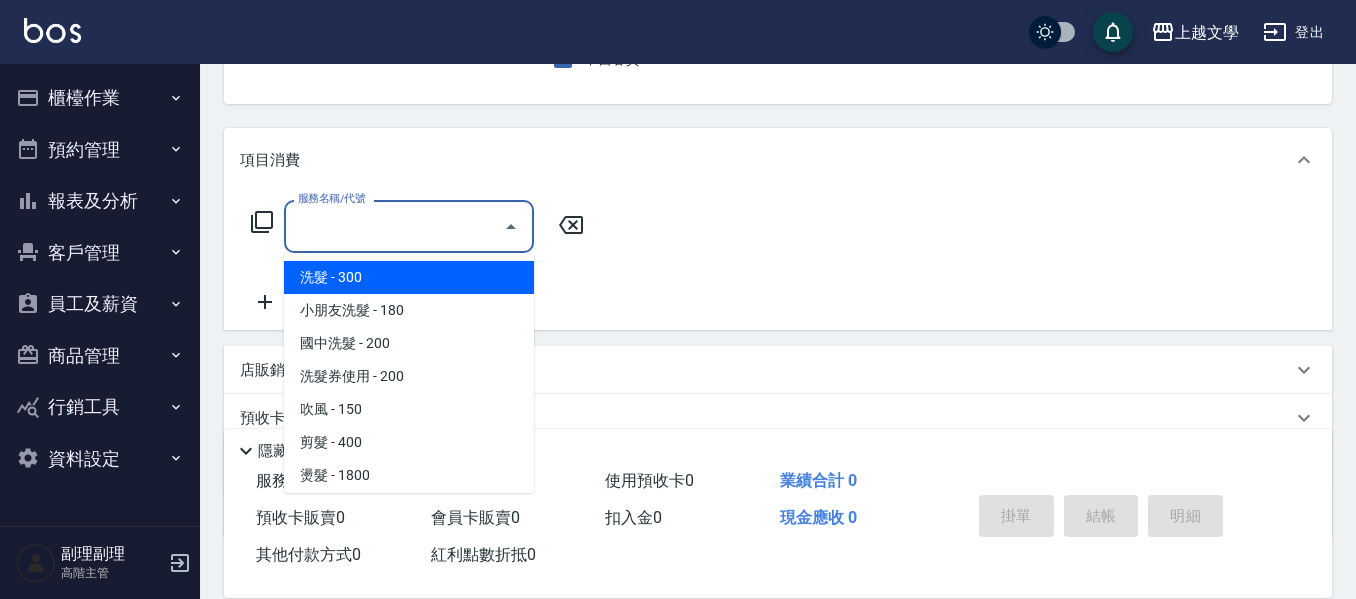 click on "服務名稱/代號" at bounding box center (394, 226) 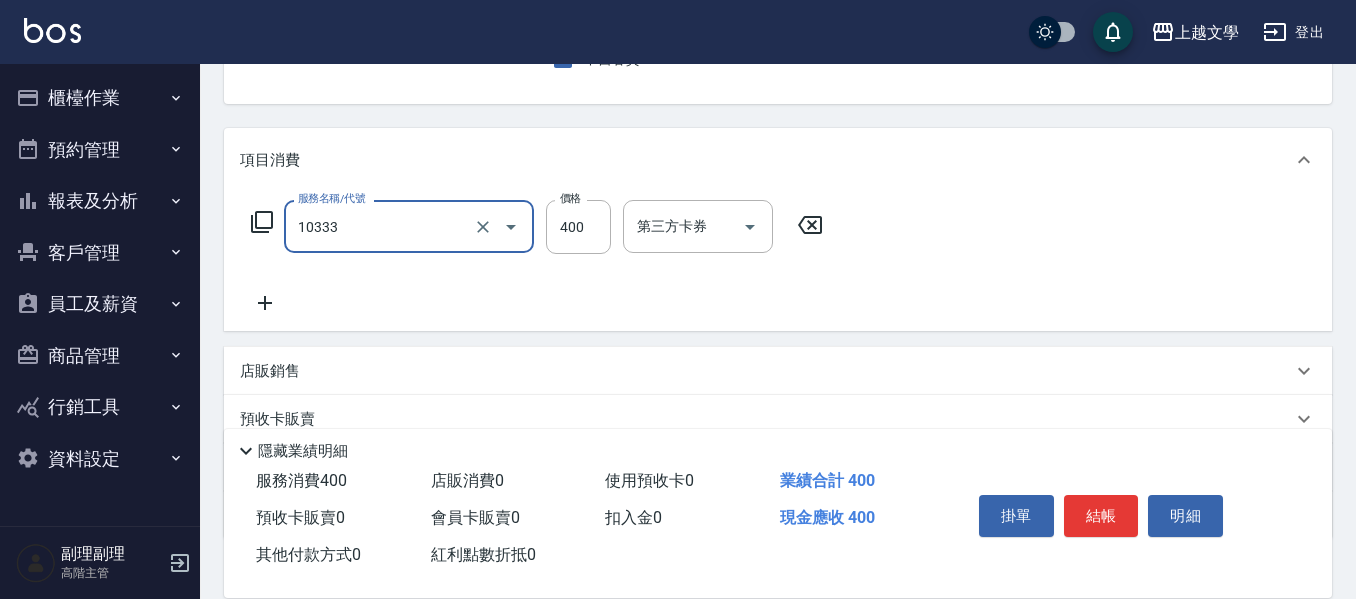type on "舒暢洗髮(10333)" 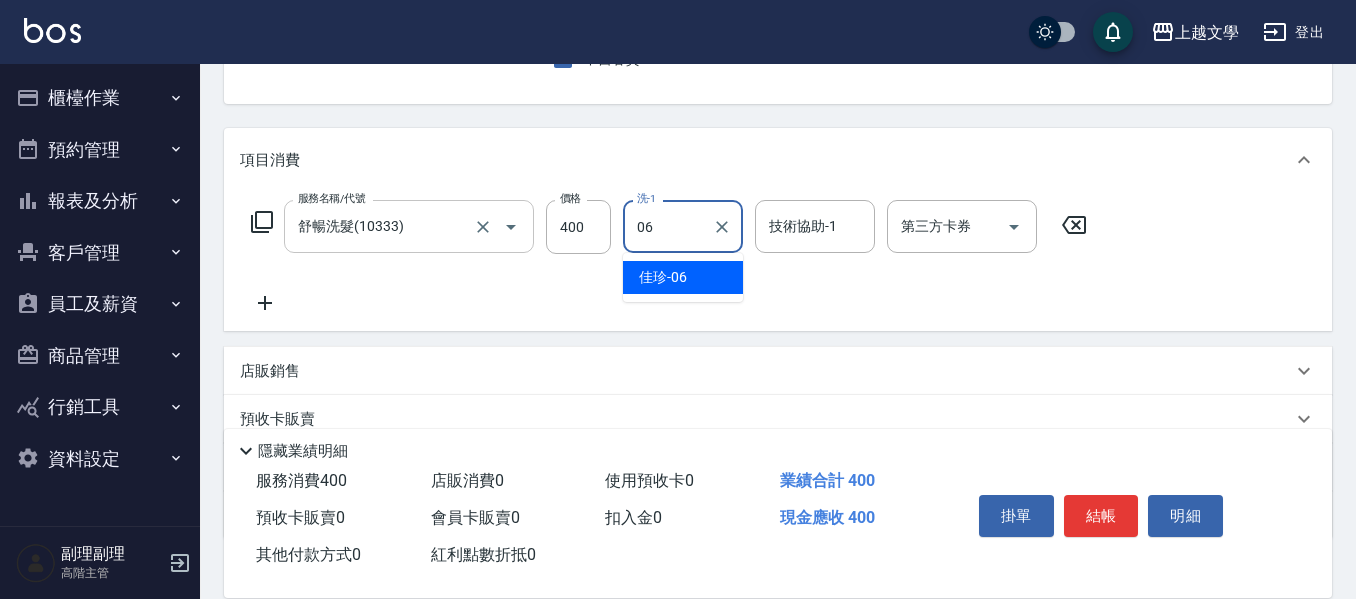 type on "06" 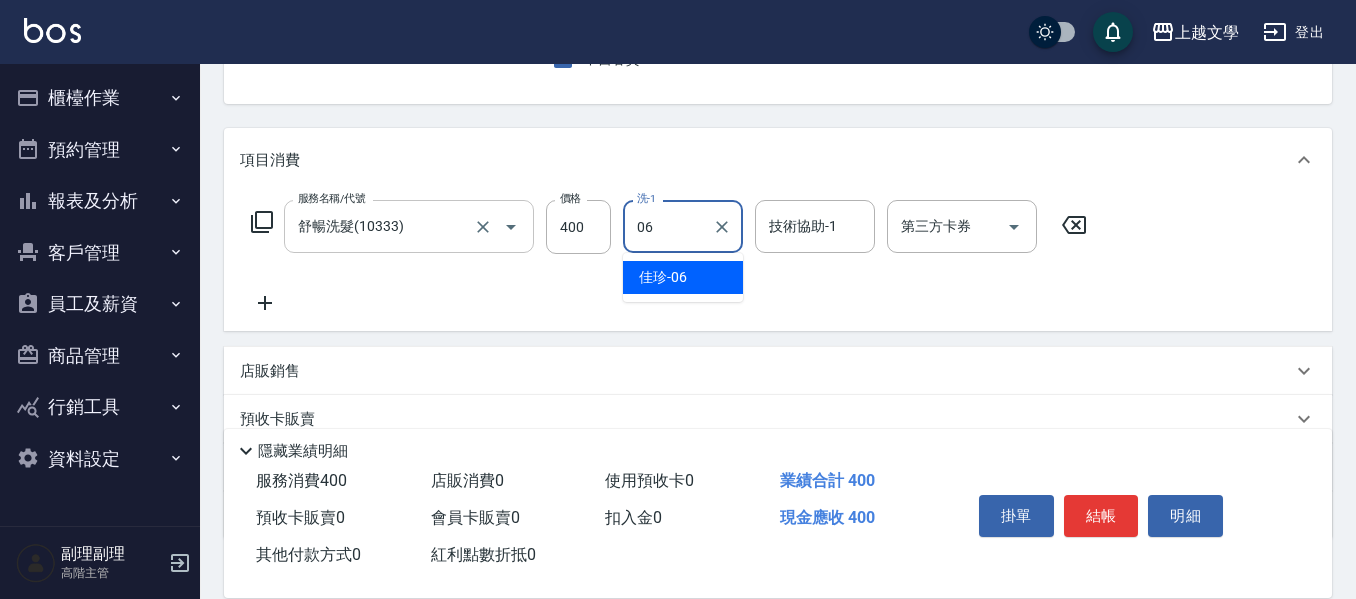 type on "佳珍-06" 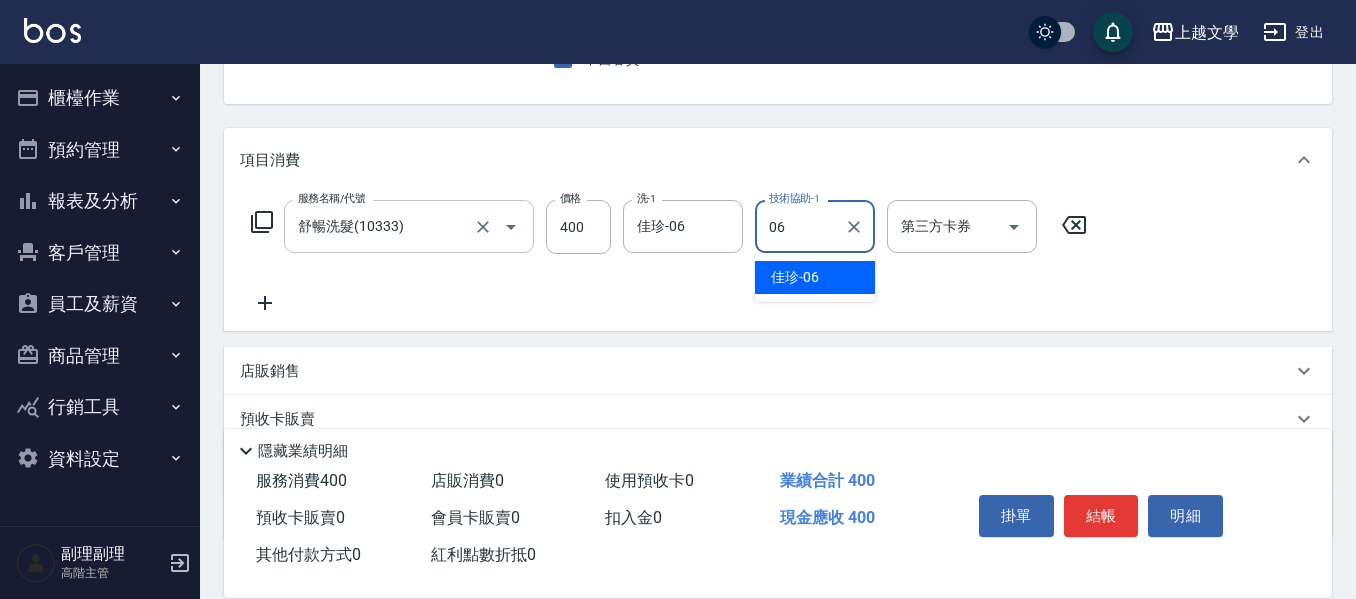 type on "佳珍-06" 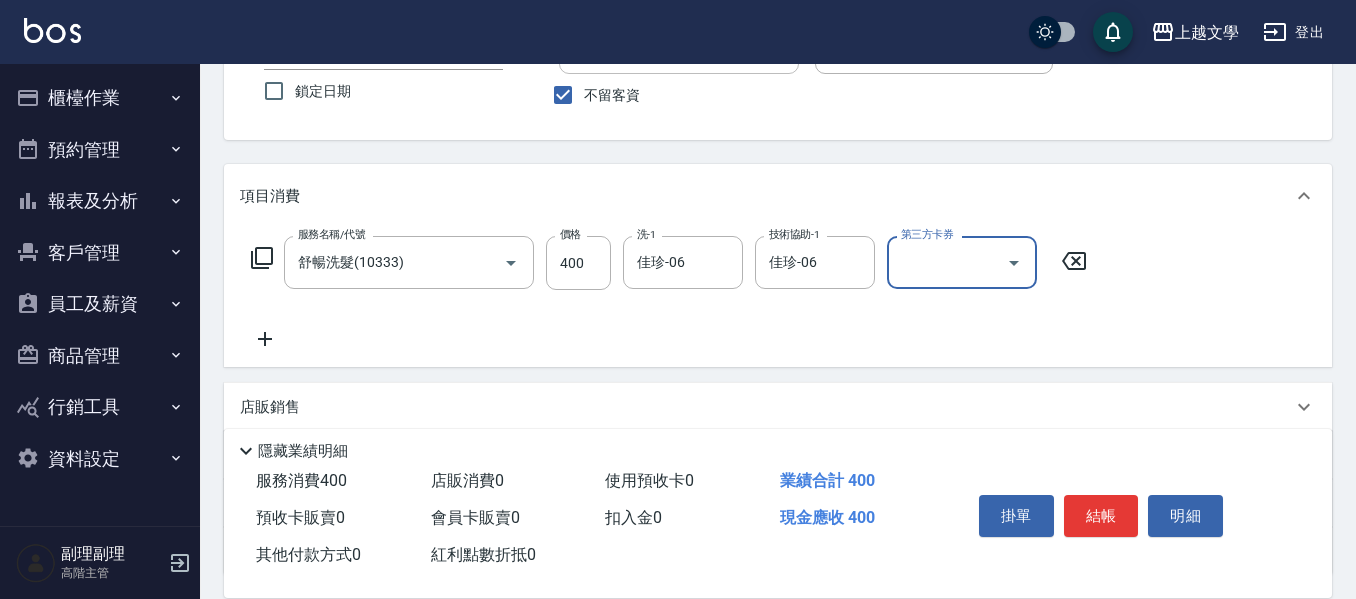 scroll, scrollTop: 100, scrollLeft: 0, axis: vertical 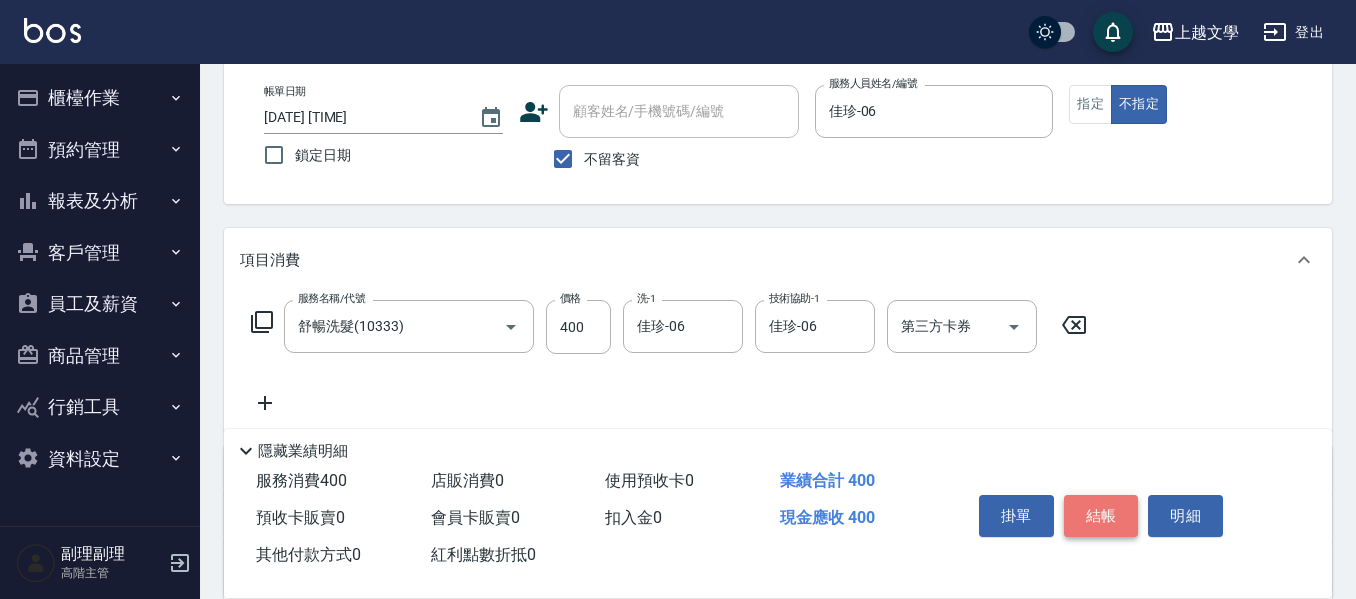 click on "結帳" at bounding box center (1101, 516) 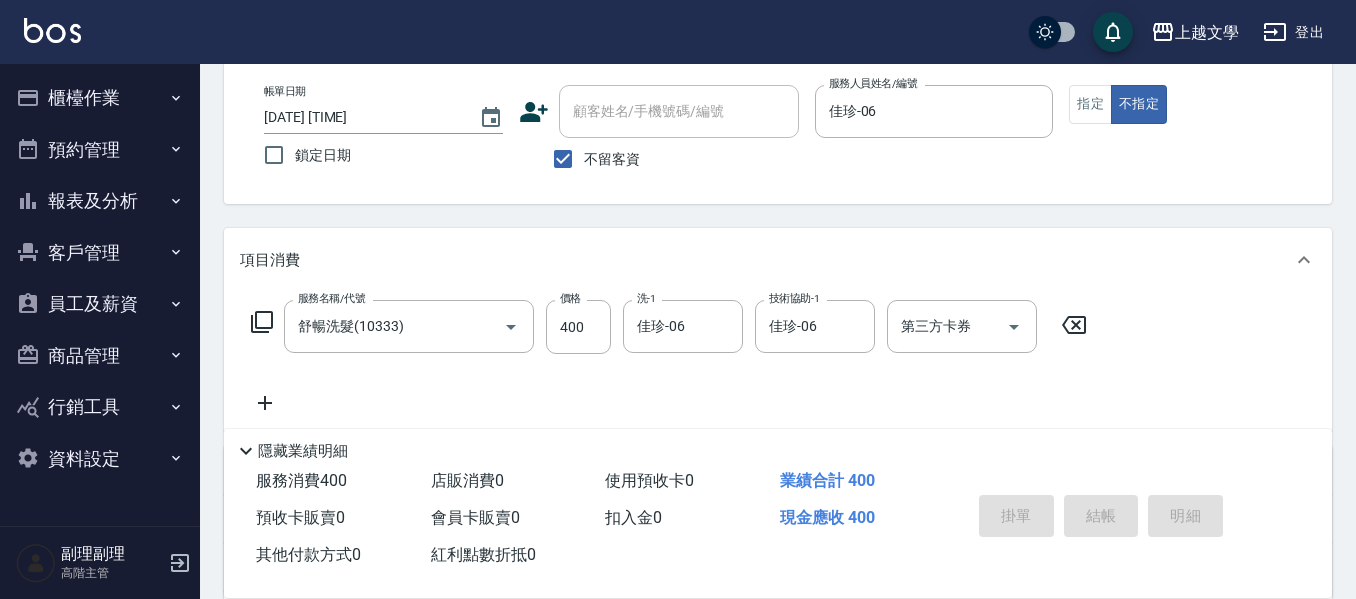 type 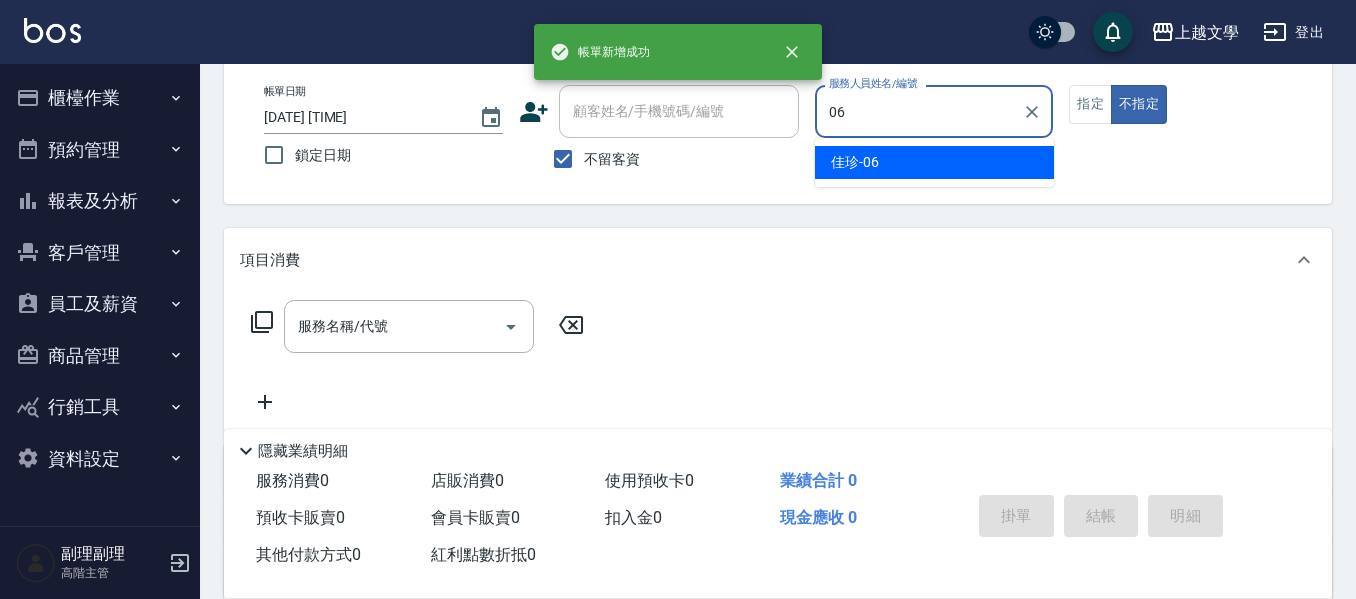type on "佳珍-06" 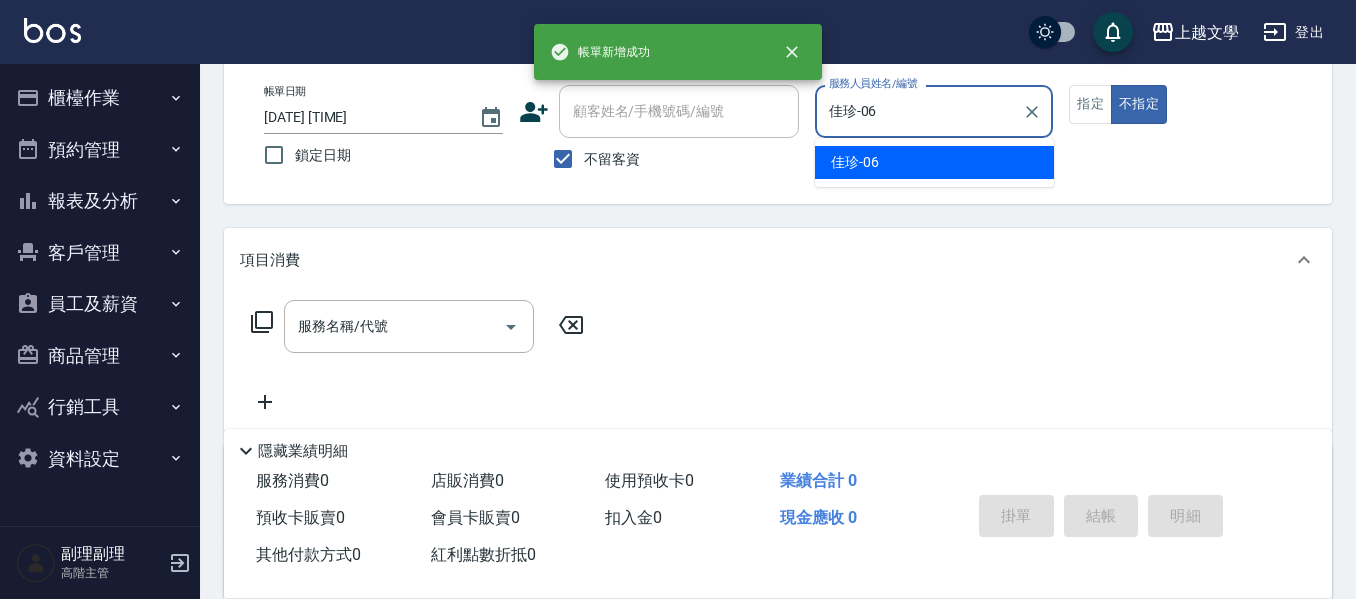 type on "false" 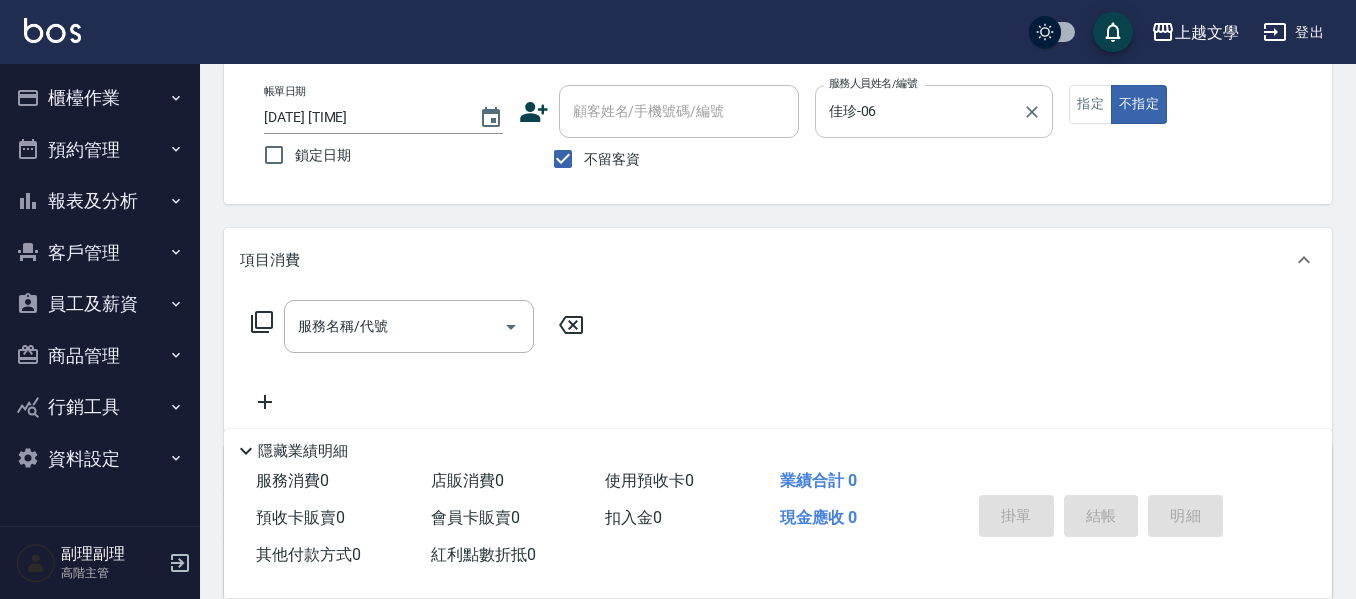 drag, startPoint x: 1095, startPoint y: 108, endPoint x: 1039, endPoint y: 132, distance: 60.926186 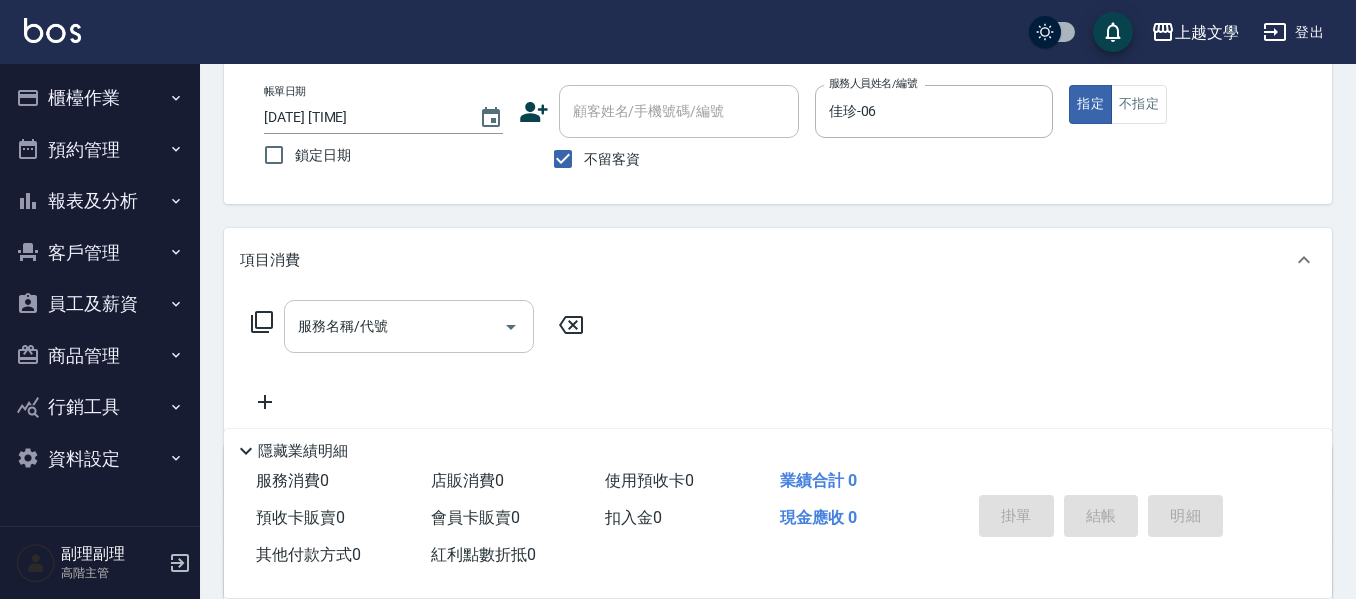 click on "服務名稱/代號" at bounding box center [394, 326] 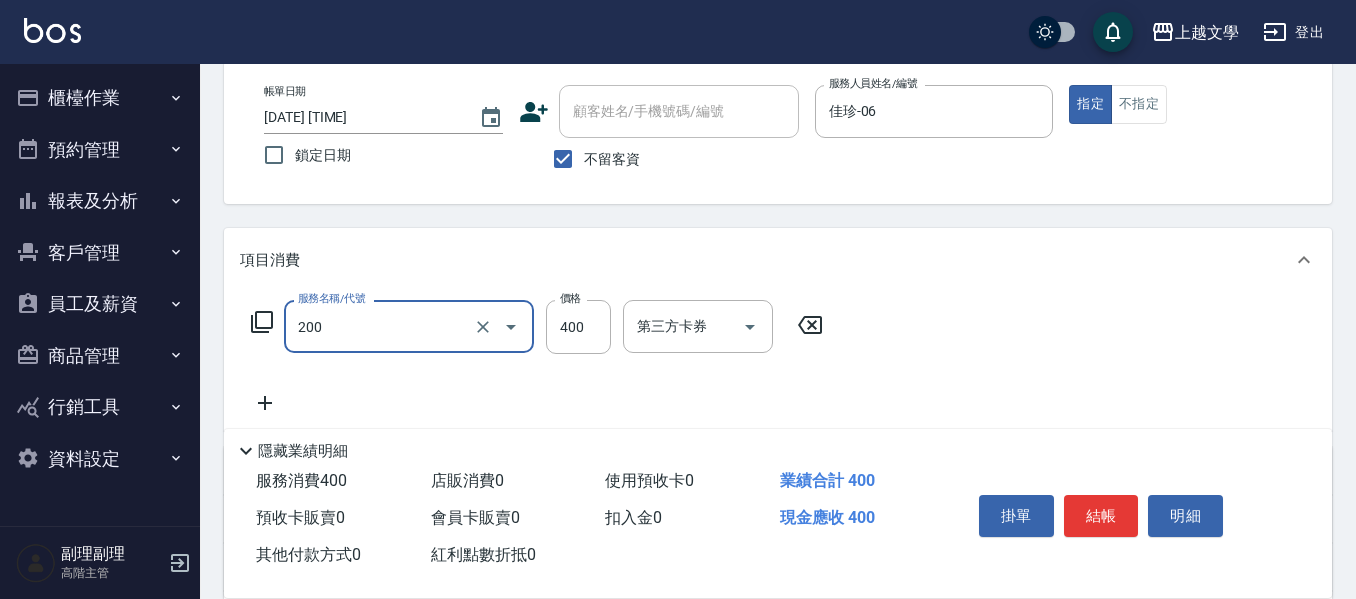 type on "剪髮(200)" 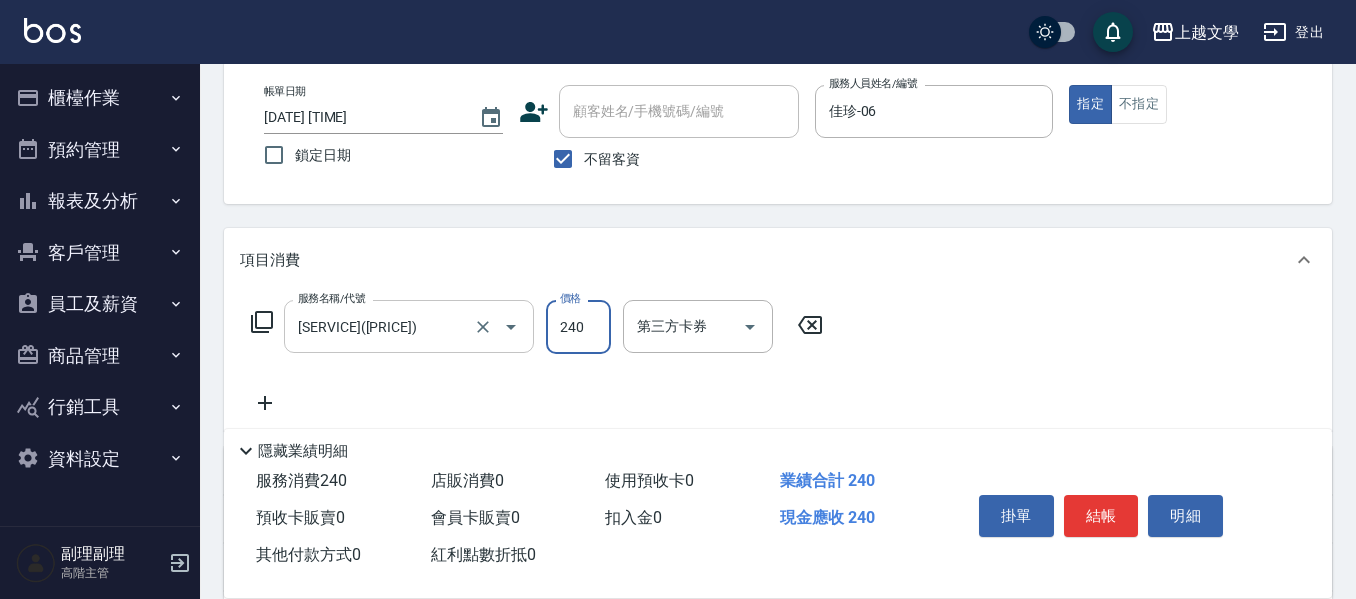 type on "240" 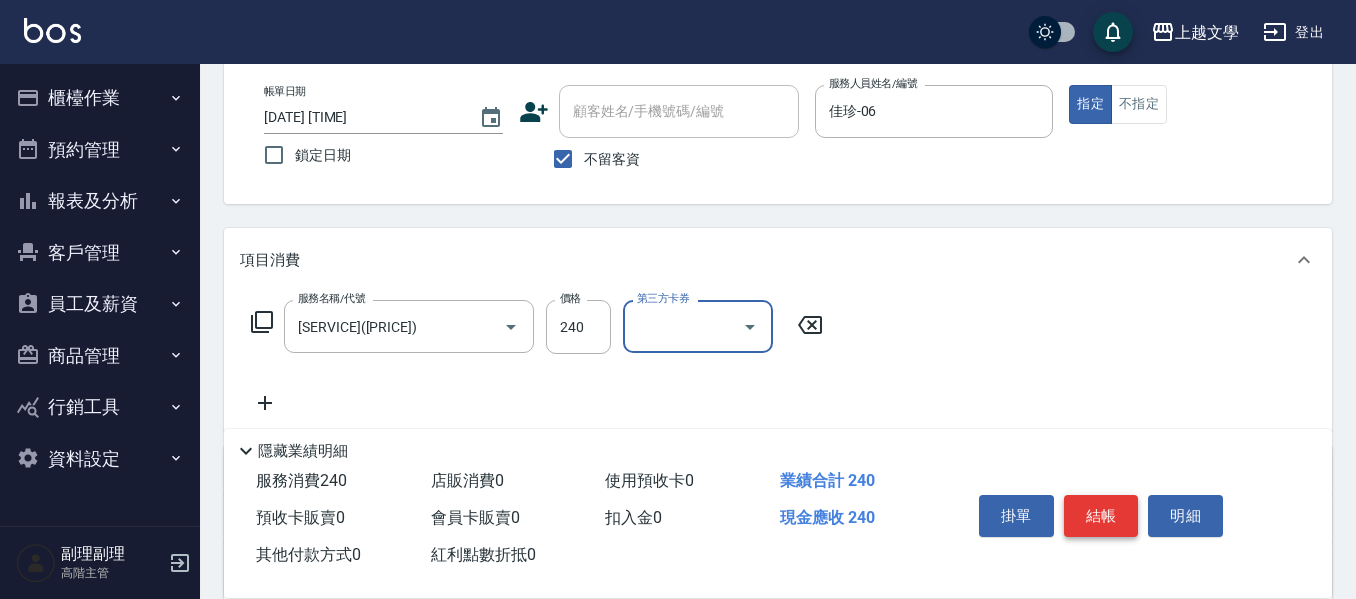 click on "結帳" at bounding box center (1101, 516) 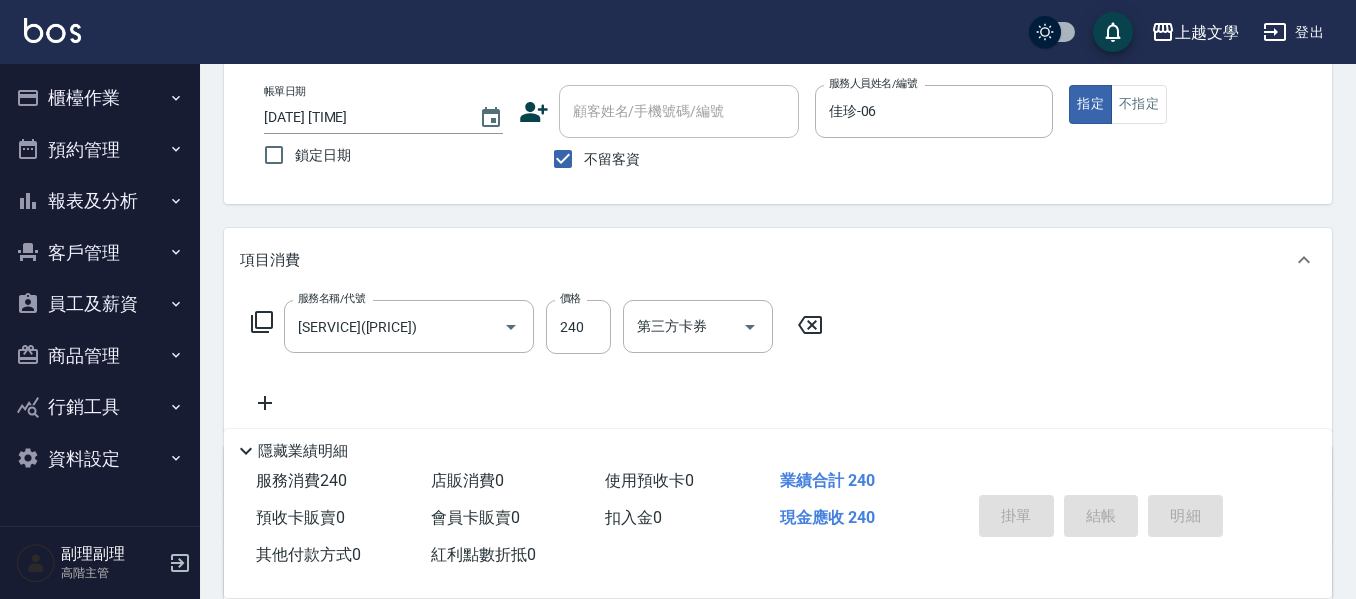 type 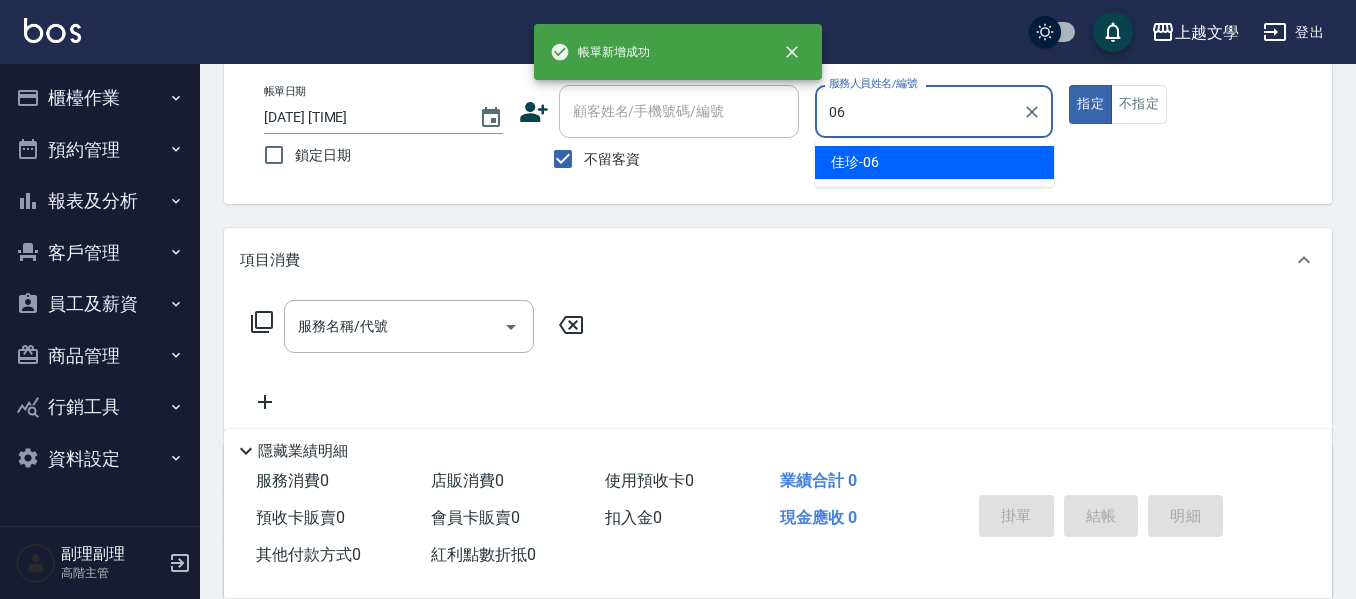 type on "佳珍-06" 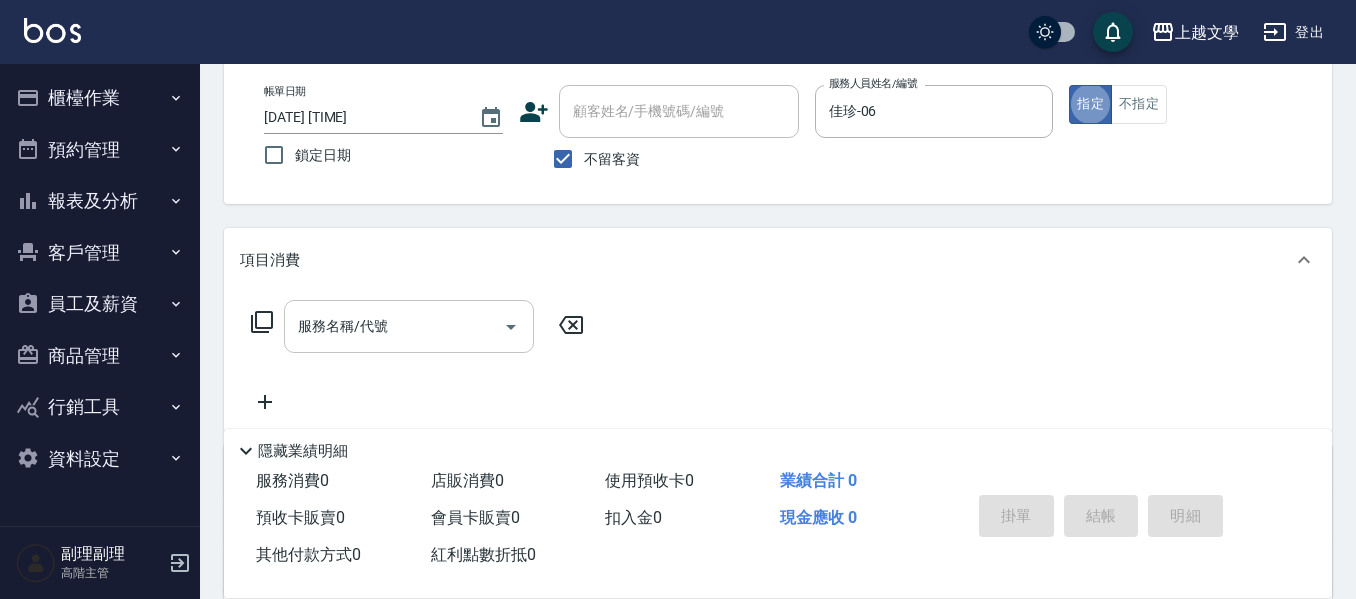 click on "服務名稱/代號" at bounding box center (394, 326) 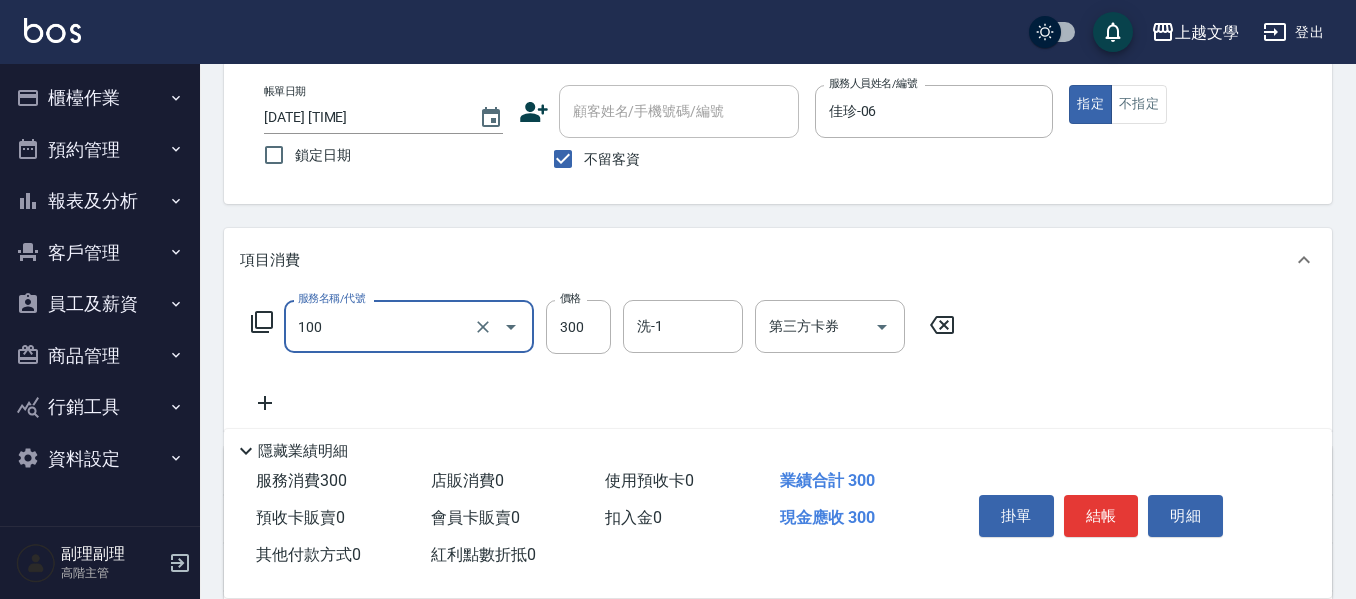 type on "洗髮(100)" 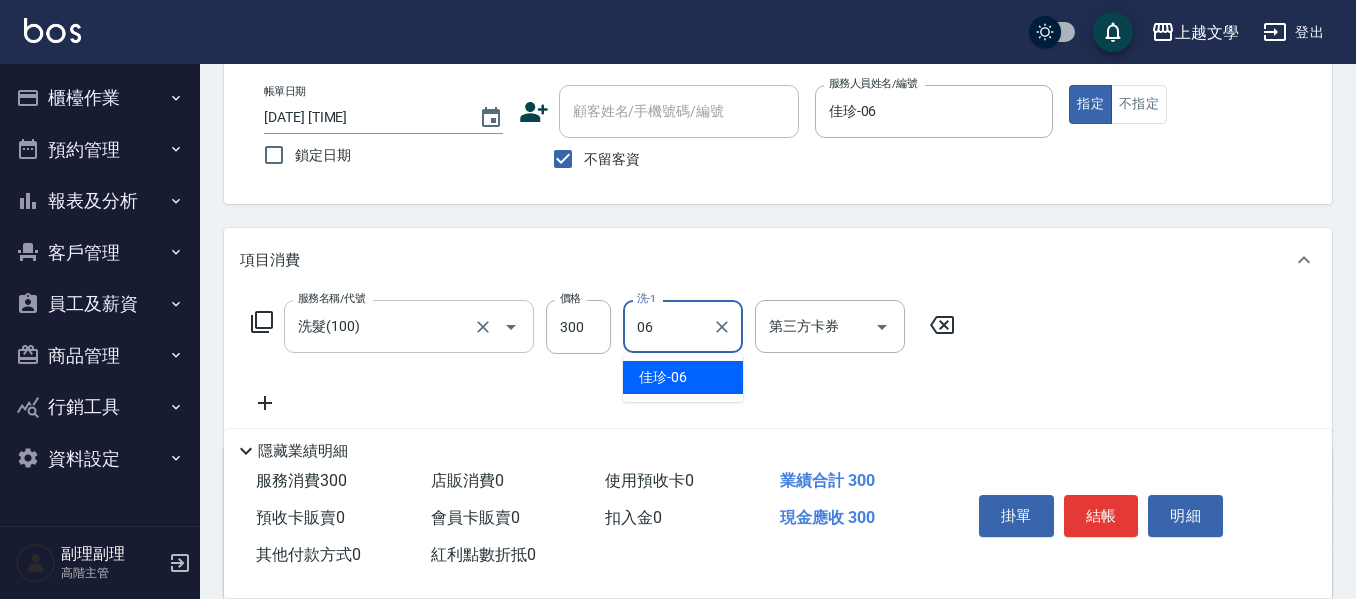 type on "佳珍-06" 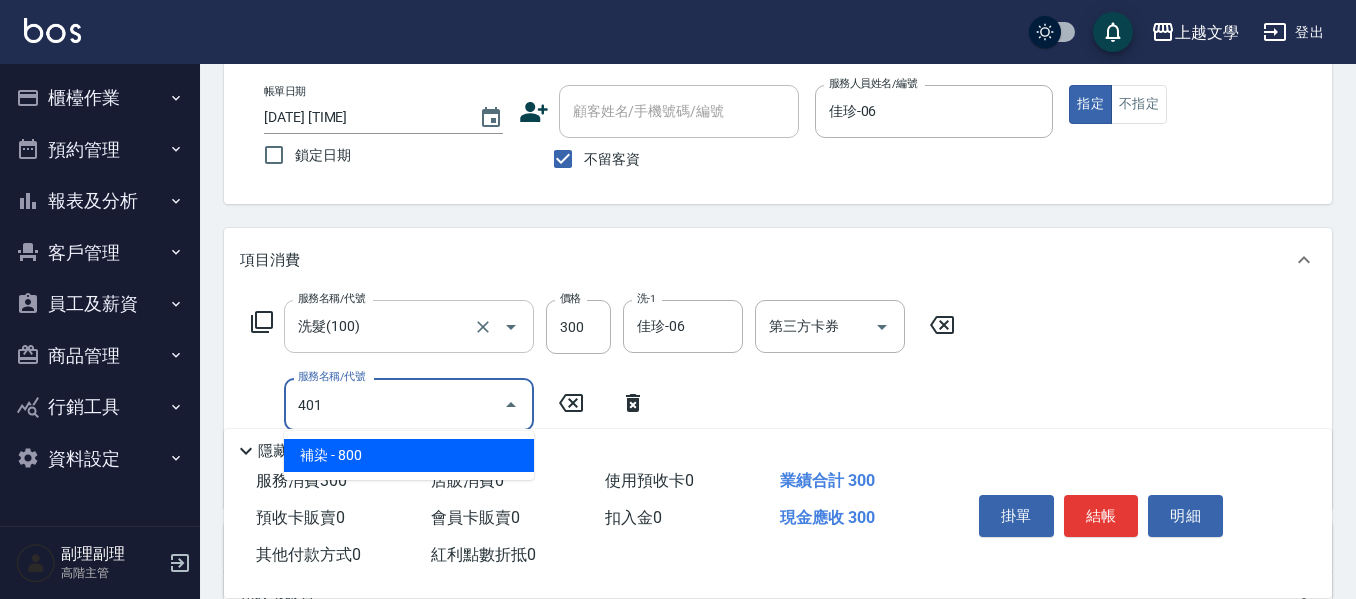 type on "補染(401)" 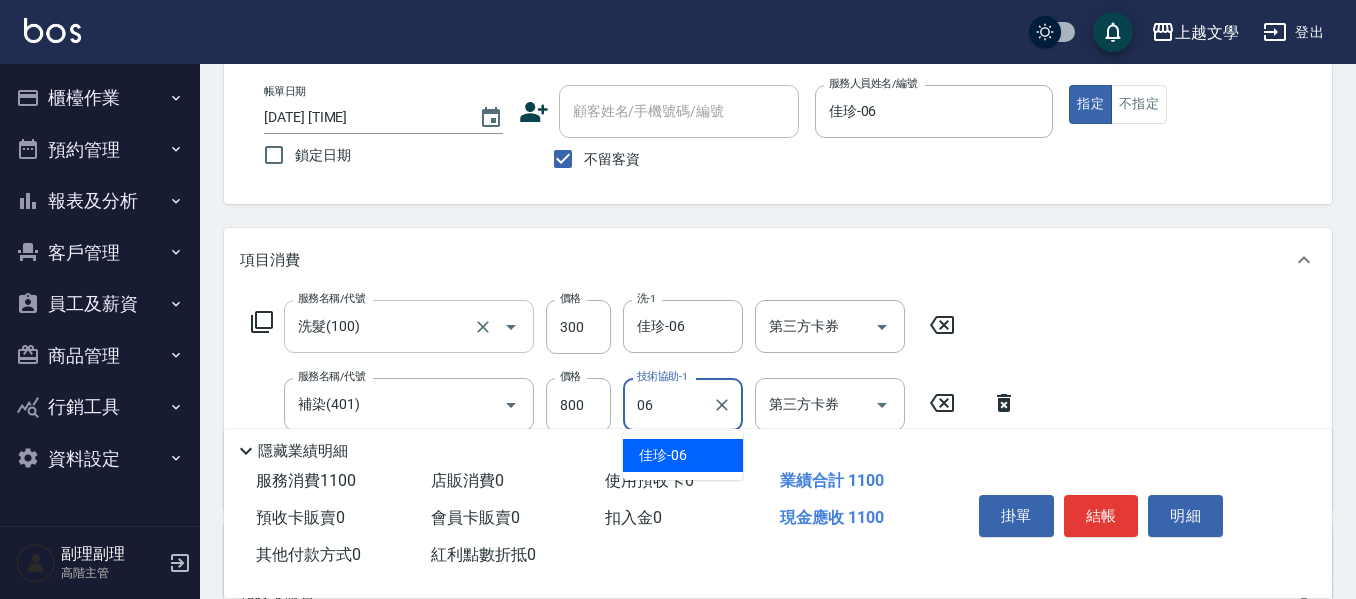 type on "佳珍-06" 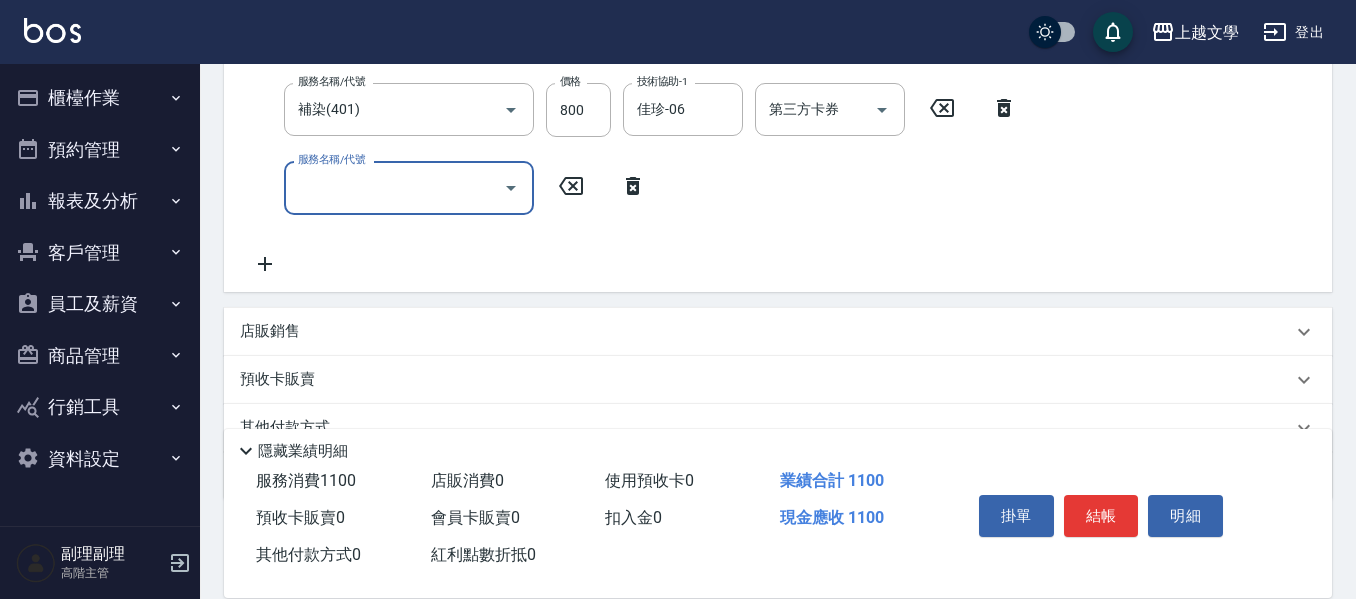 scroll, scrollTop: 400, scrollLeft: 0, axis: vertical 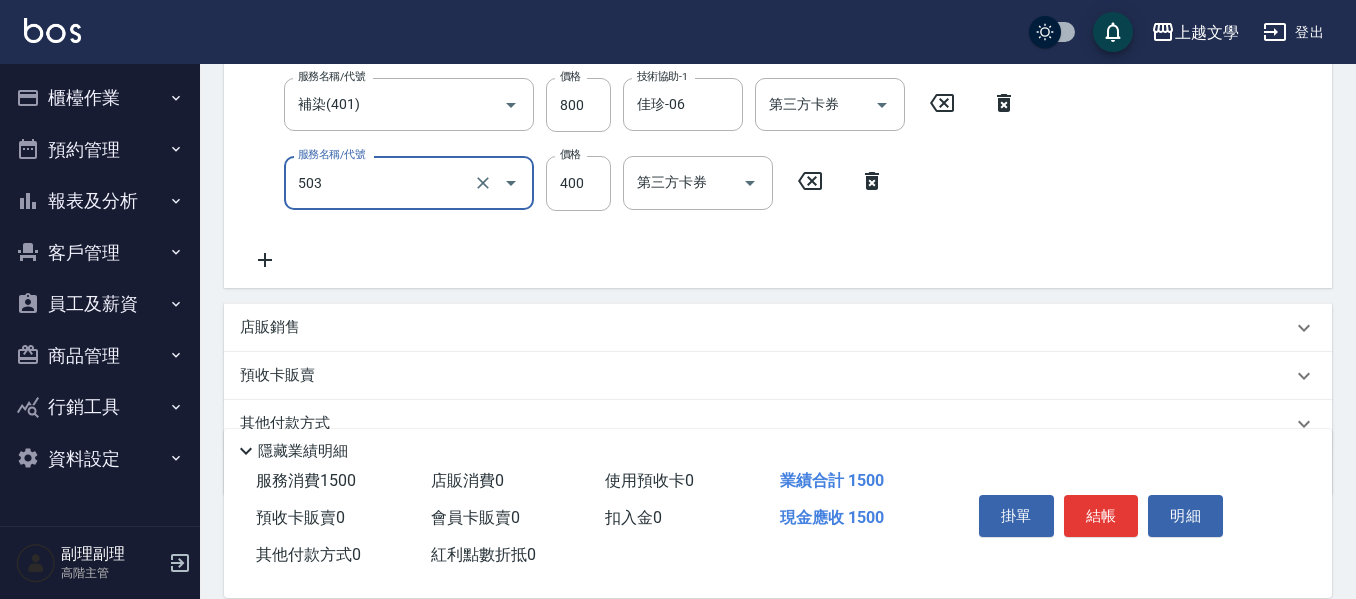 type on "頭皮隔離(503)" 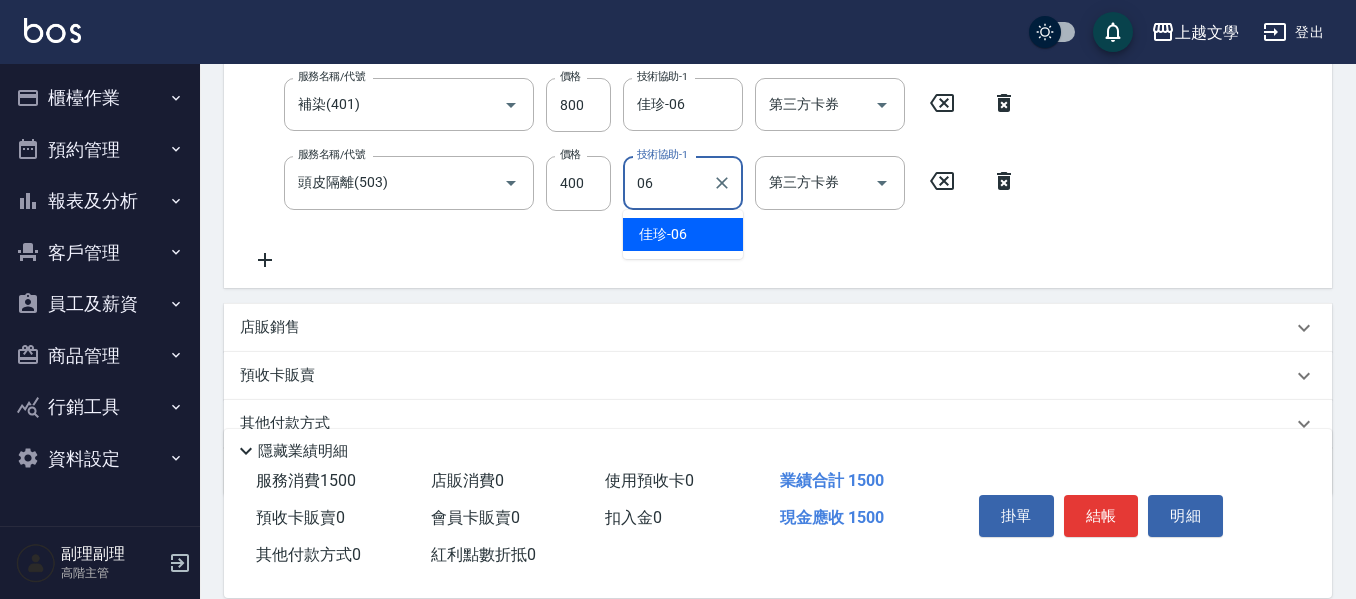 type on "佳珍-06" 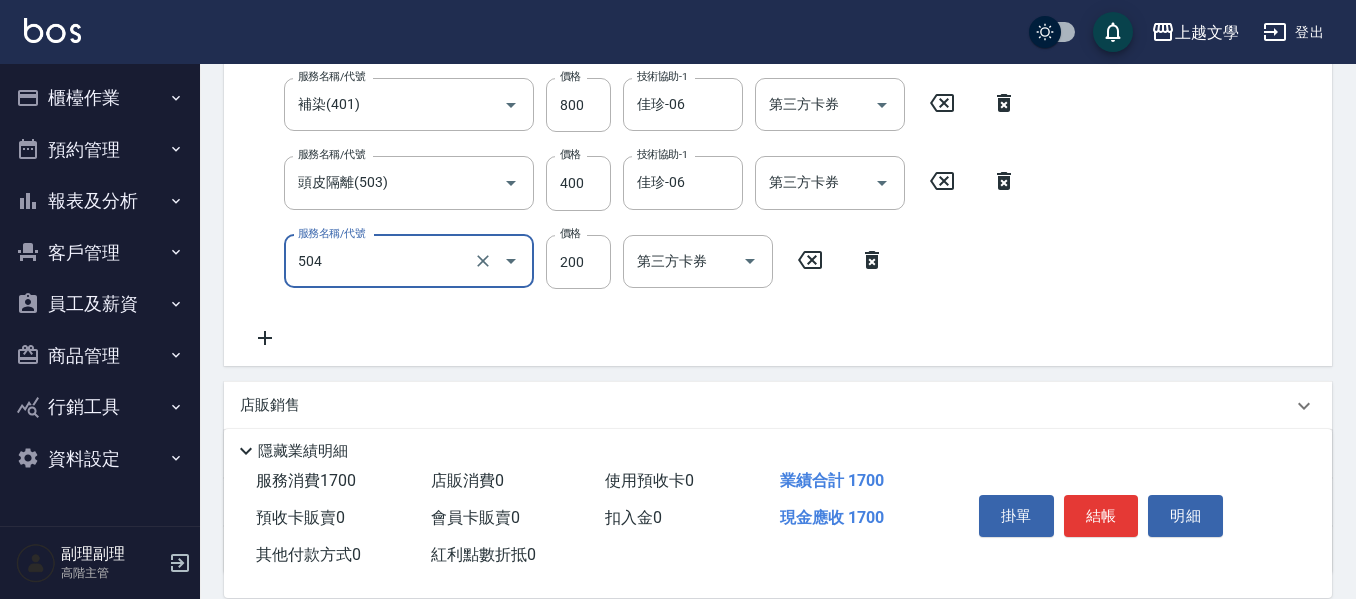 type on "瞬護(504)" 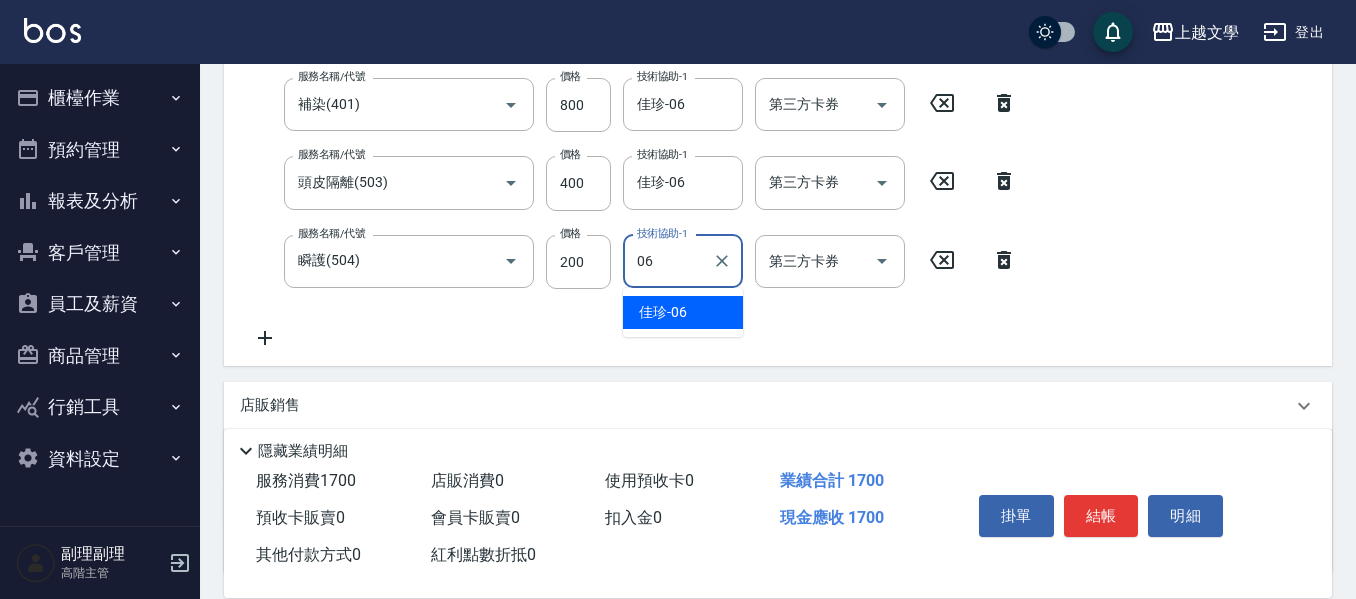 type on "佳珍-06" 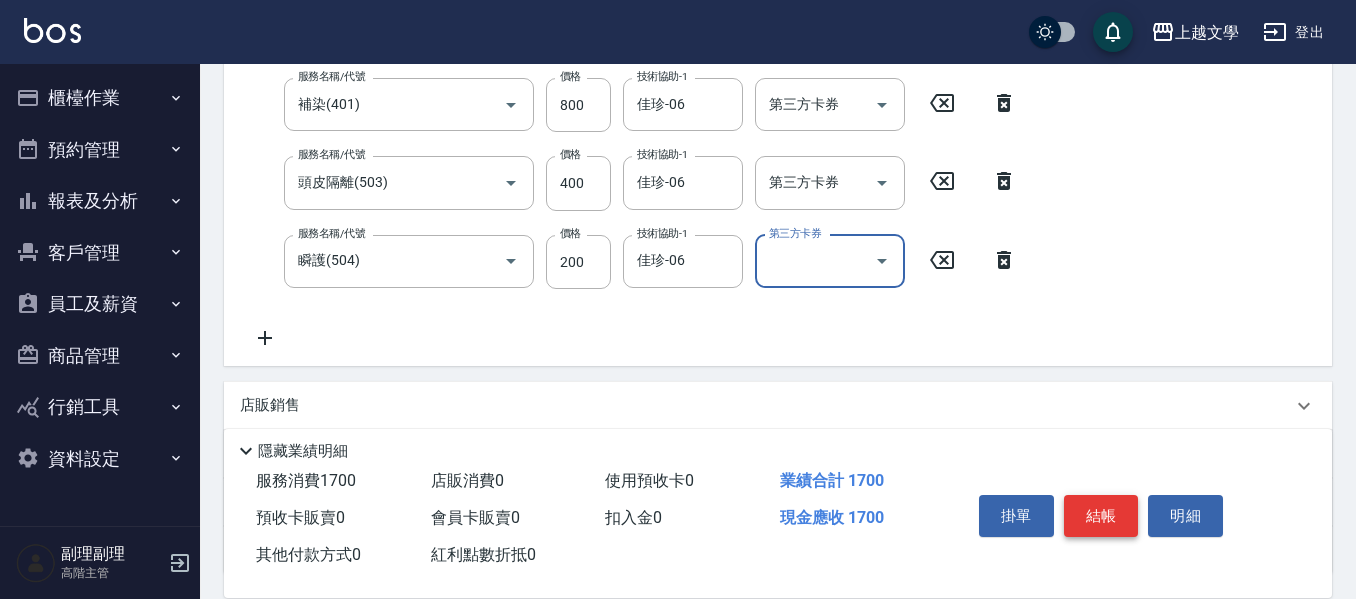 click on "結帳" at bounding box center [1101, 516] 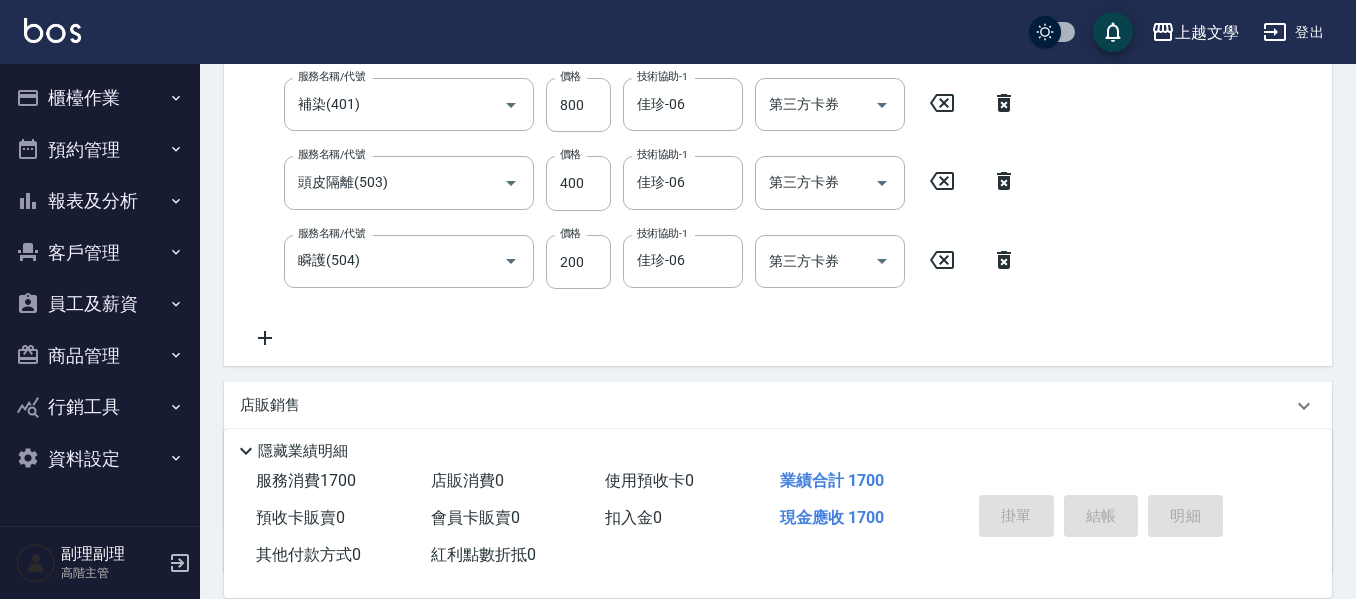 type on "2025/08/07 17:36" 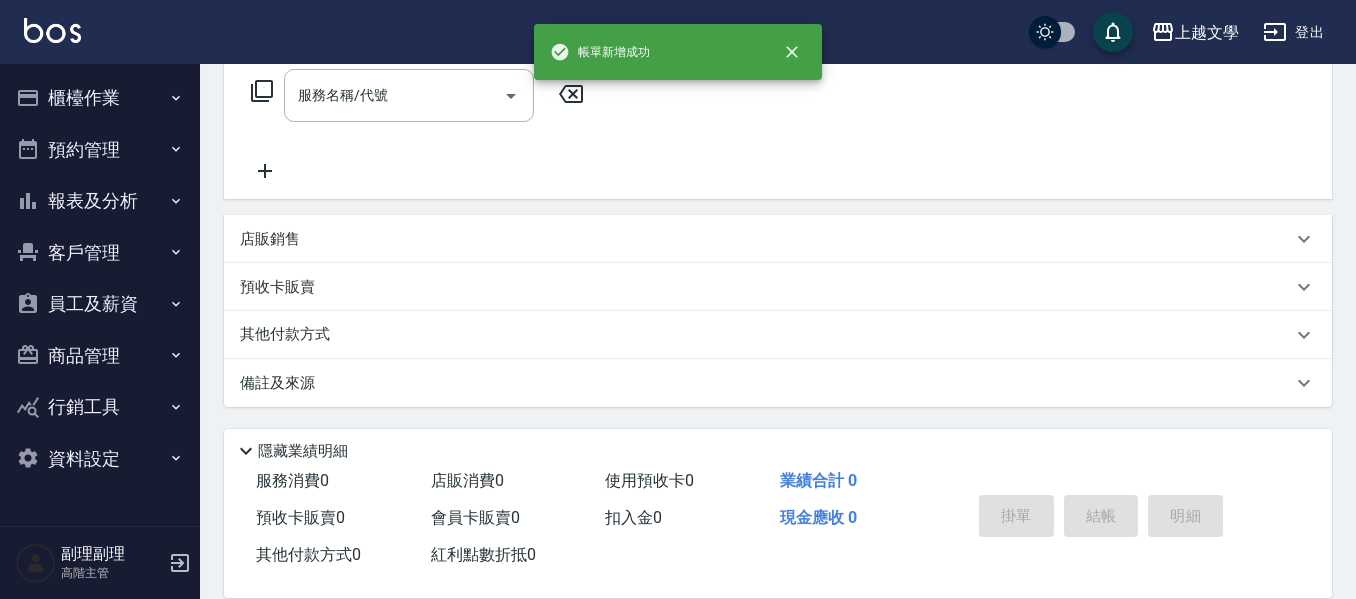 scroll, scrollTop: 0, scrollLeft: 0, axis: both 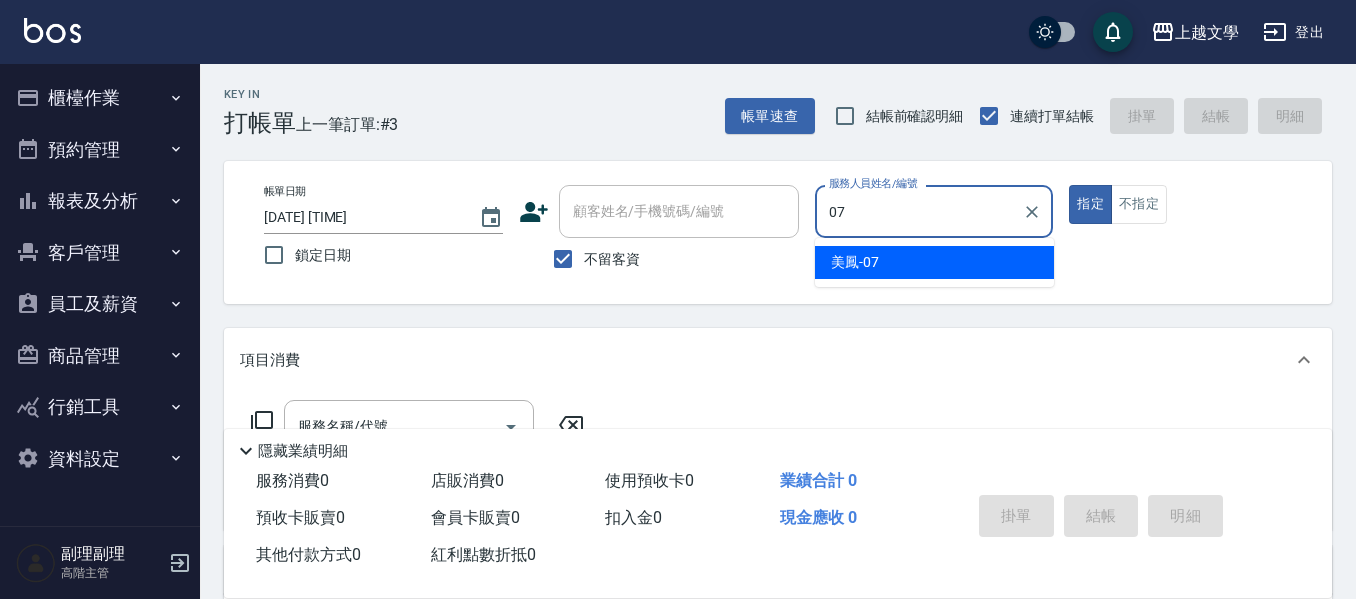 type on "美鳳-07" 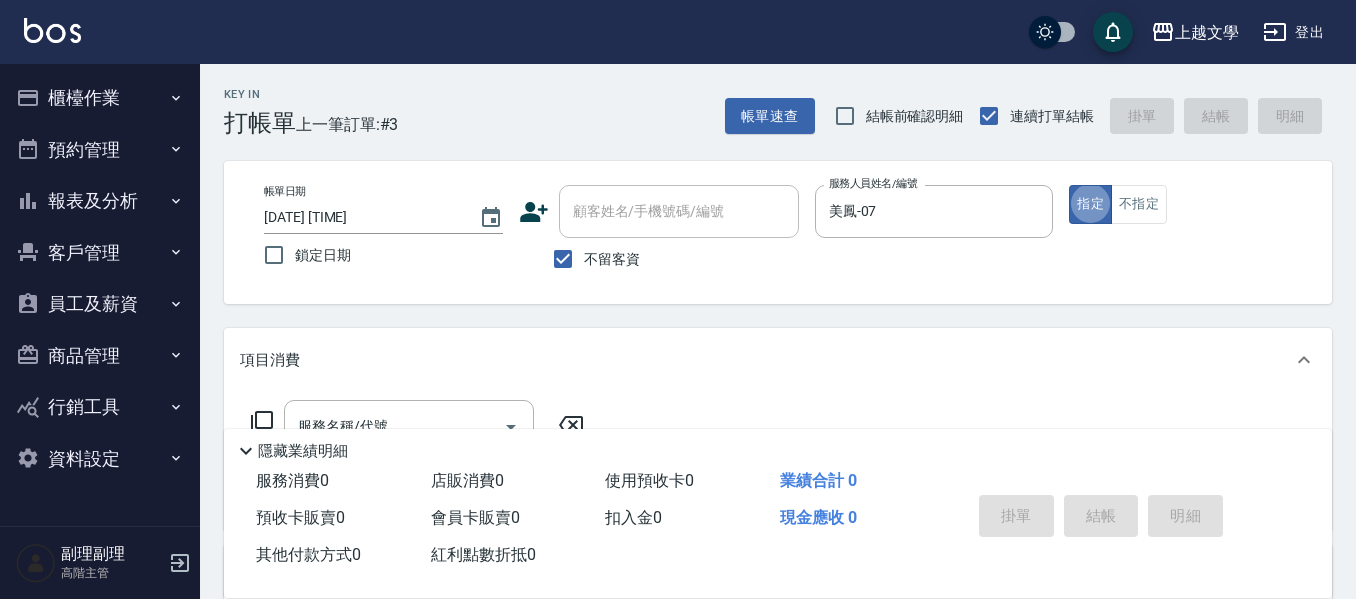 scroll, scrollTop: 100, scrollLeft: 0, axis: vertical 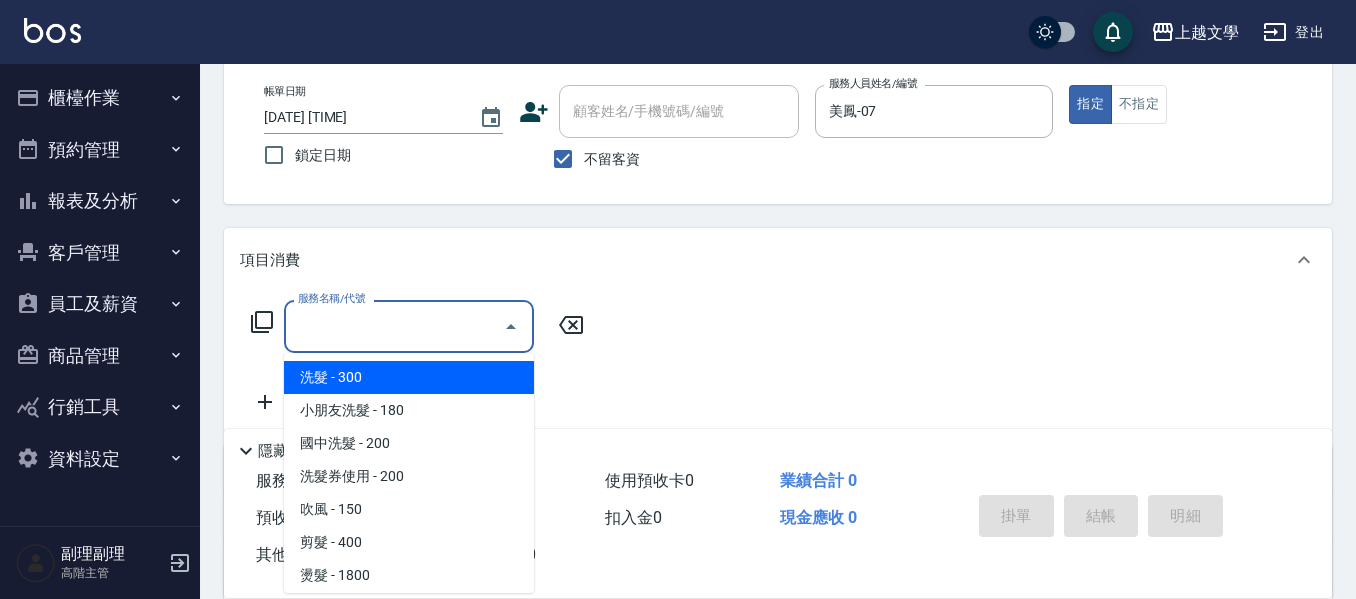 click on "服務名稱/代號" at bounding box center (394, 326) 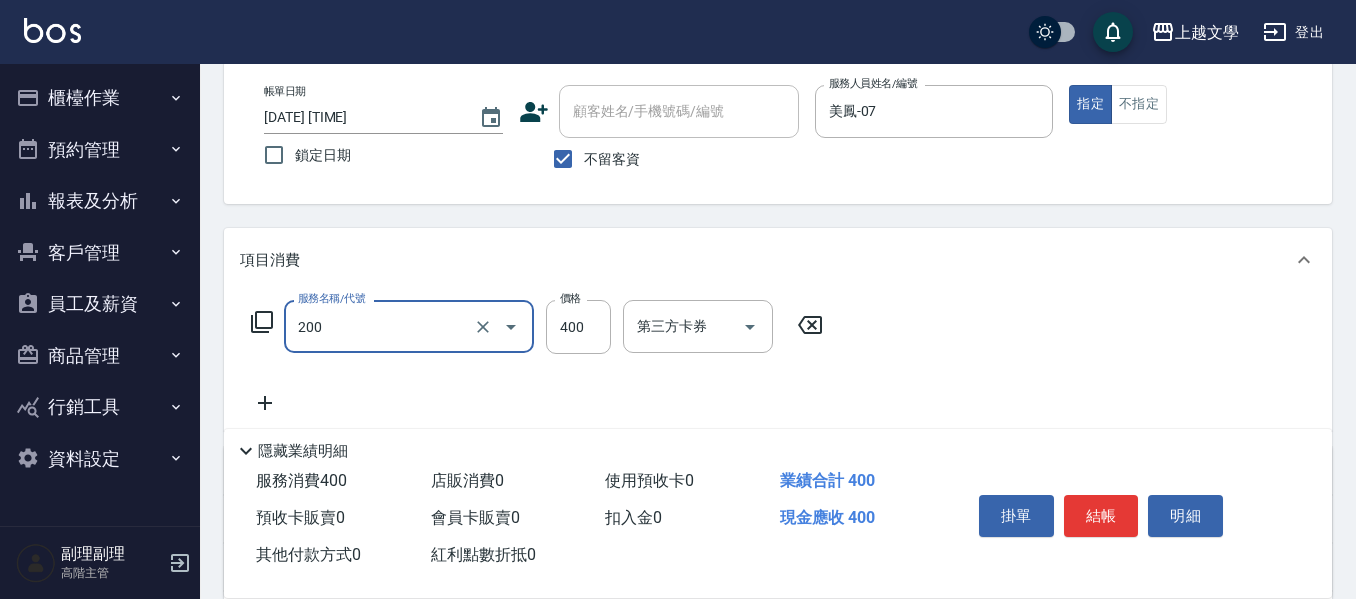 type on "剪髮(200)" 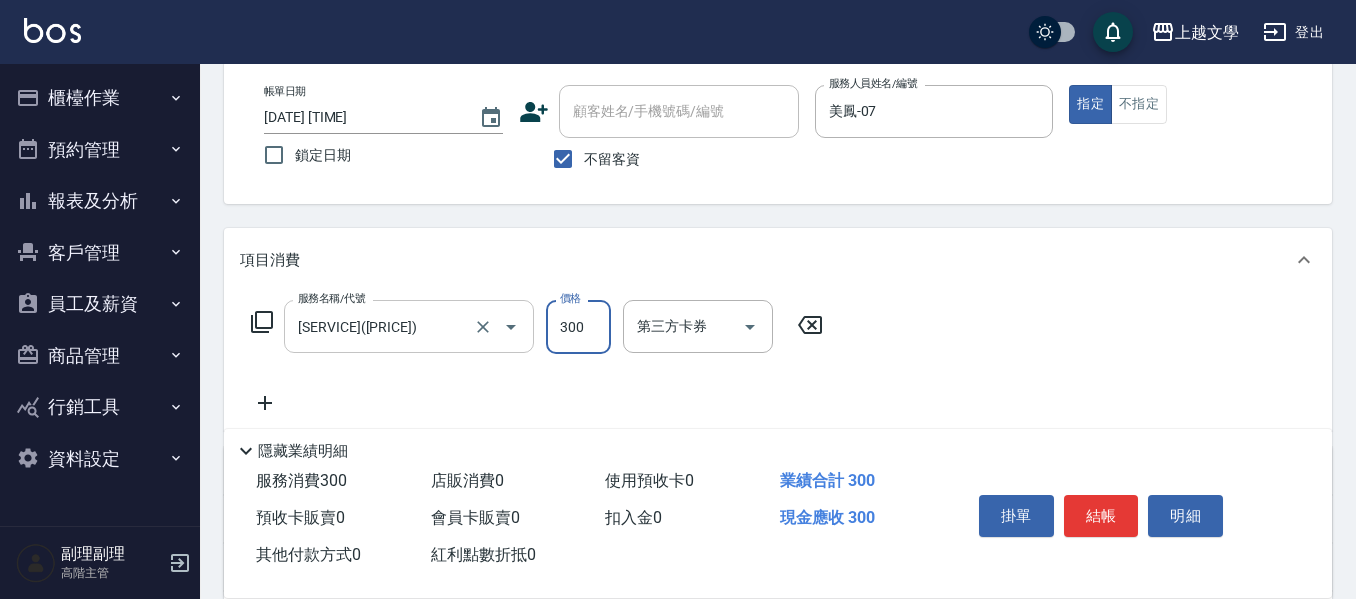 type on "300" 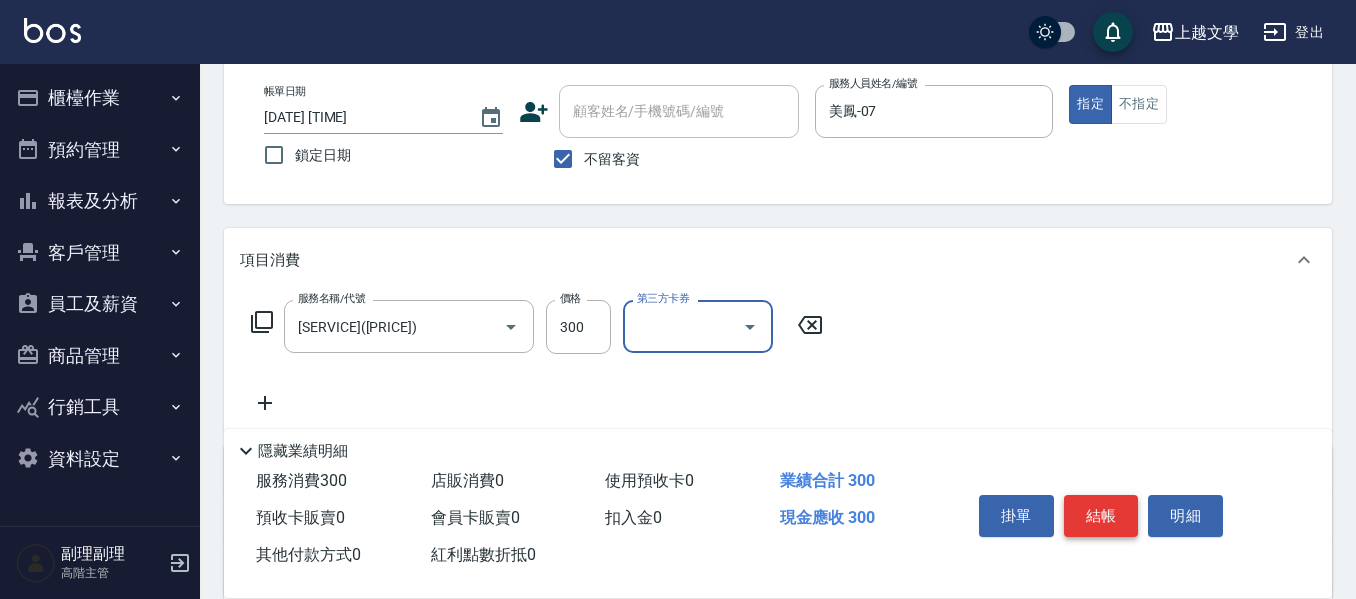 click on "結帳" at bounding box center (1101, 516) 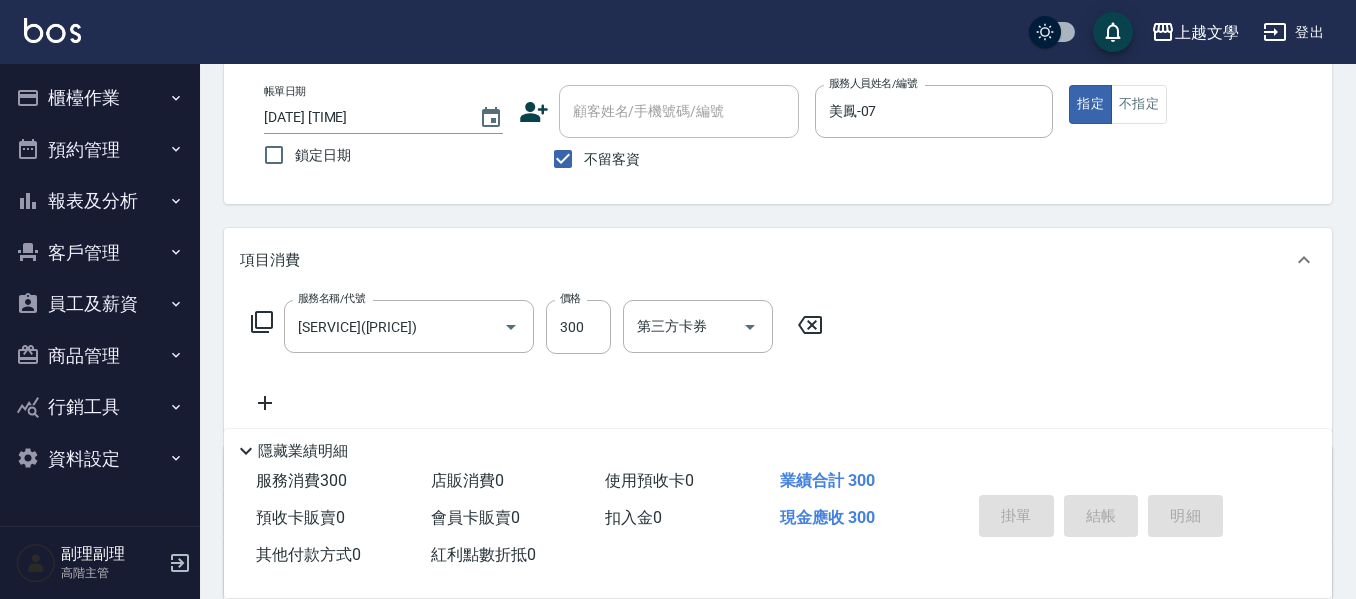 type 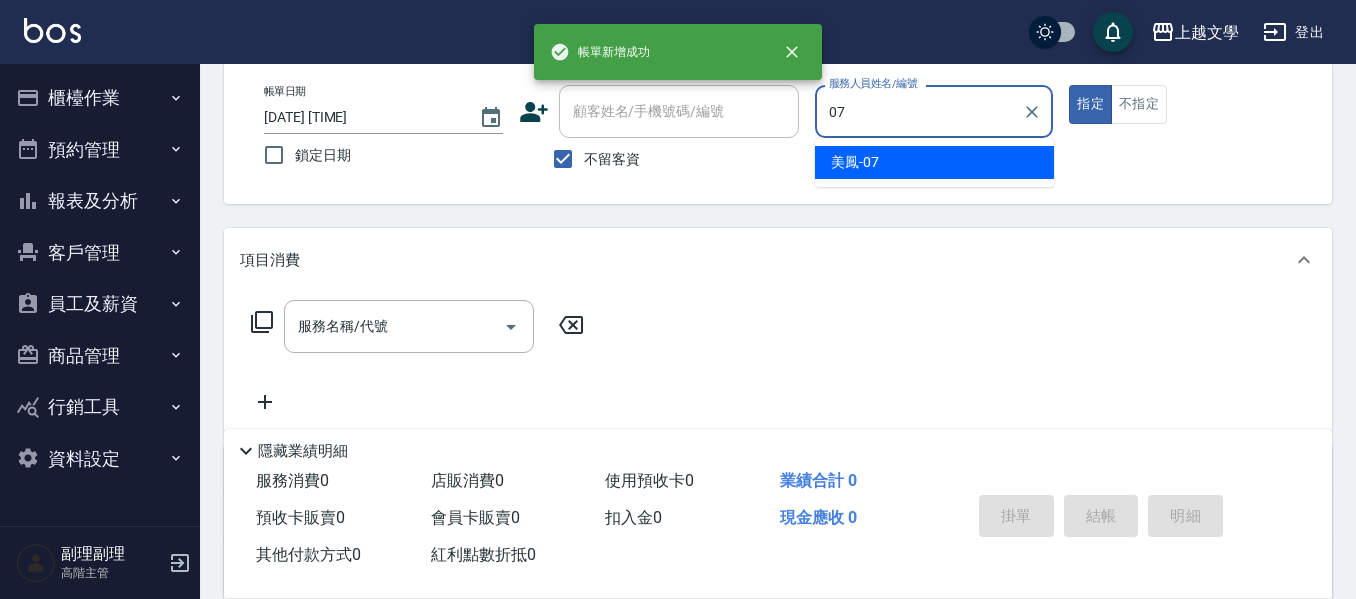 type on "美鳳-07" 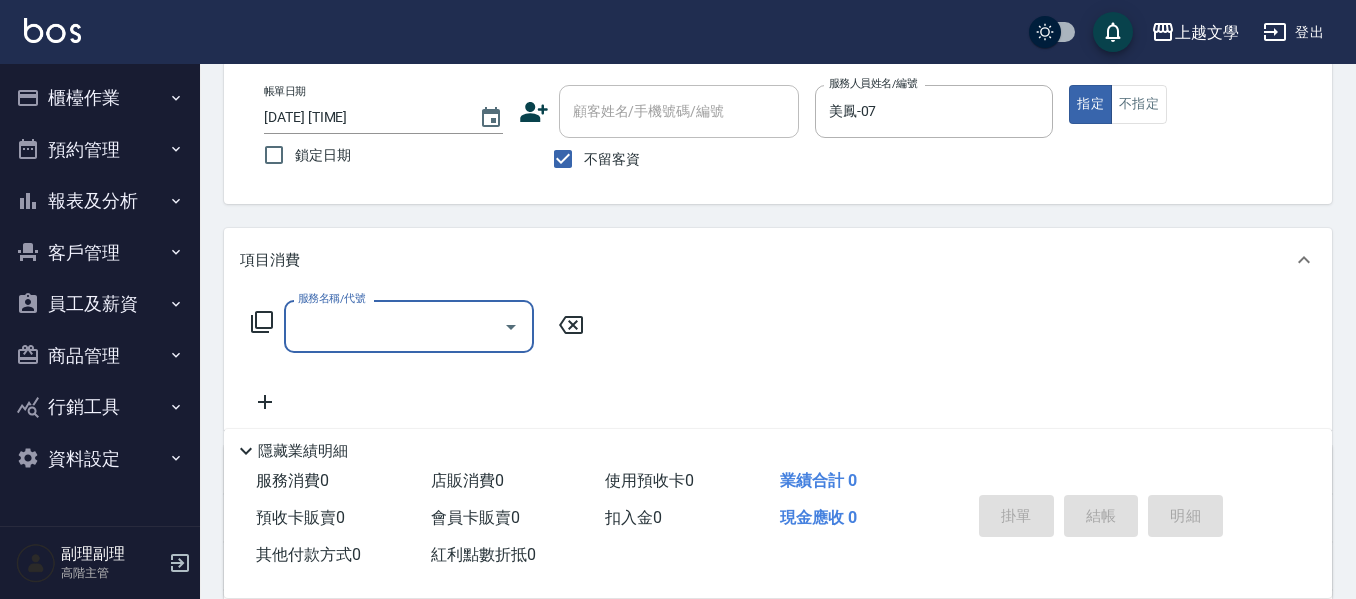 click on "服務名稱/代號 服務名稱/代號" at bounding box center (418, 357) 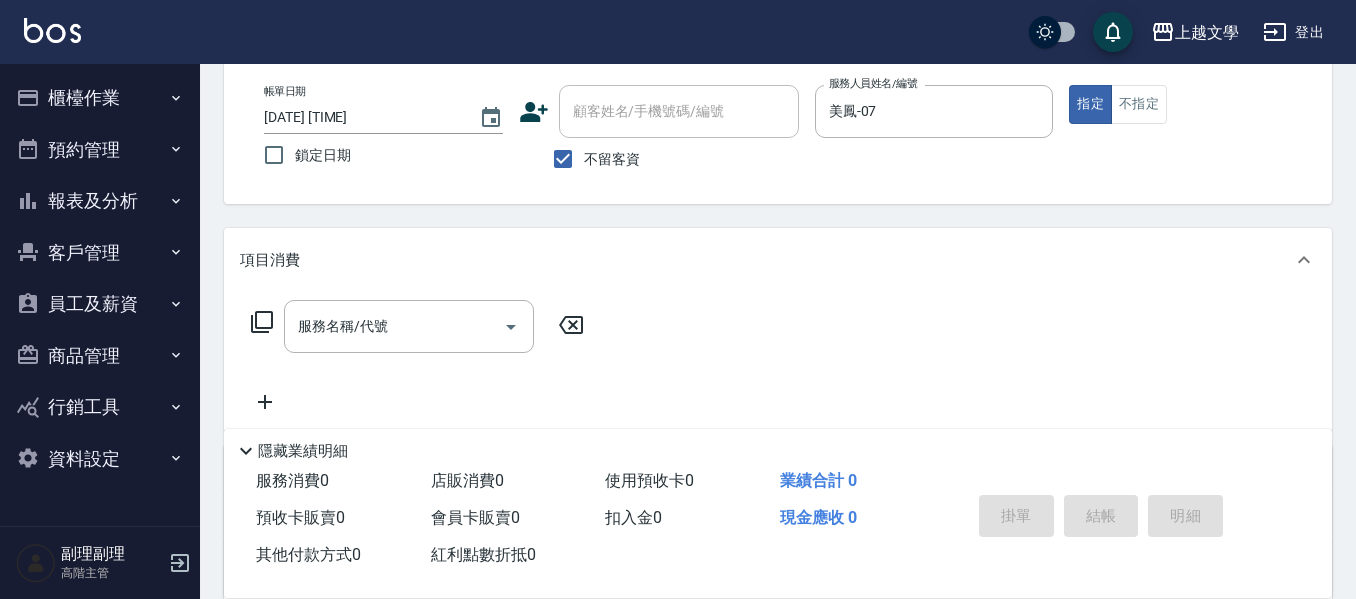 click on "項目消費" at bounding box center [778, 260] 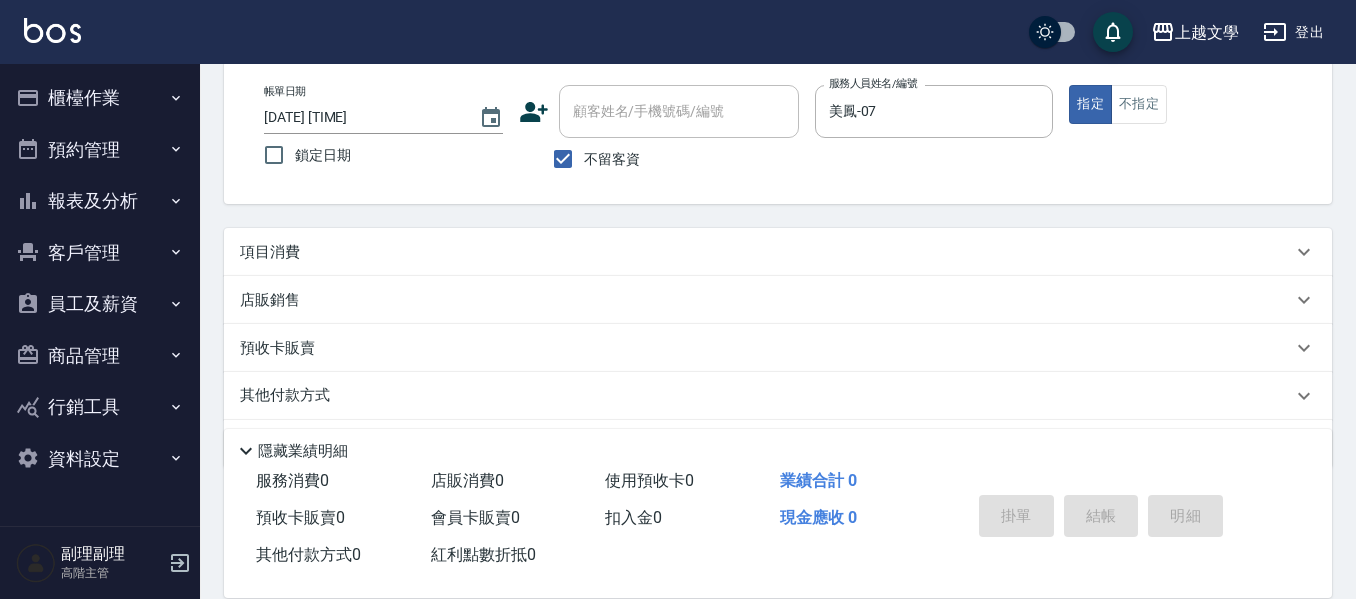 click on "項目消費" at bounding box center [270, 252] 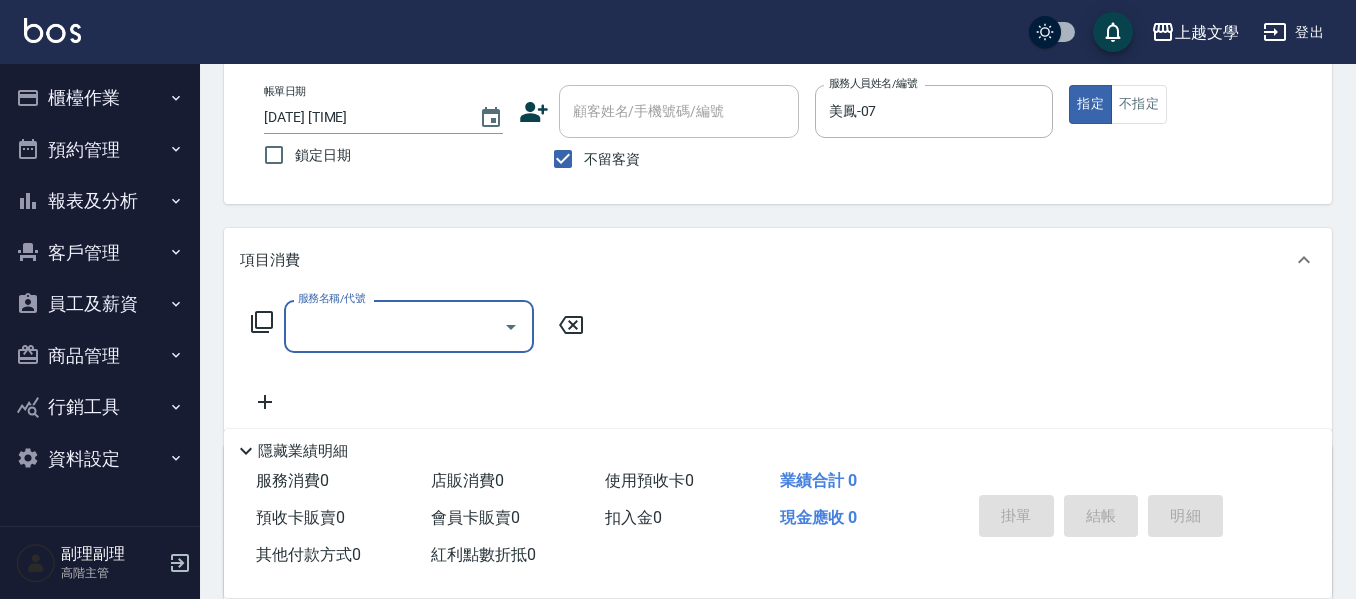 scroll, scrollTop: 0, scrollLeft: 0, axis: both 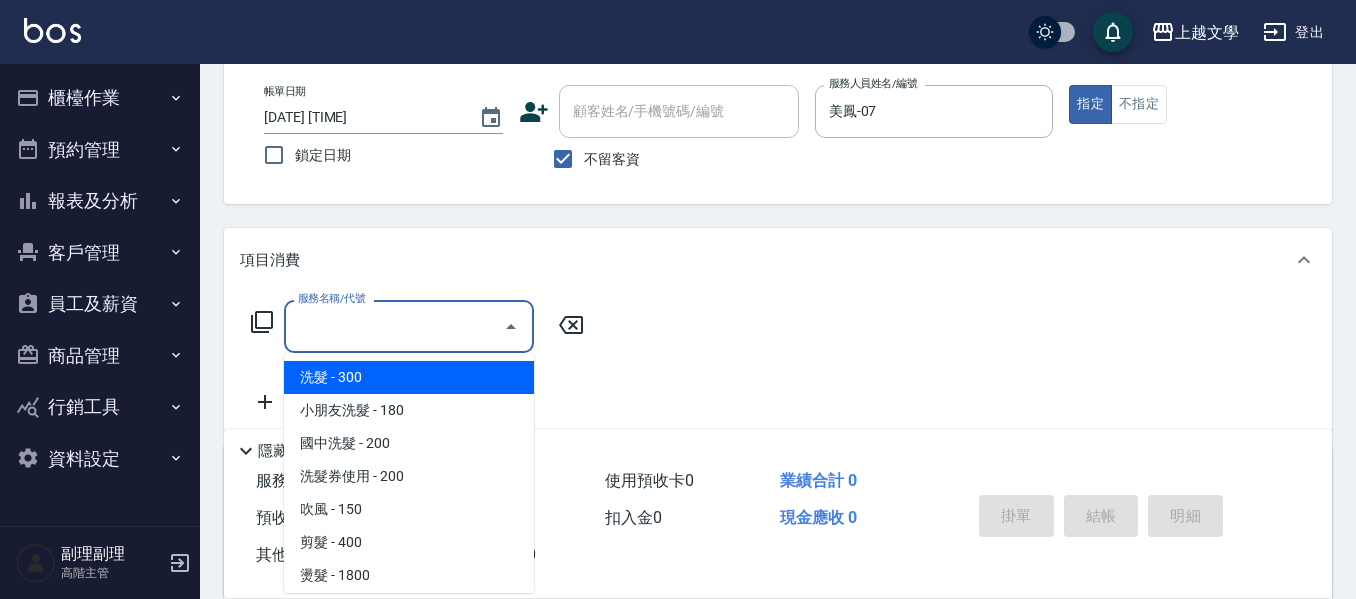 click on "服務名稱/代號" at bounding box center [394, 326] 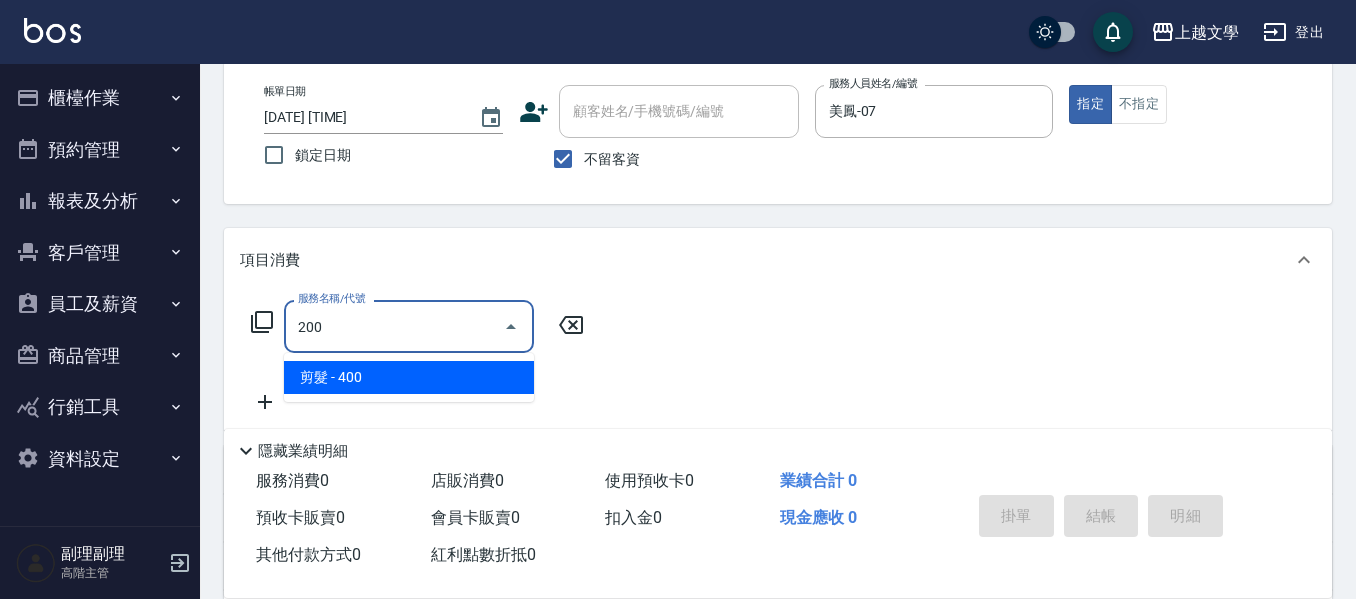 type on "剪髮(200)" 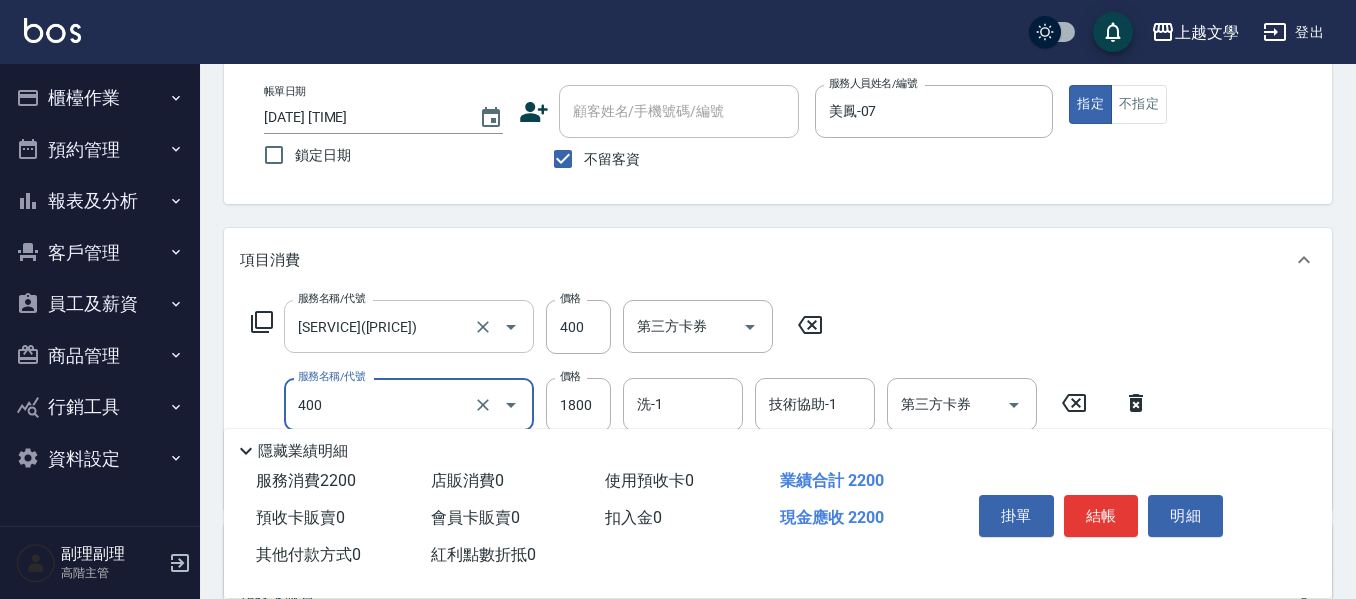type on "染髮(400)" 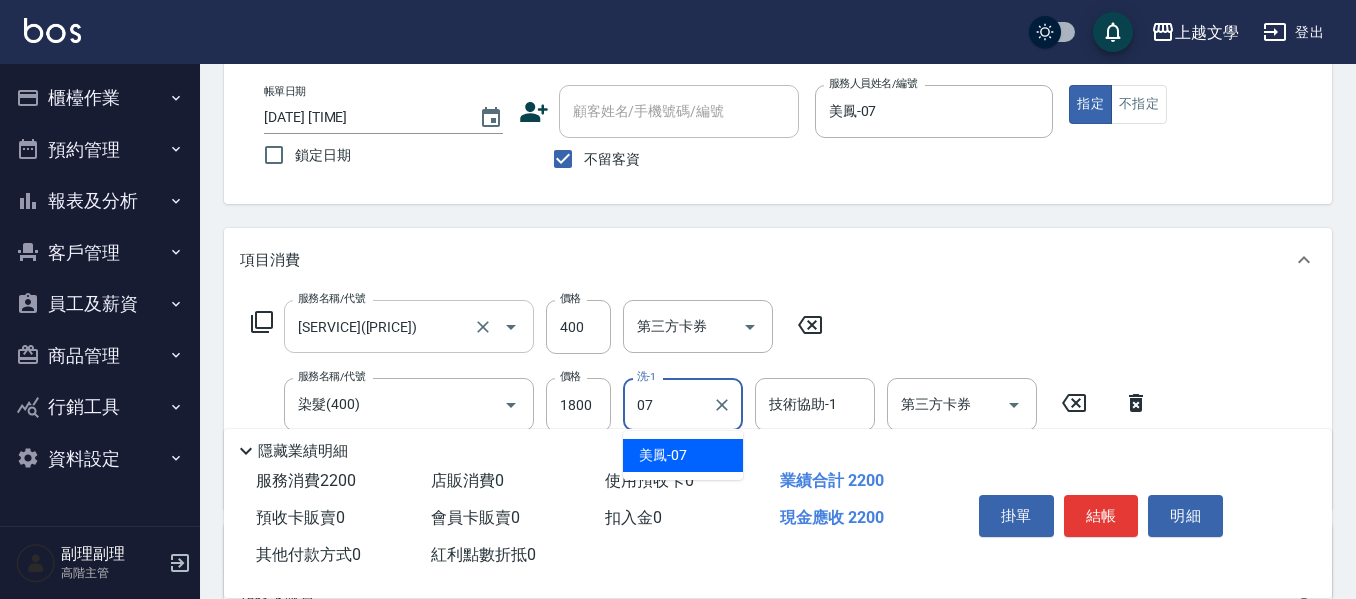 type on "美鳳-07" 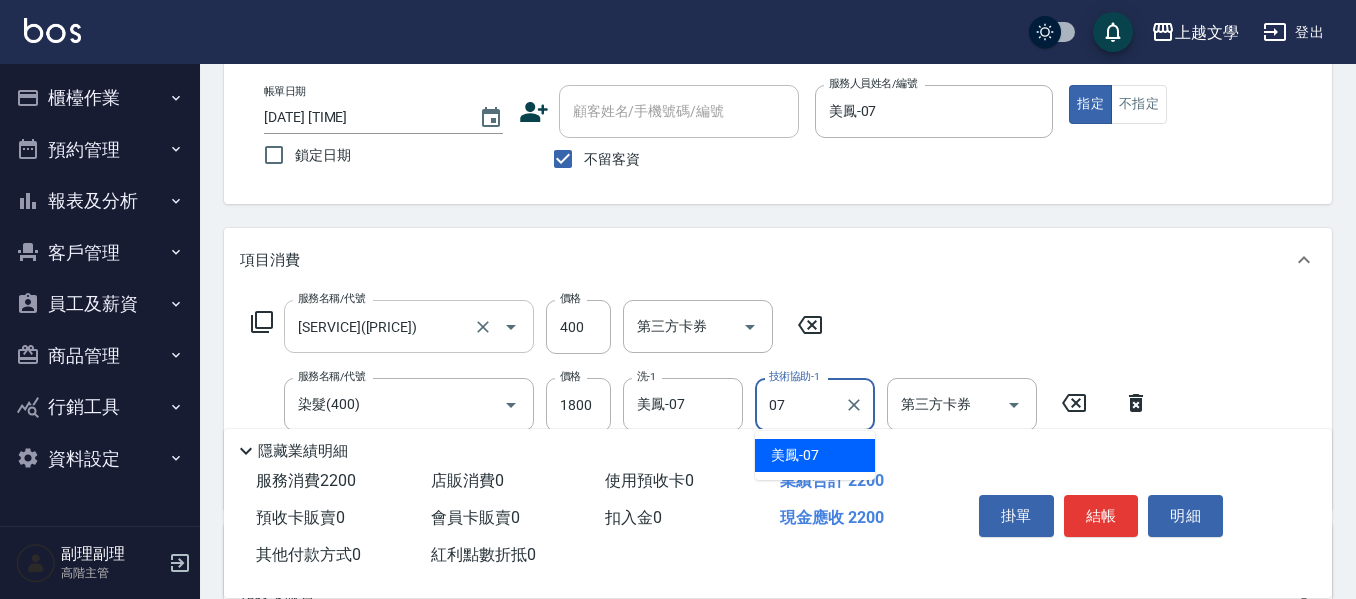 type on "美鳳-07" 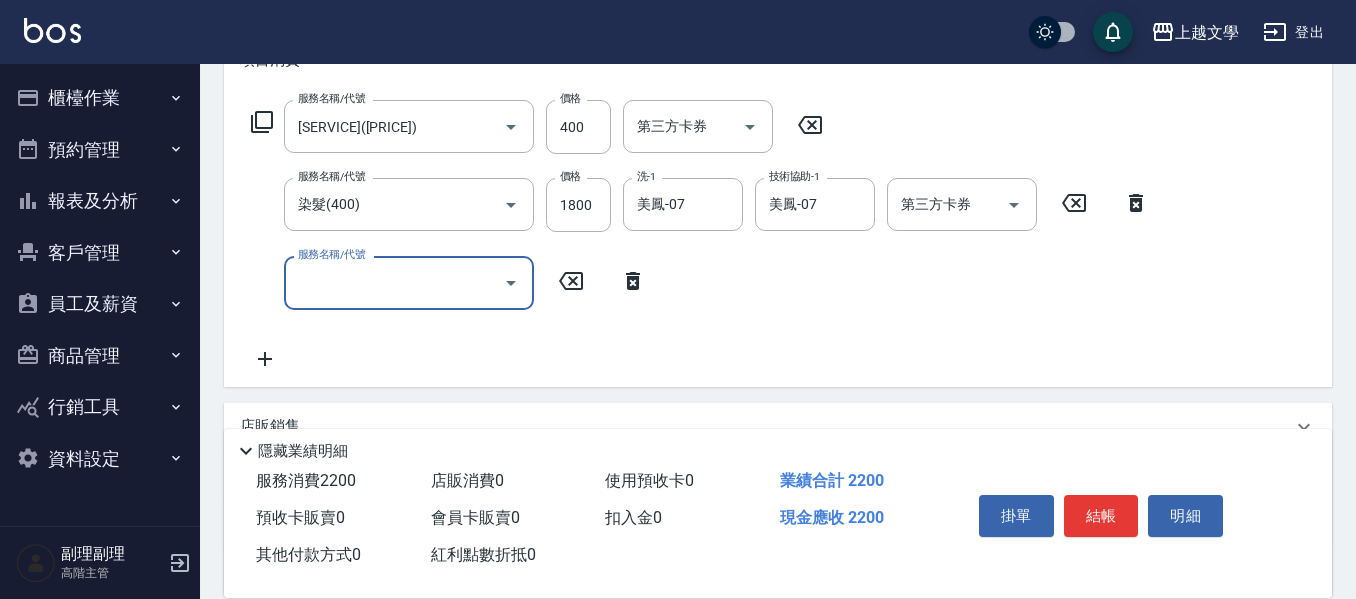 scroll, scrollTop: 0, scrollLeft: 0, axis: both 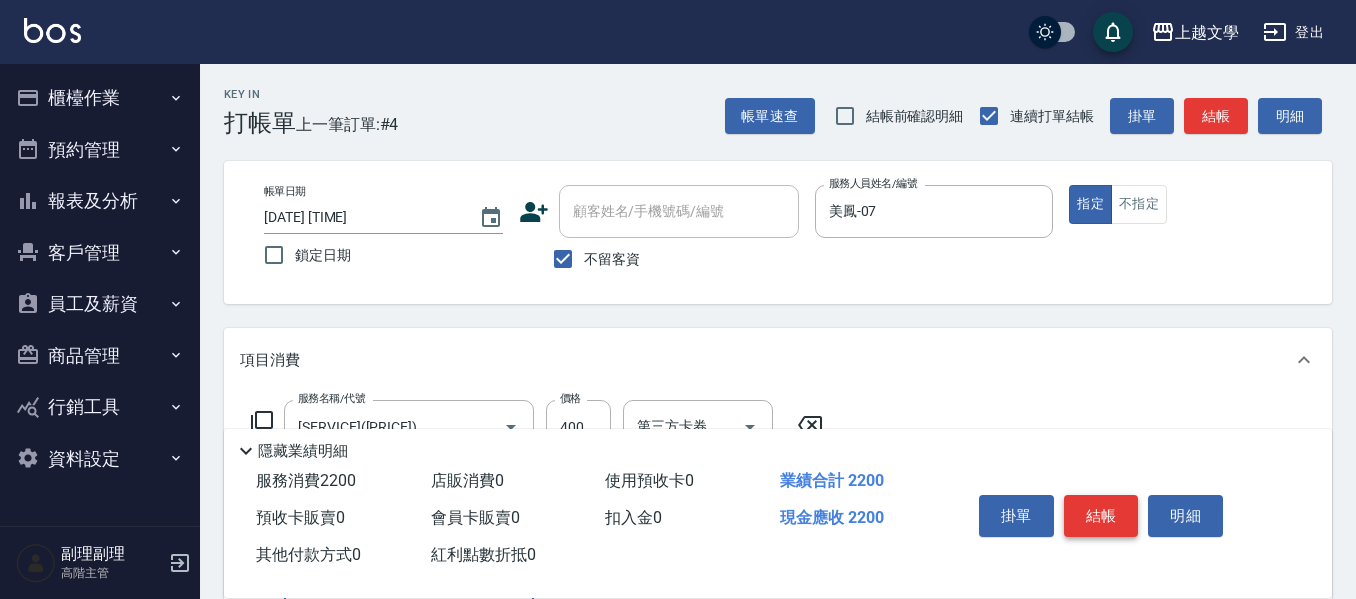 click on "結帳" at bounding box center [1101, 516] 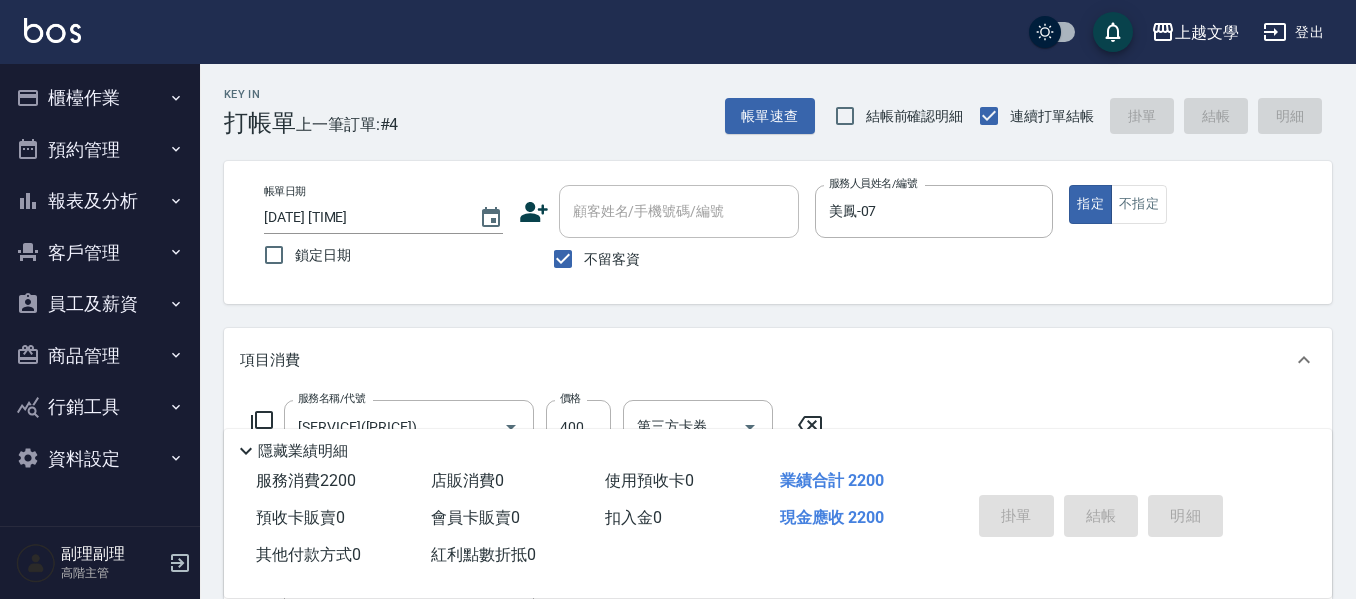 type on "2025/08/07 17:37" 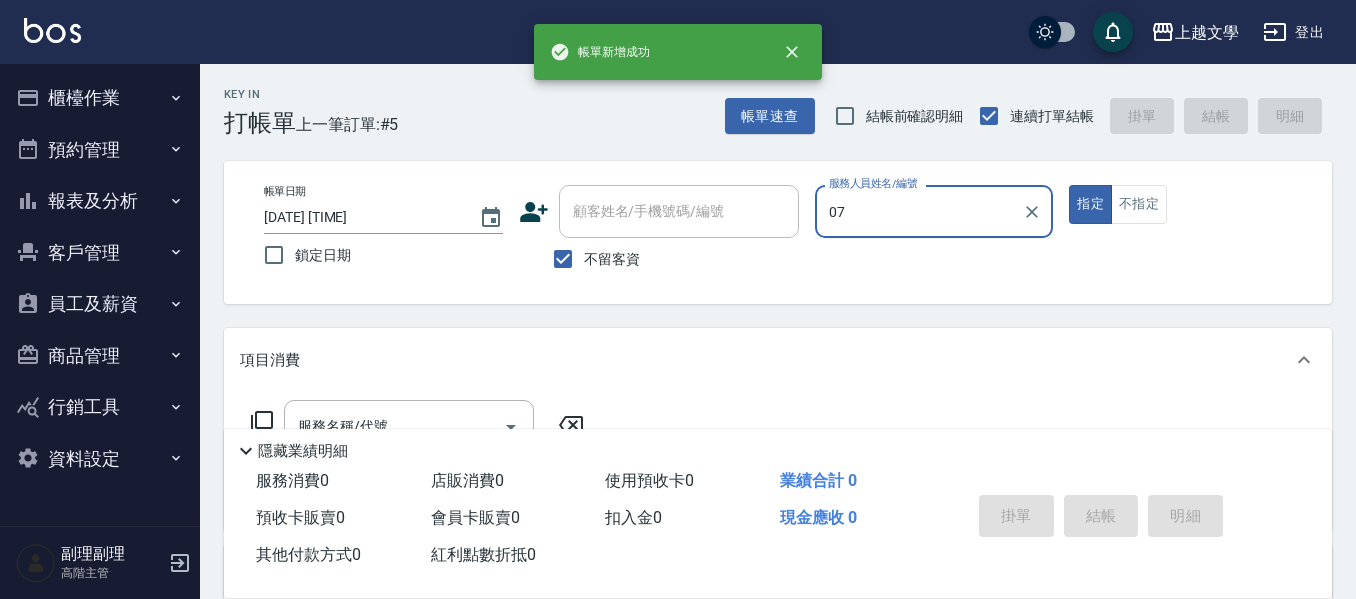 type on "美鳳-07" 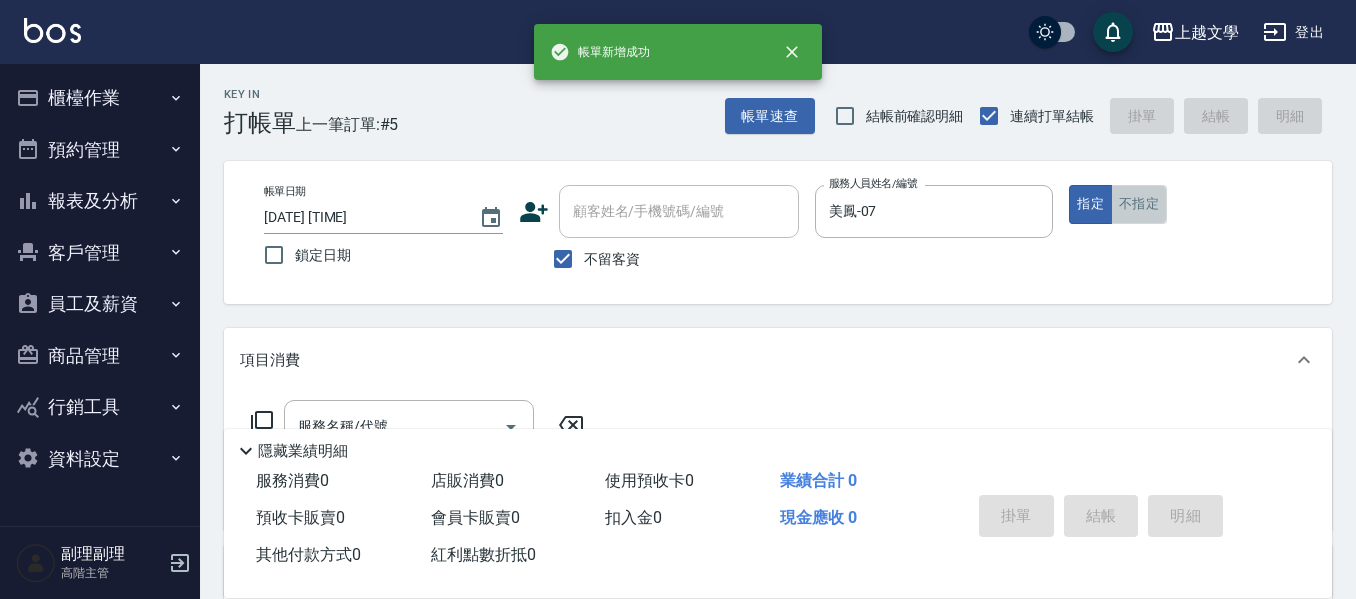 click on "不指定" at bounding box center (1139, 204) 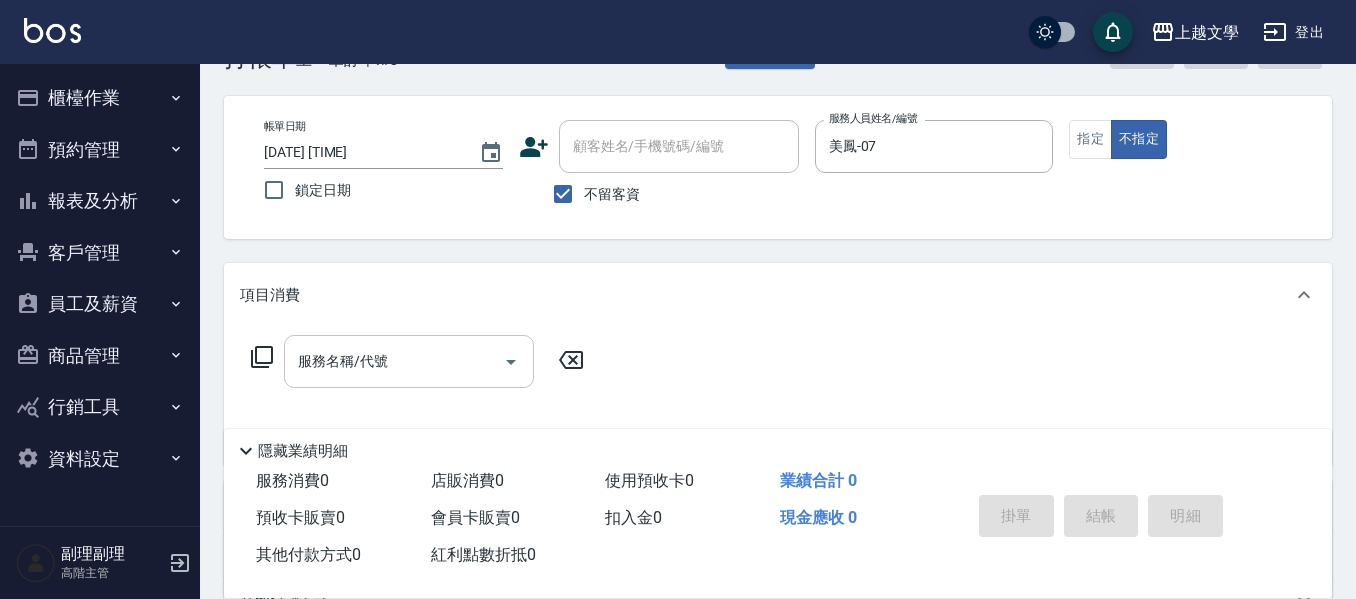 scroll, scrollTop: 100, scrollLeft: 0, axis: vertical 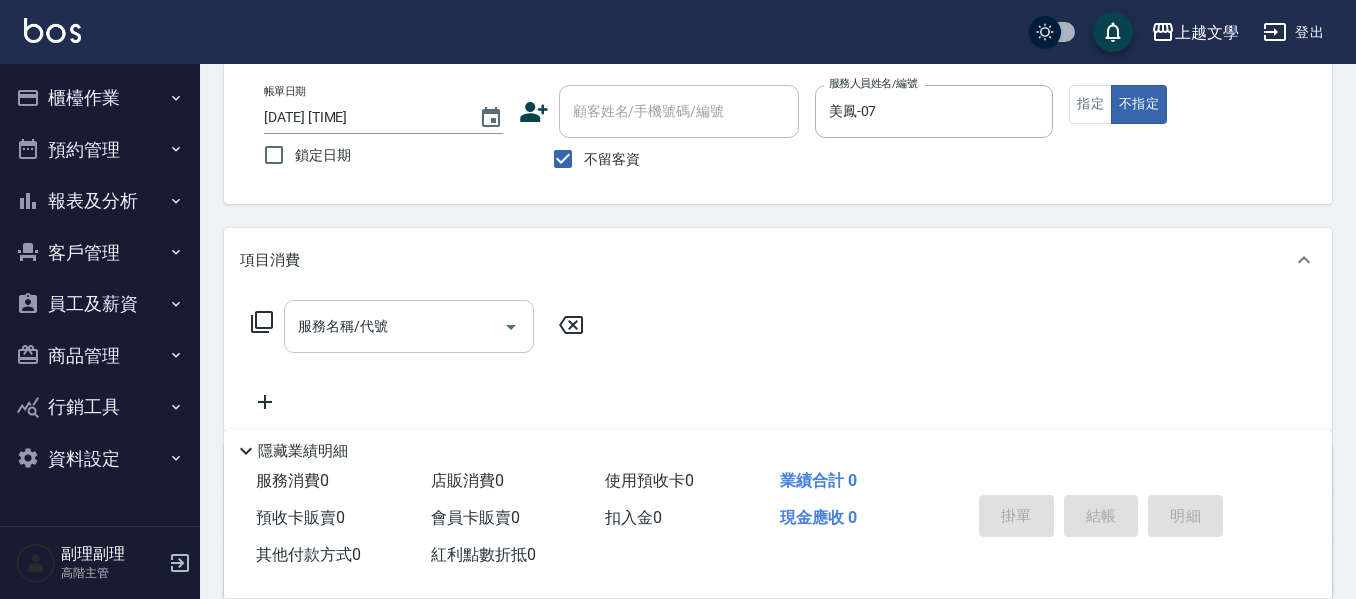click on "服務名稱/代號" at bounding box center [394, 326] 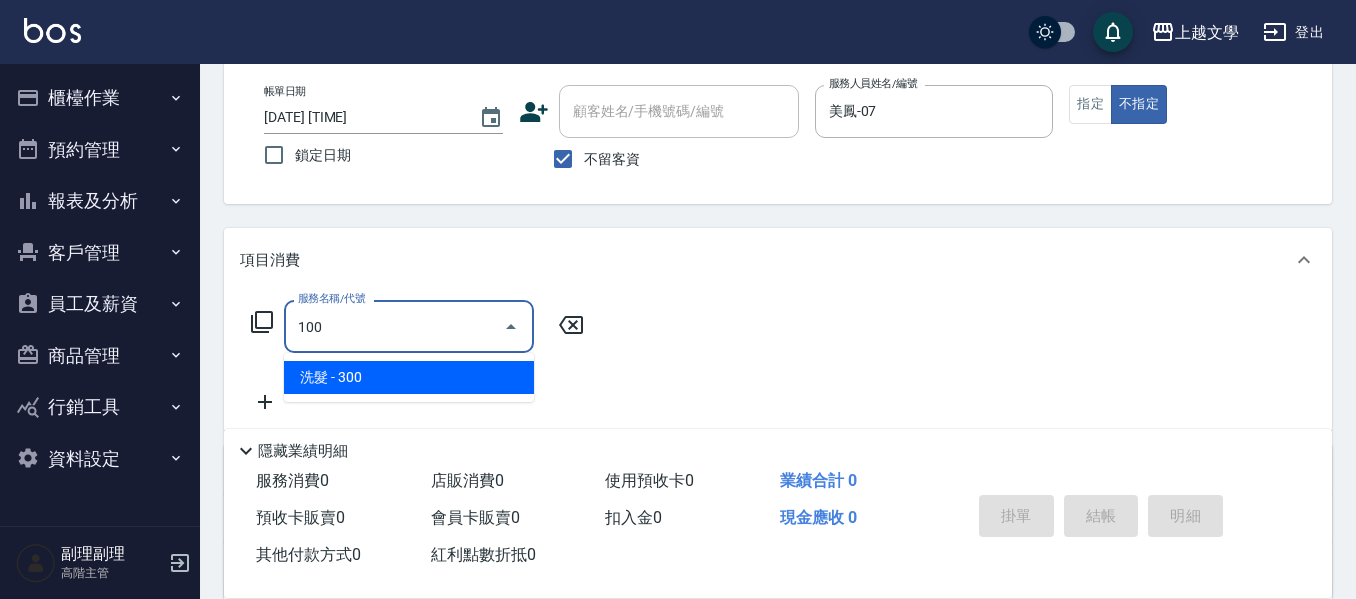 type on "洗髮(100)" 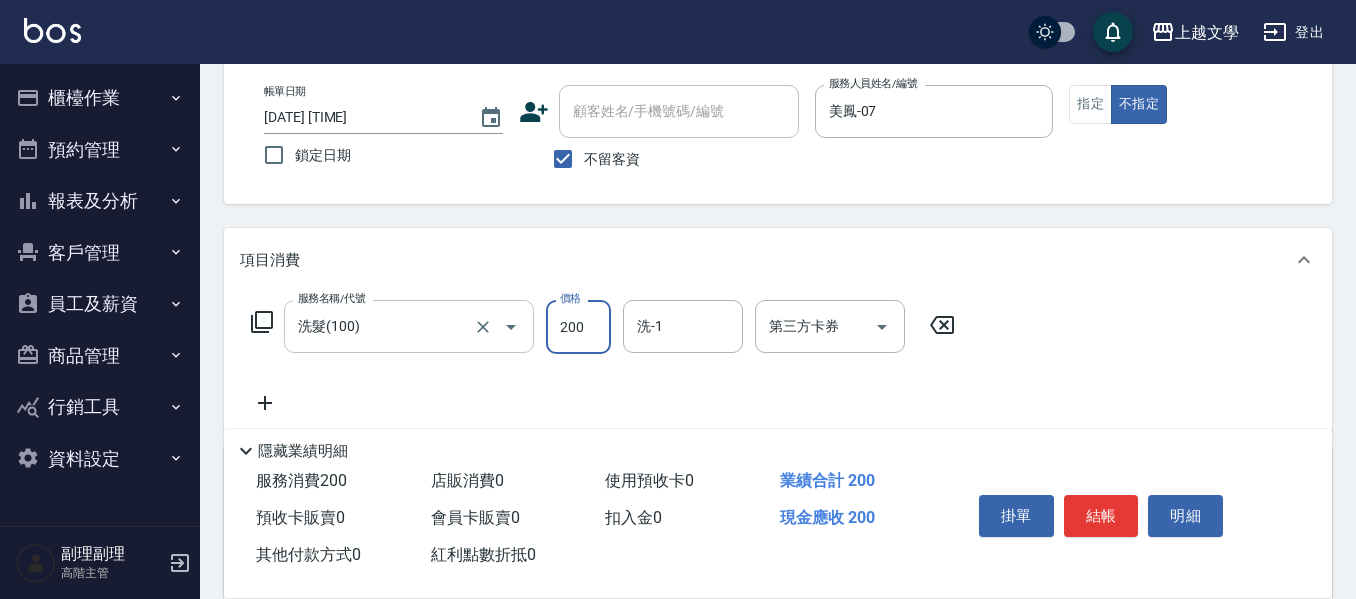 type on "200" 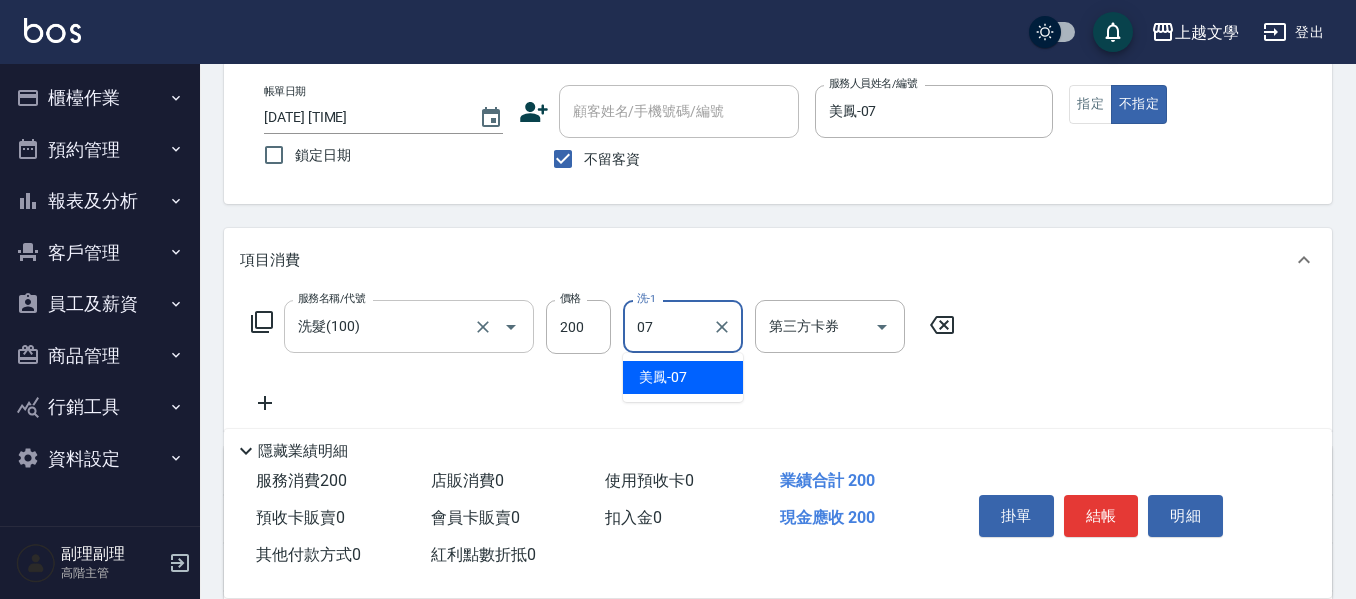 type on "美鳳-07" 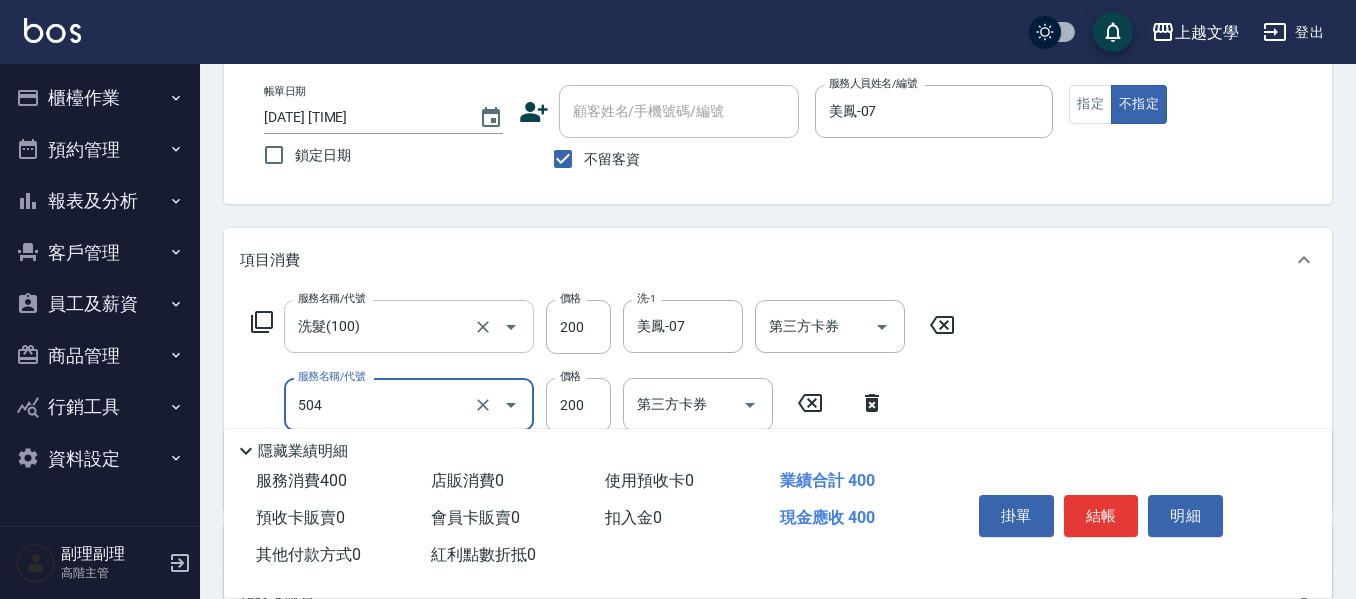 type on "瞬護(504)" 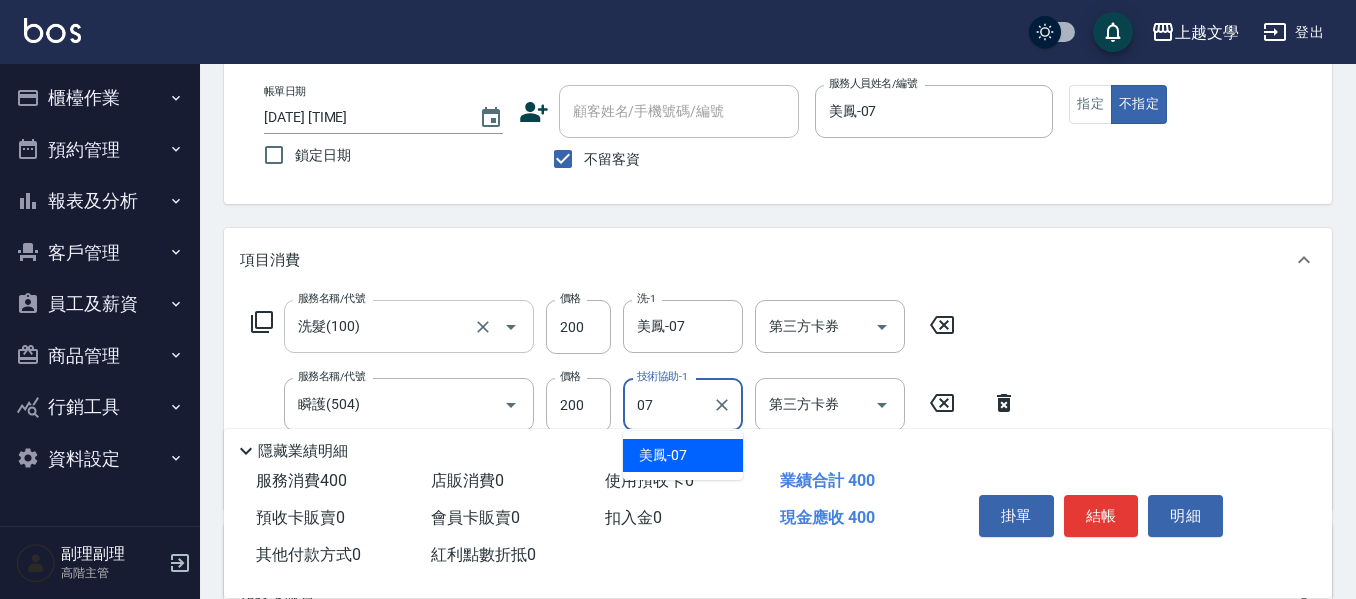 type on "美鳳-07" 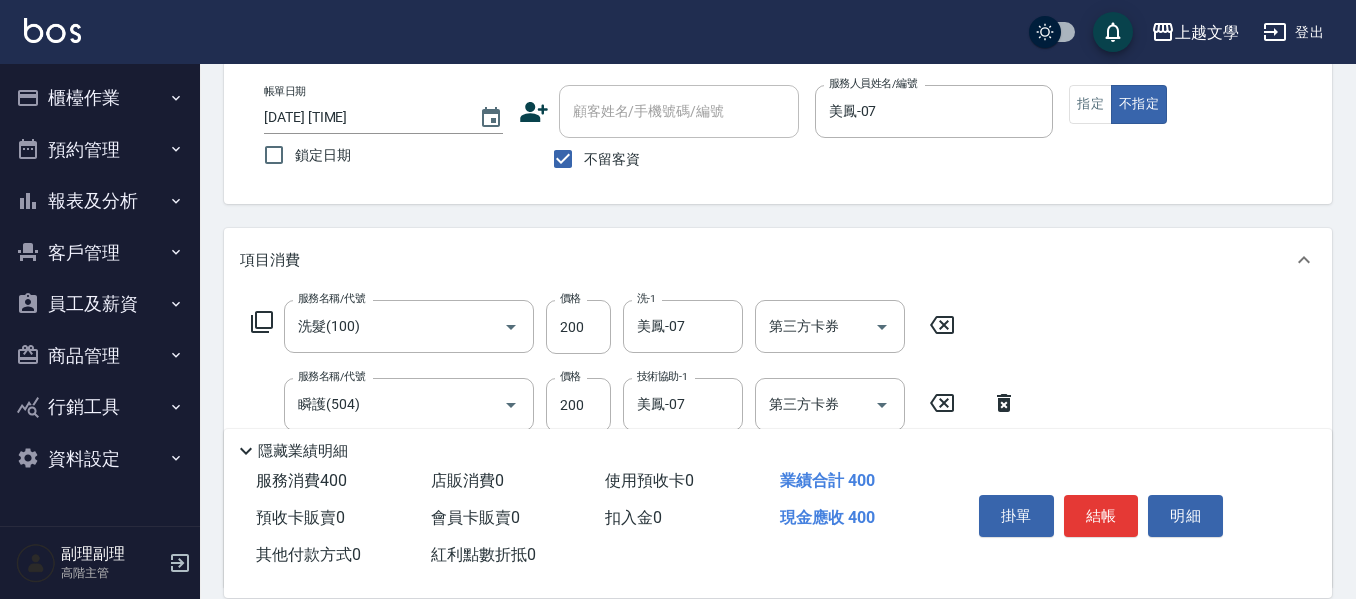 click on "掛單 結帳 明細" at bounding box center (1101, 518) 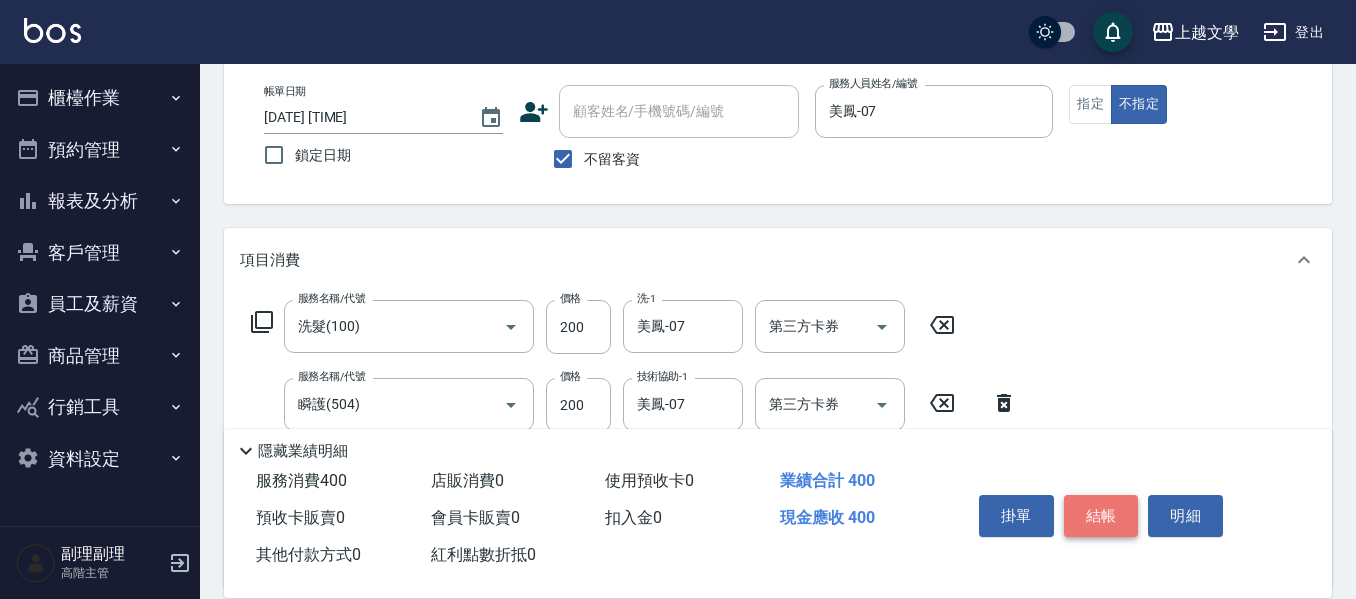 click on "結帳" at bounding box center (1101, 516) 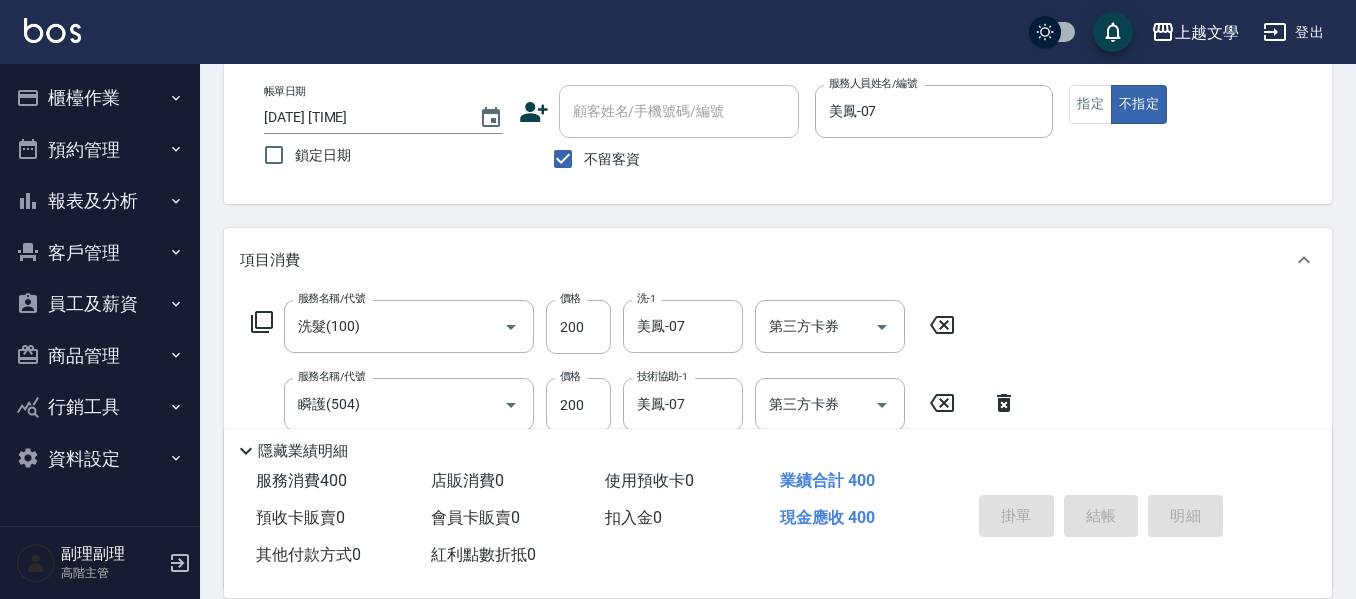 type 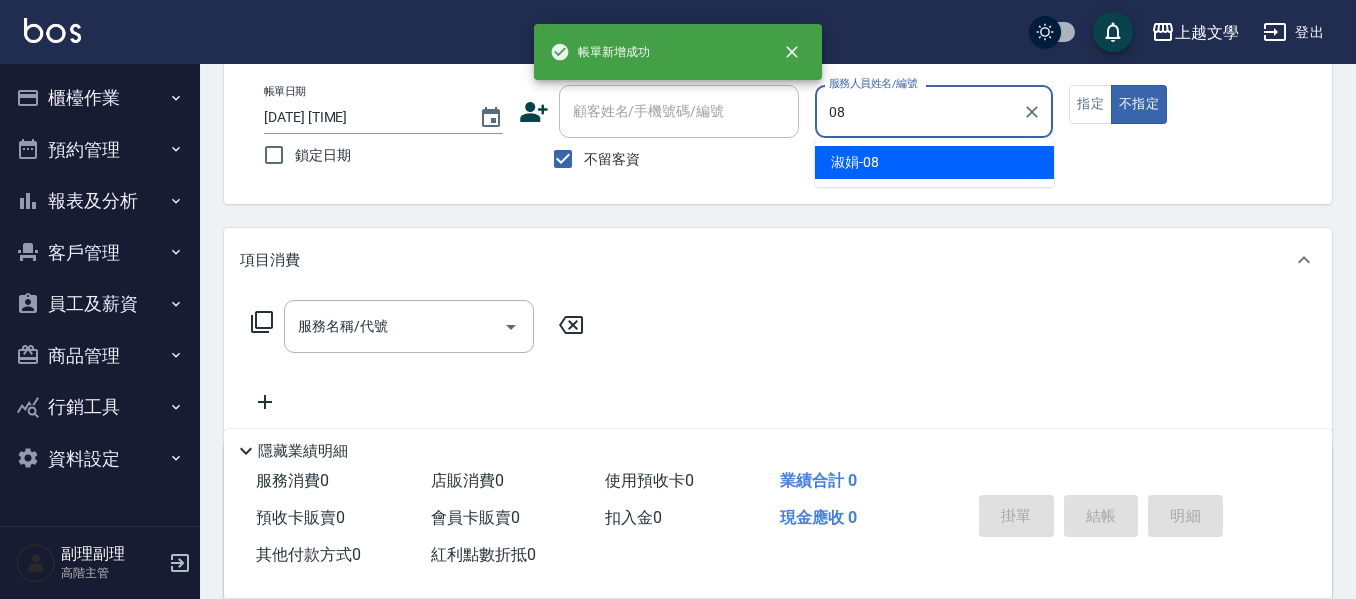 type on "淑娟-08" 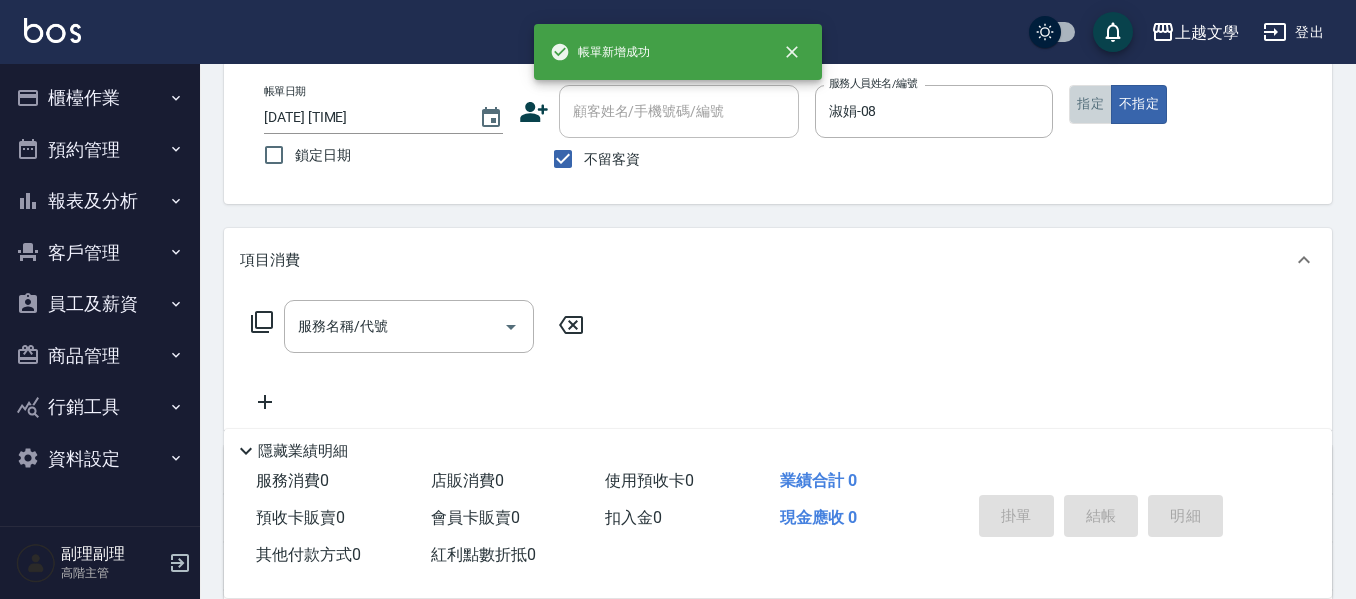 drag, startPoint x: 1073, startPoint y: 115, endPoint x: 1055, endPoint y: 107, distance: 19.697716 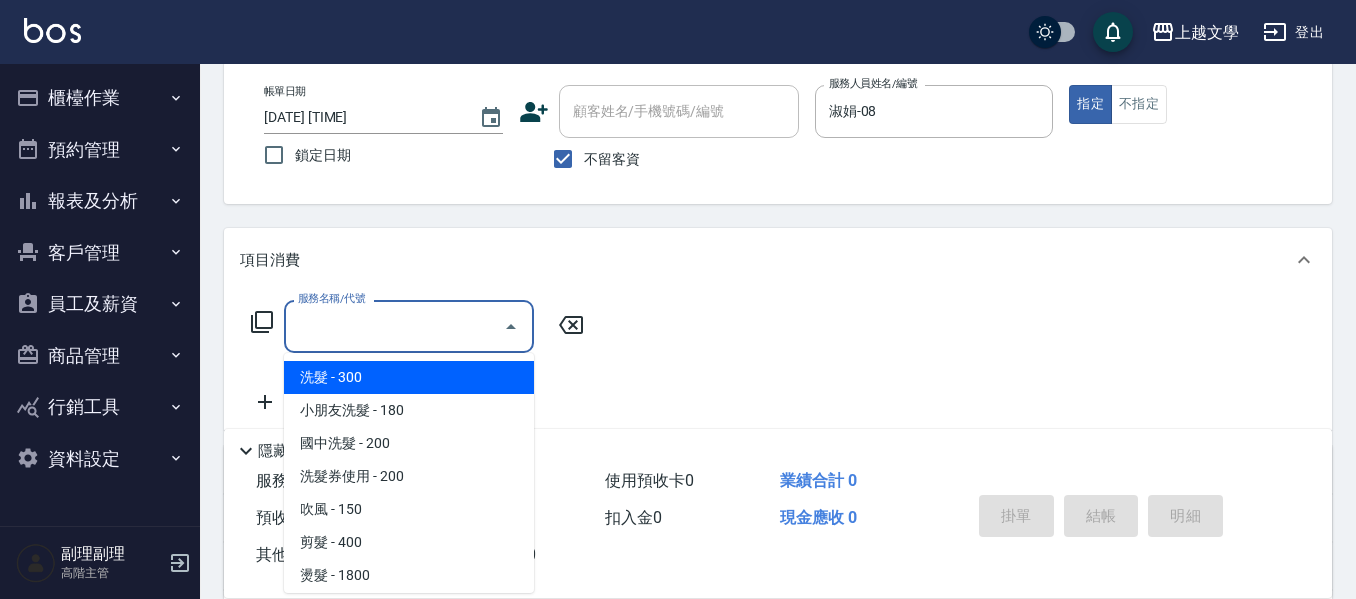 click on "服務名稱/代號" at bounding box center [394, 326] 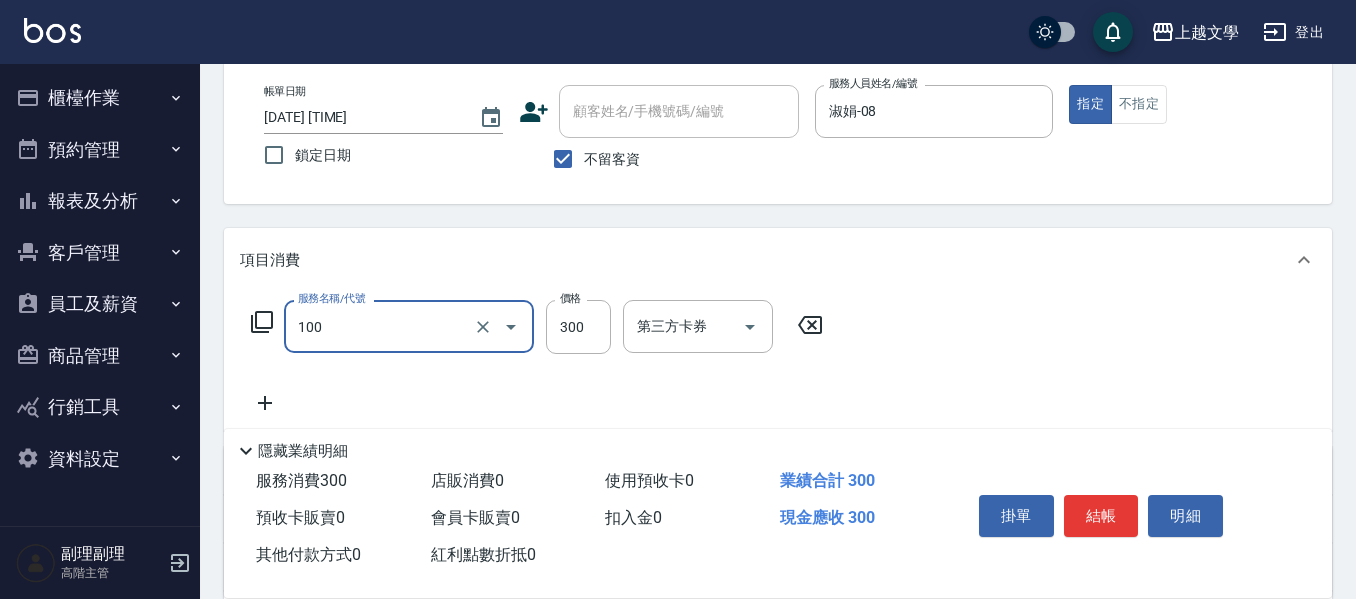 type on "洗髮(100)" 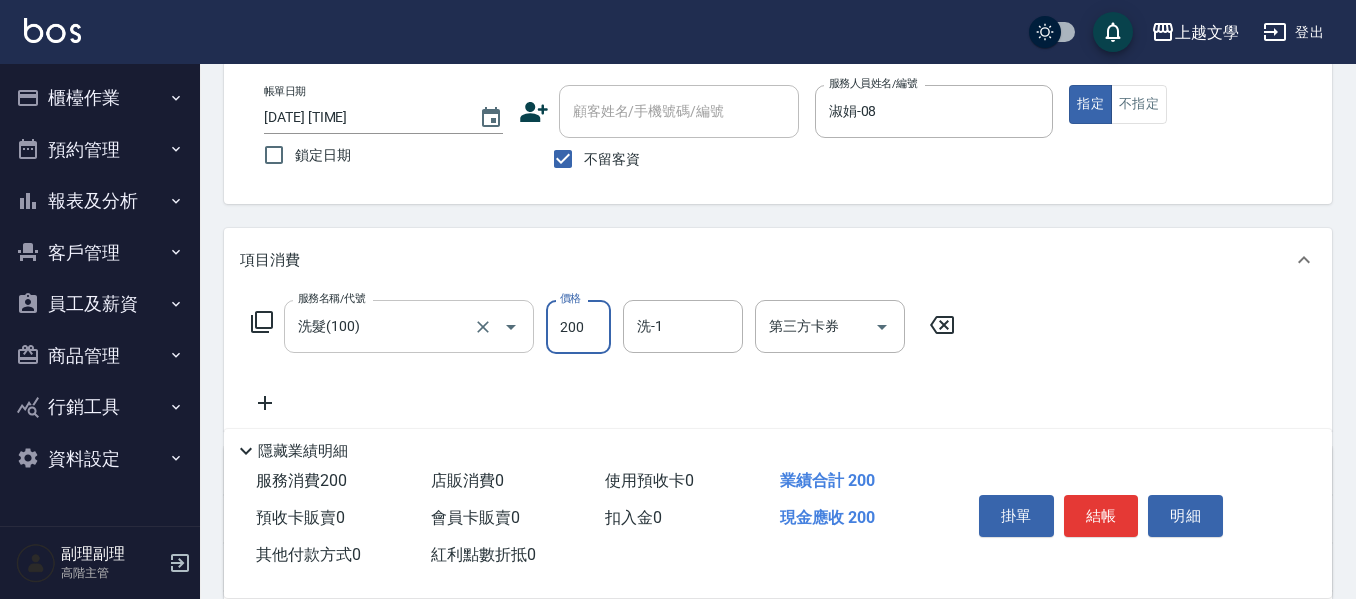 type on "200" 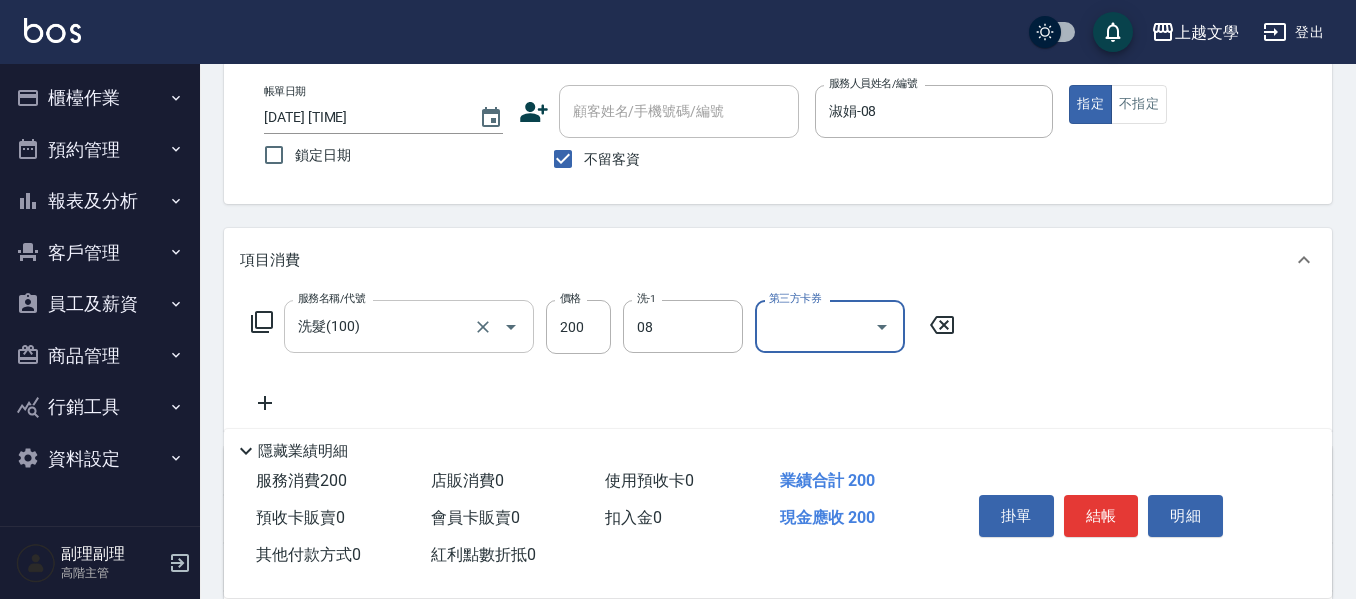 type on "淑娟-08" 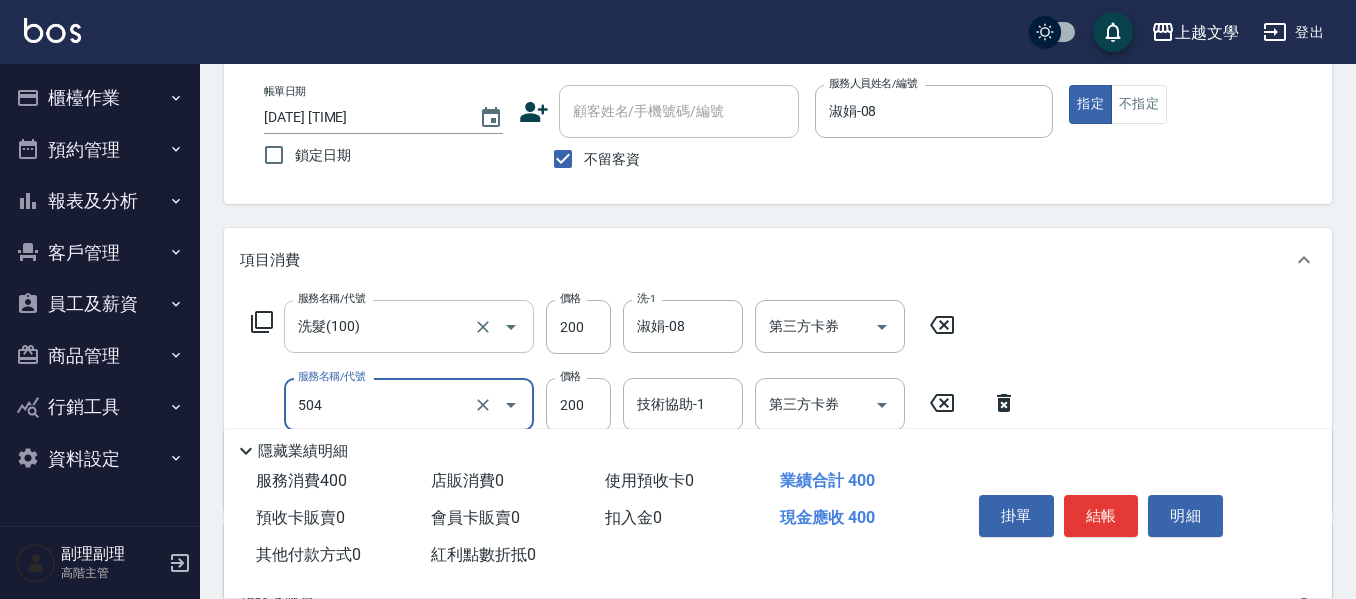 type on "瞬護(504)" 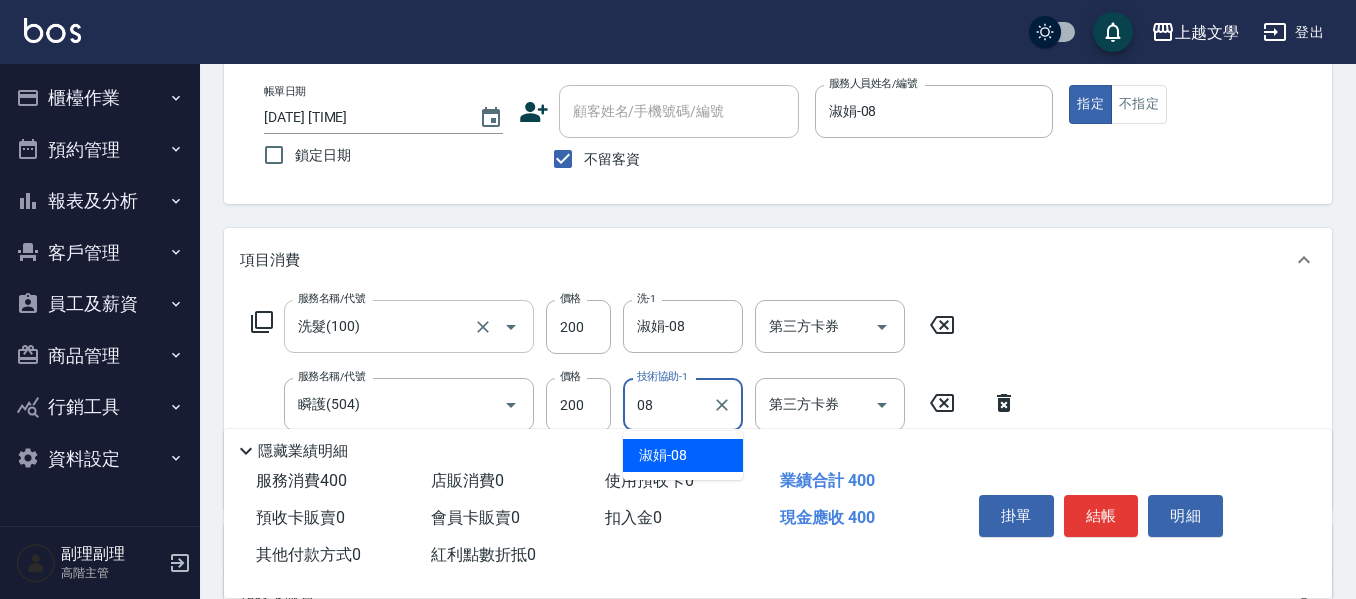 type on "淑娟-08" 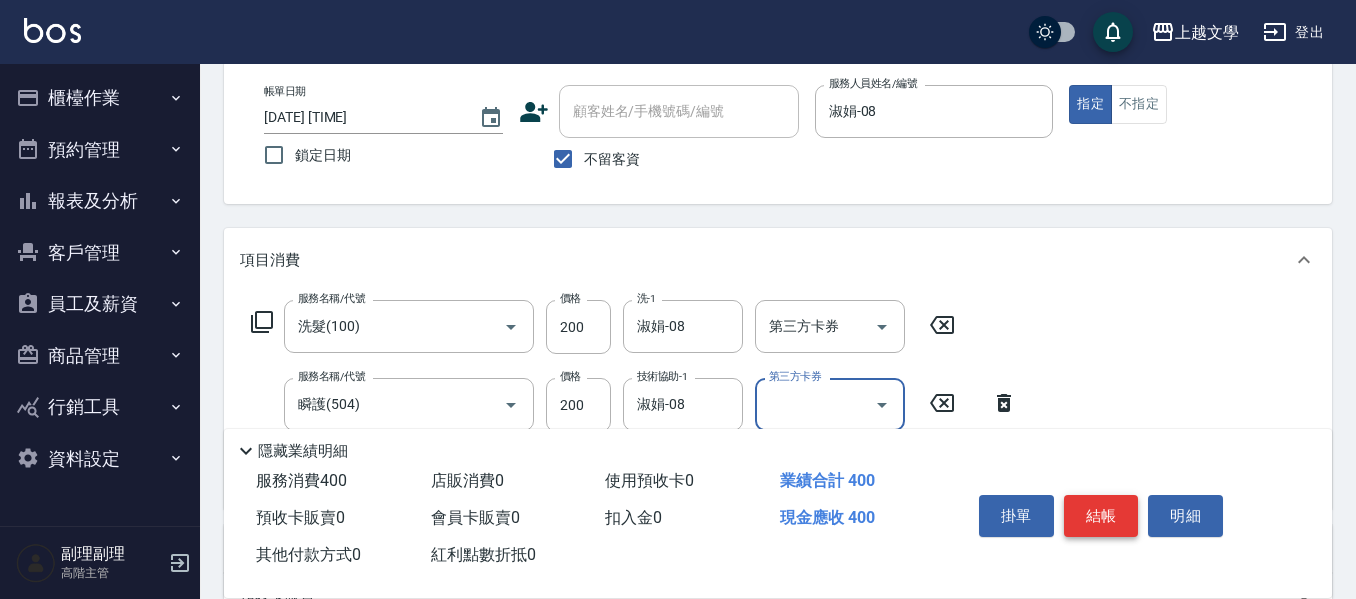 click on "結帳" at bounding box center (1101, 516) 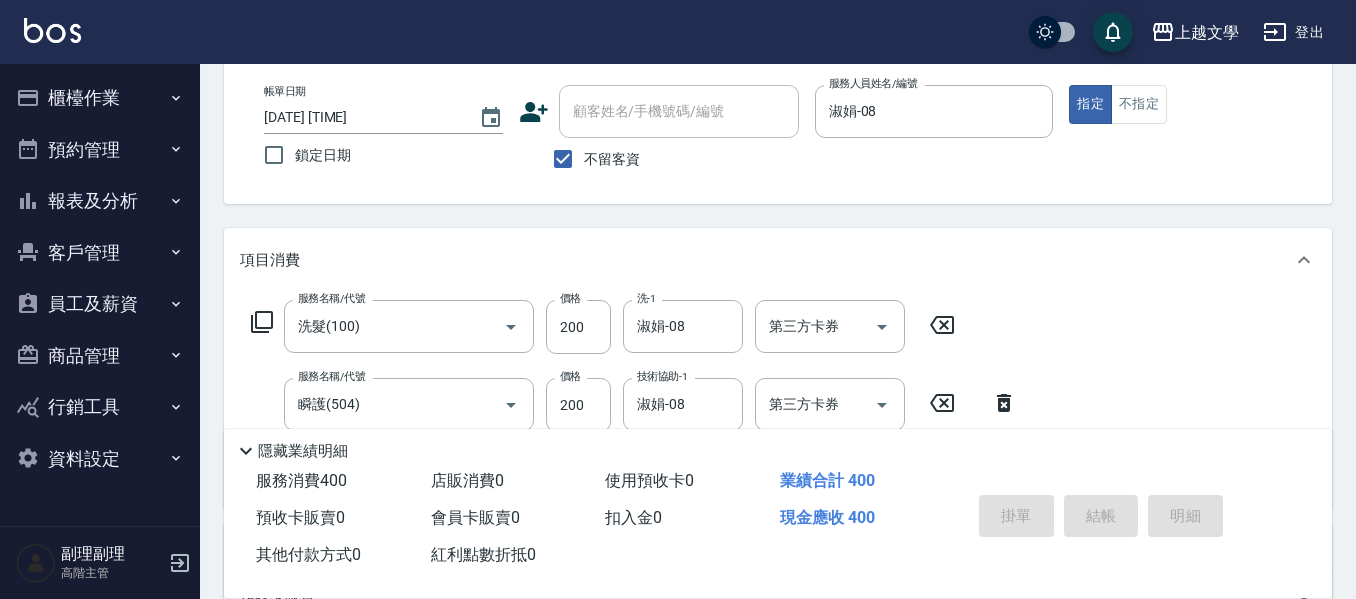type 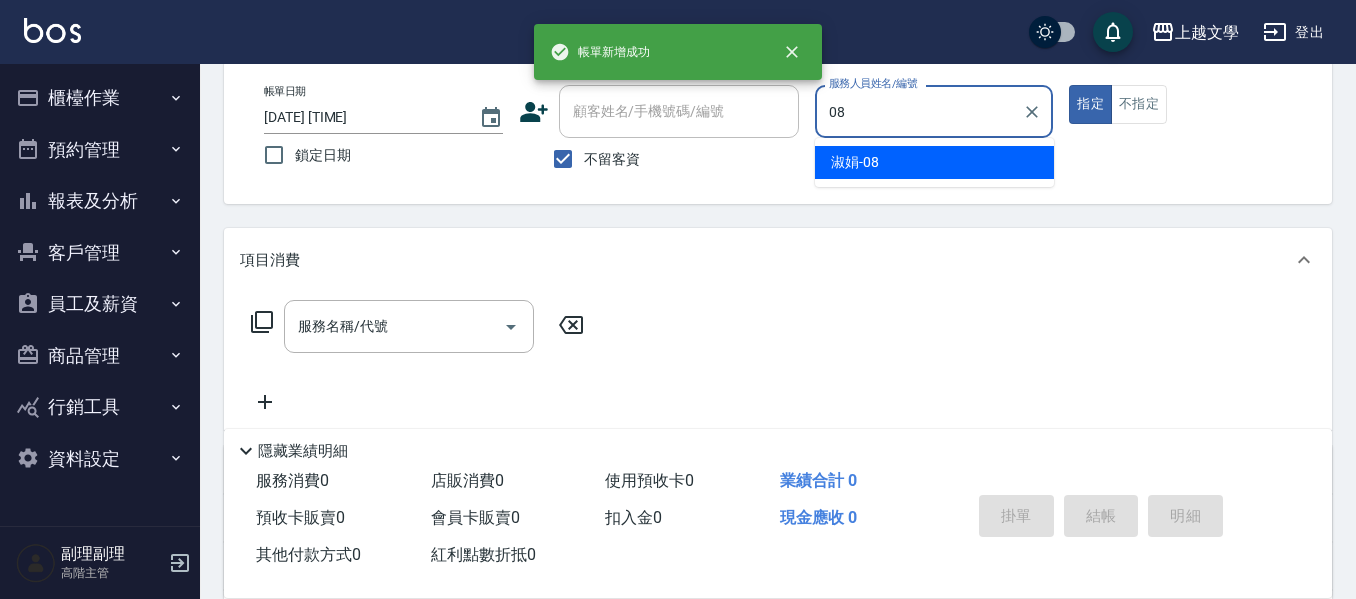 type on "淑娟-08" 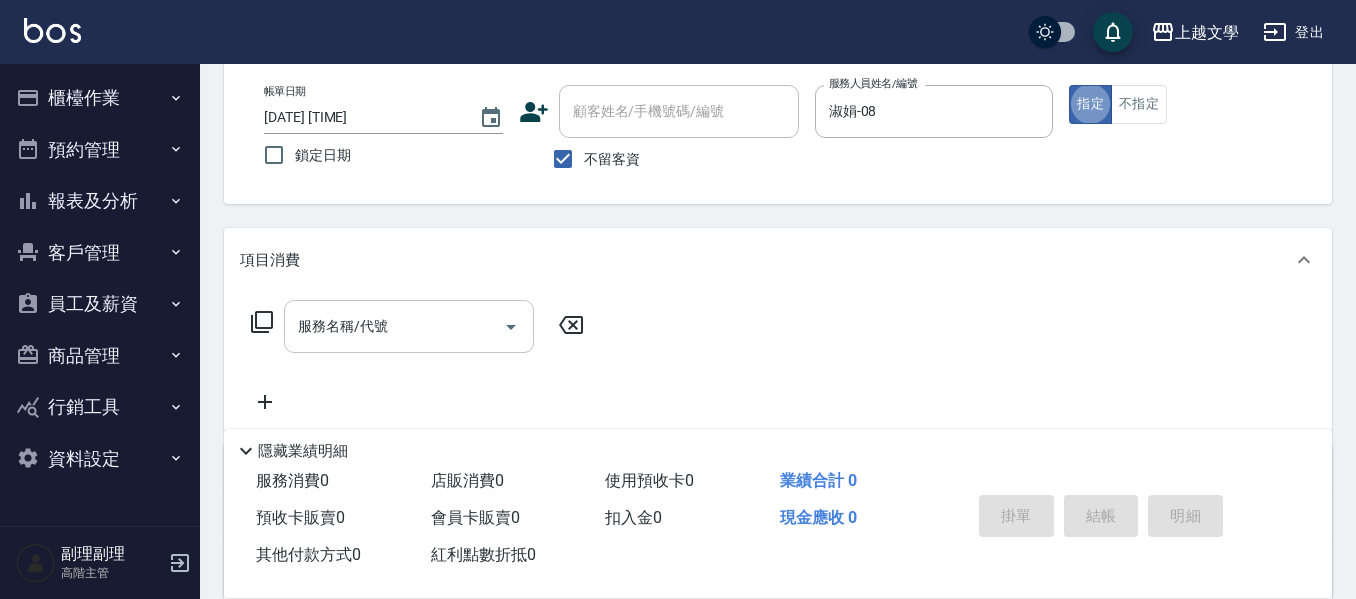 click on "服務名稱/代號" at bounding box center [394, 326] 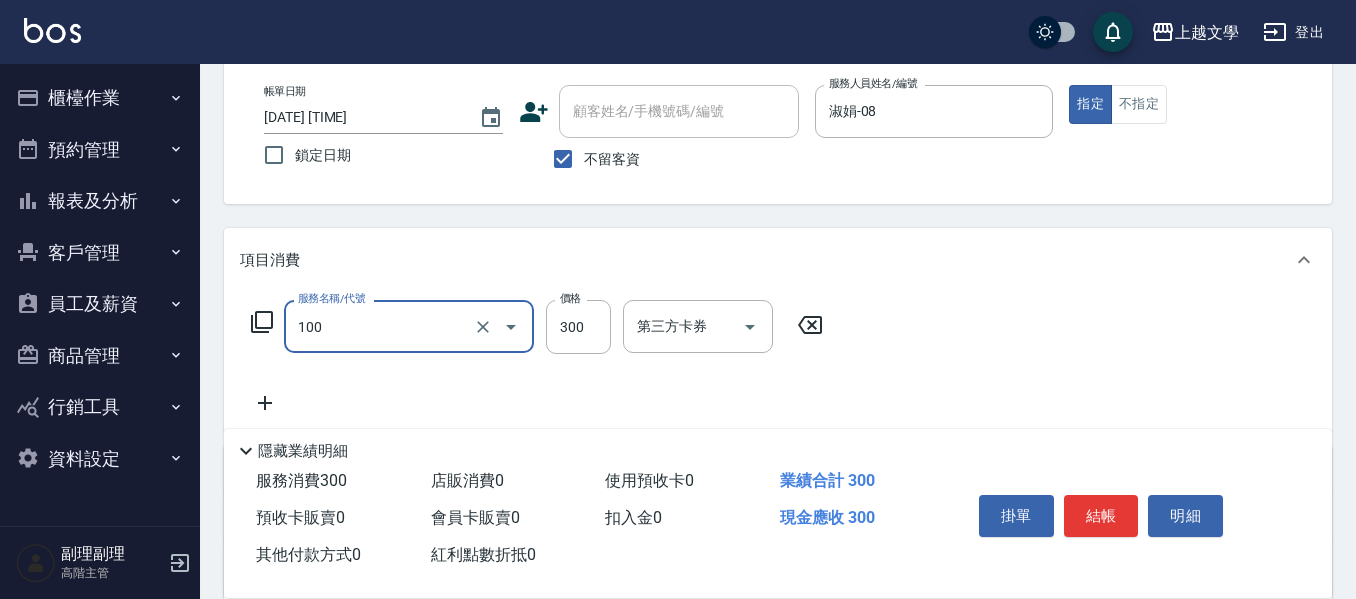 type on "洗髮(100)" 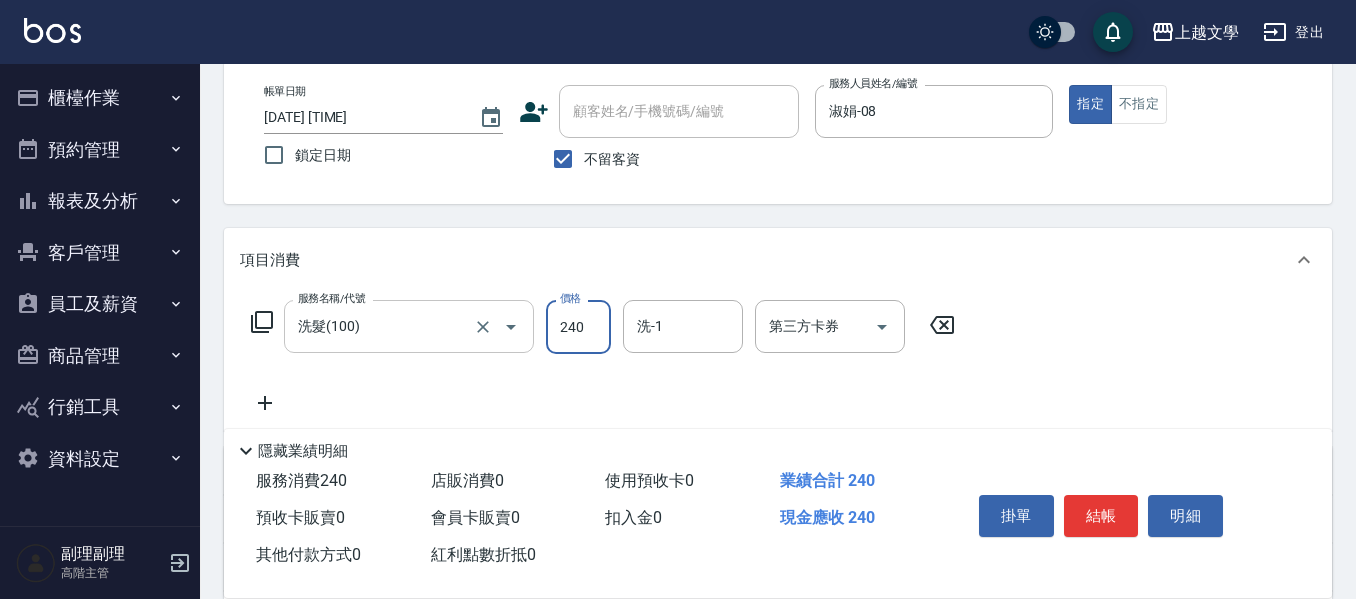 type on "240" 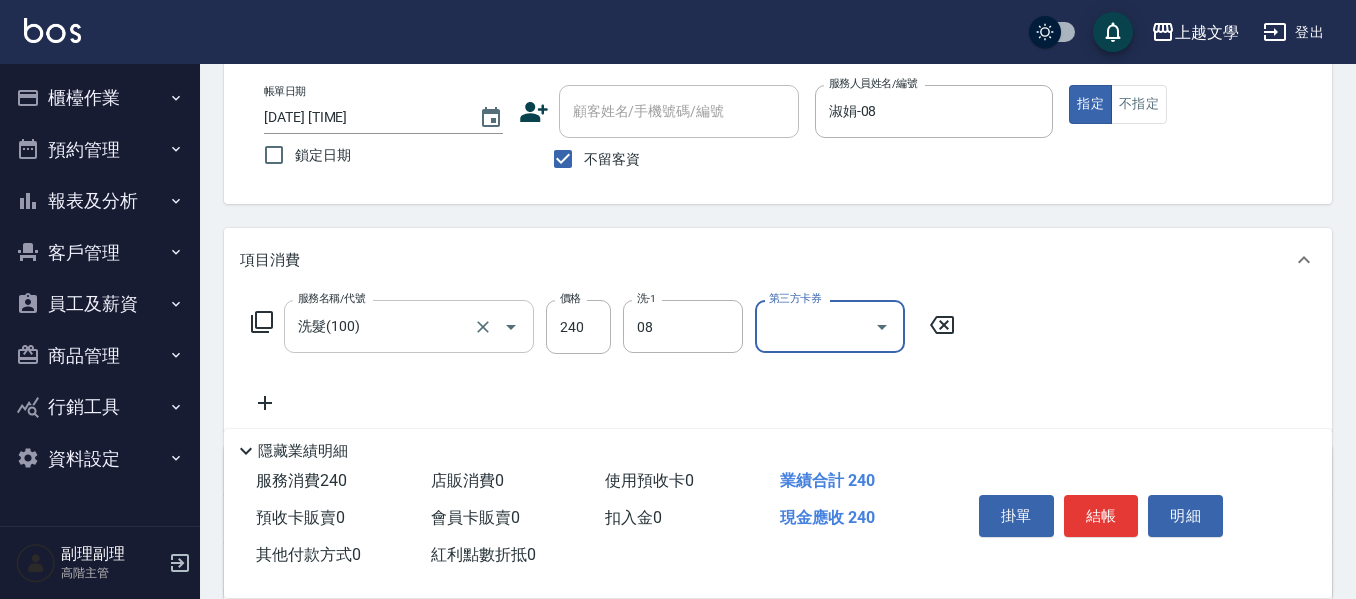 type on "淑娟-08" 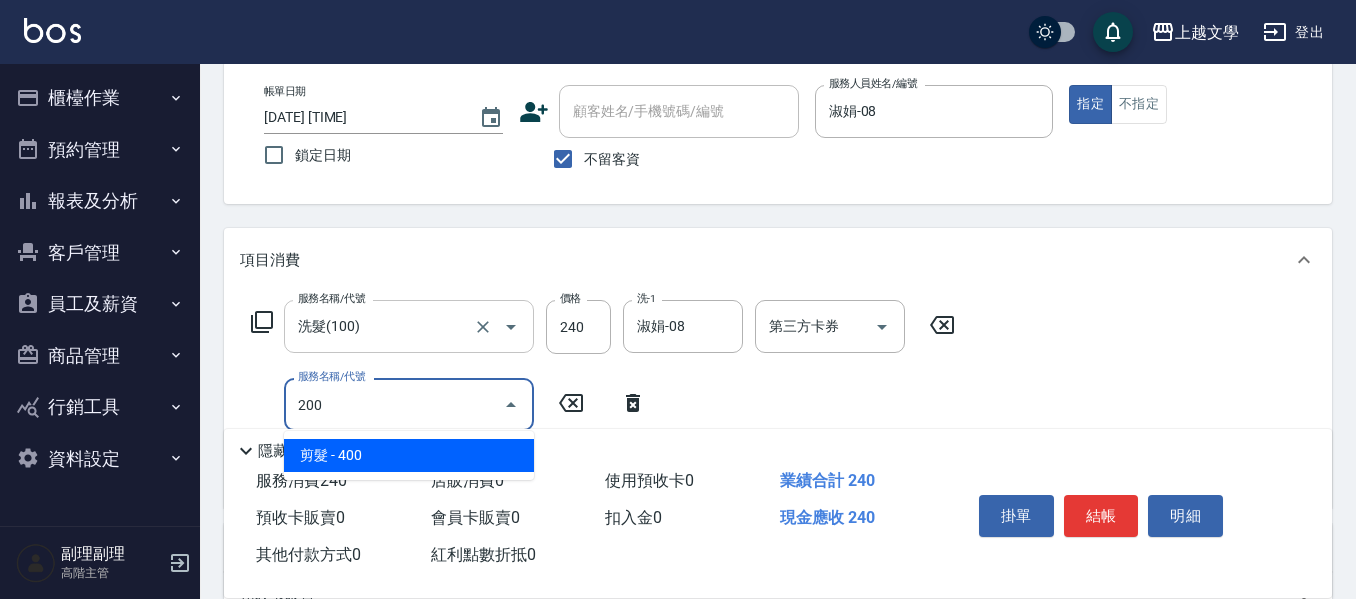 type on "剪髮(200)" 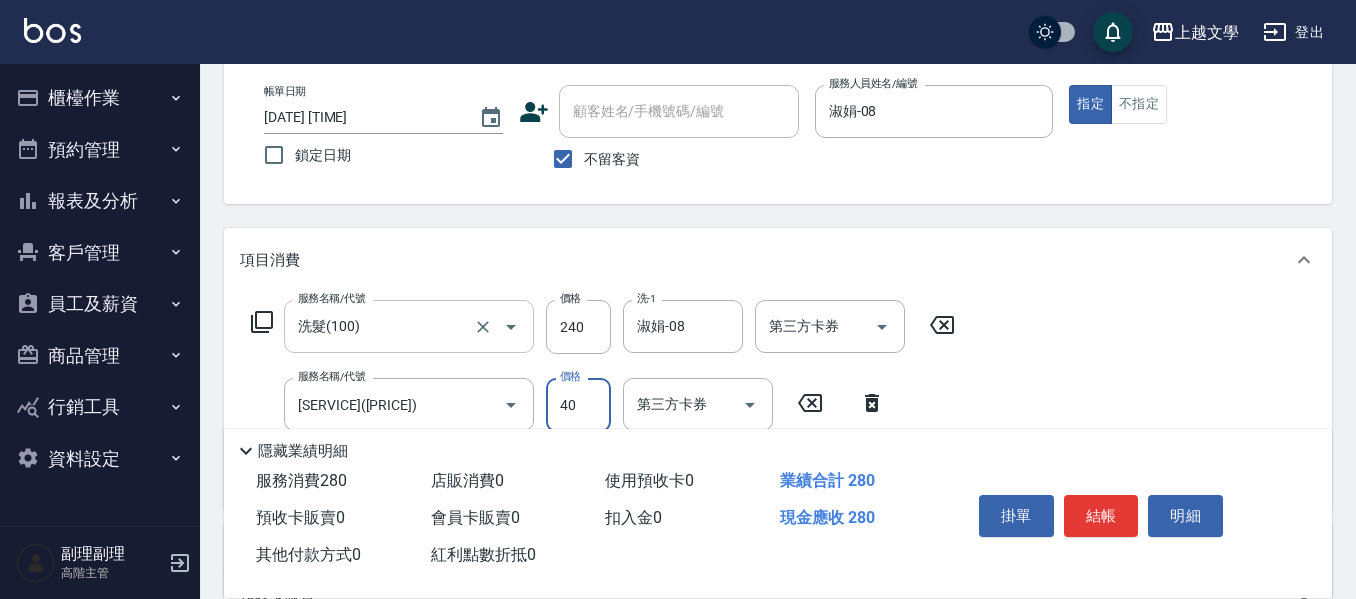 type on "400" 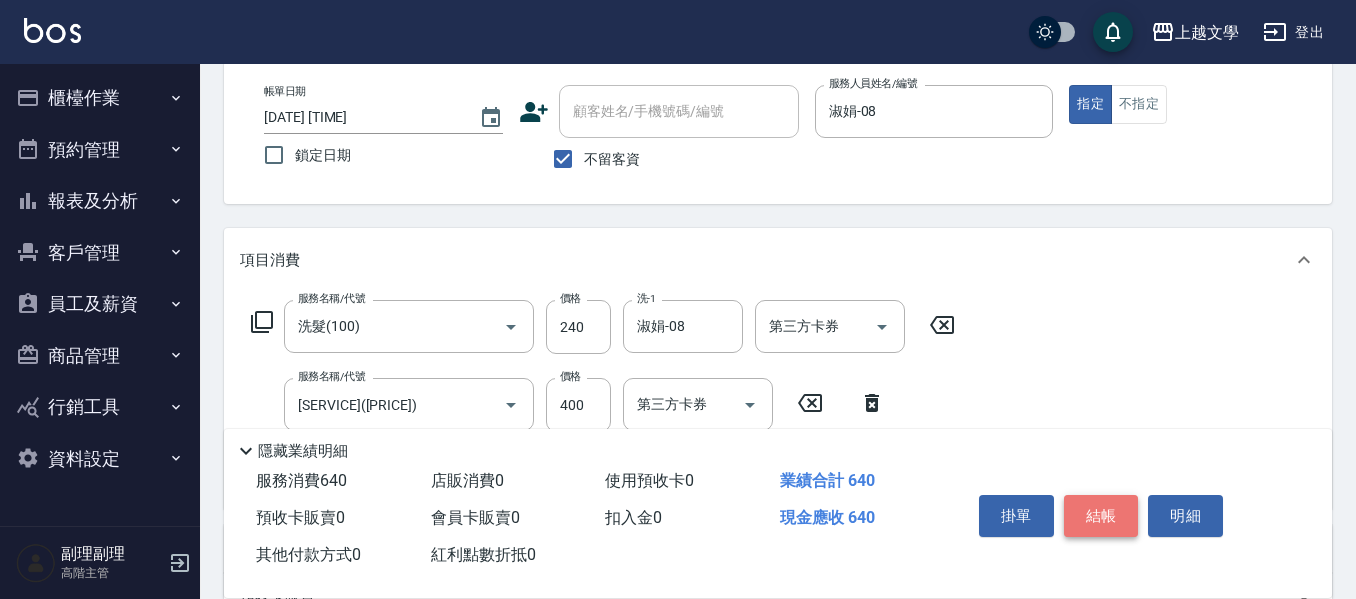 click on "結帳" at bounding box center (1101, 516) 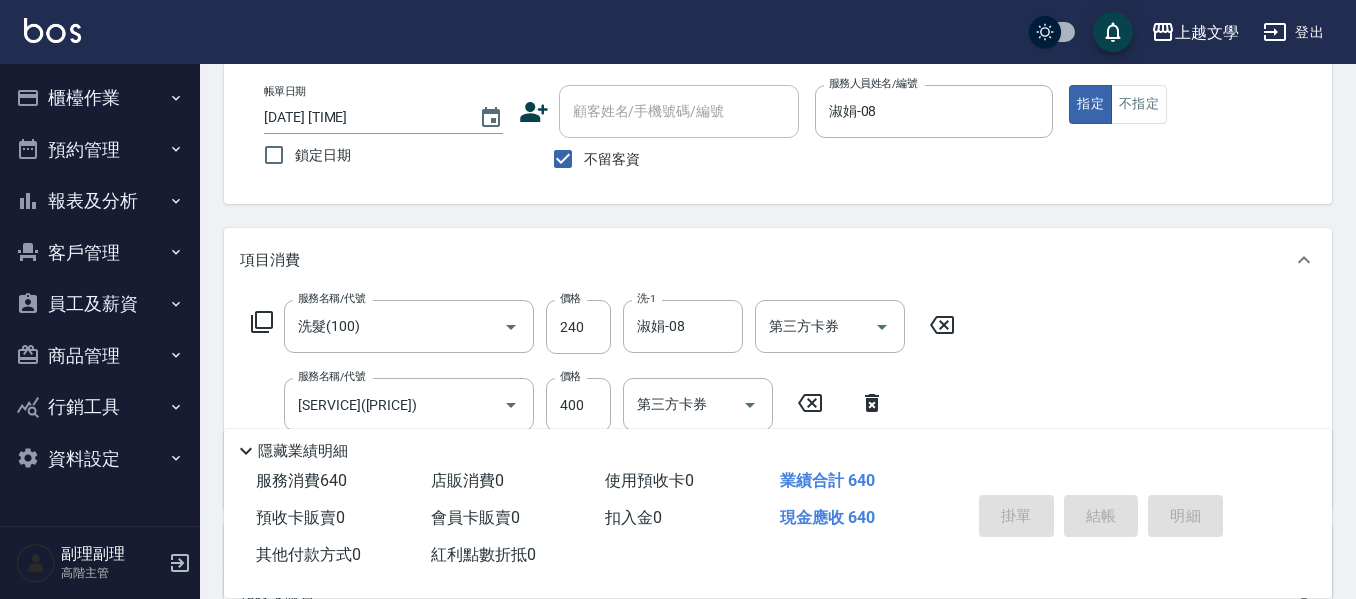 type 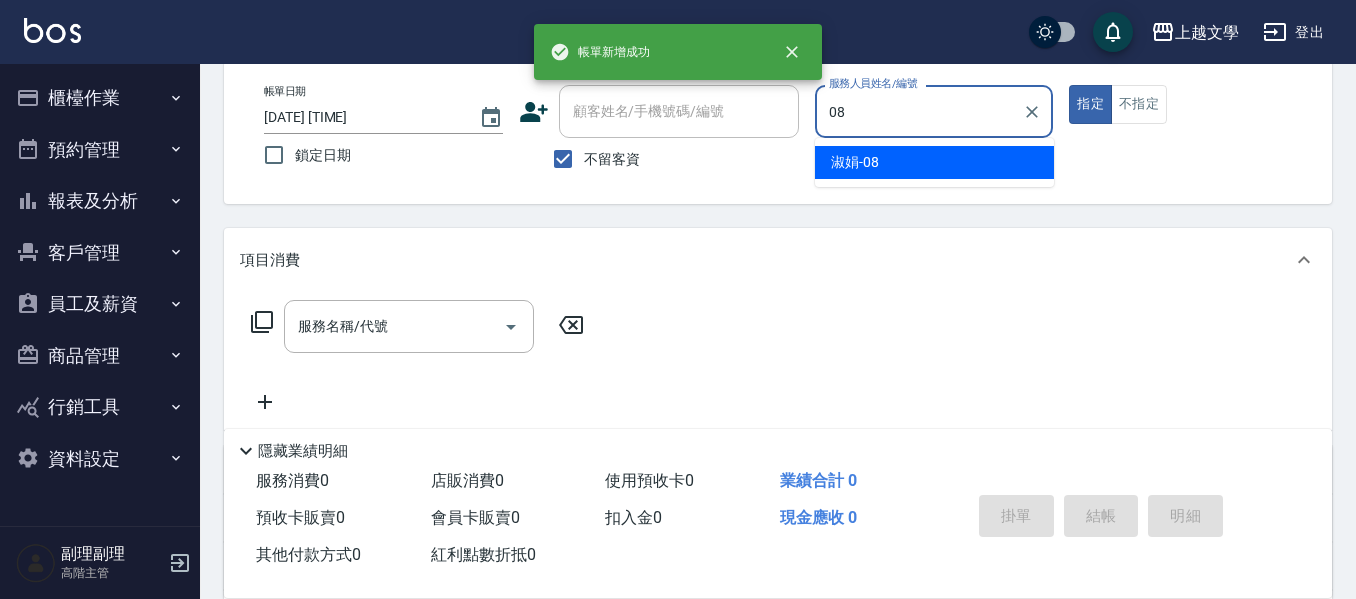 type on "淑娟-08" 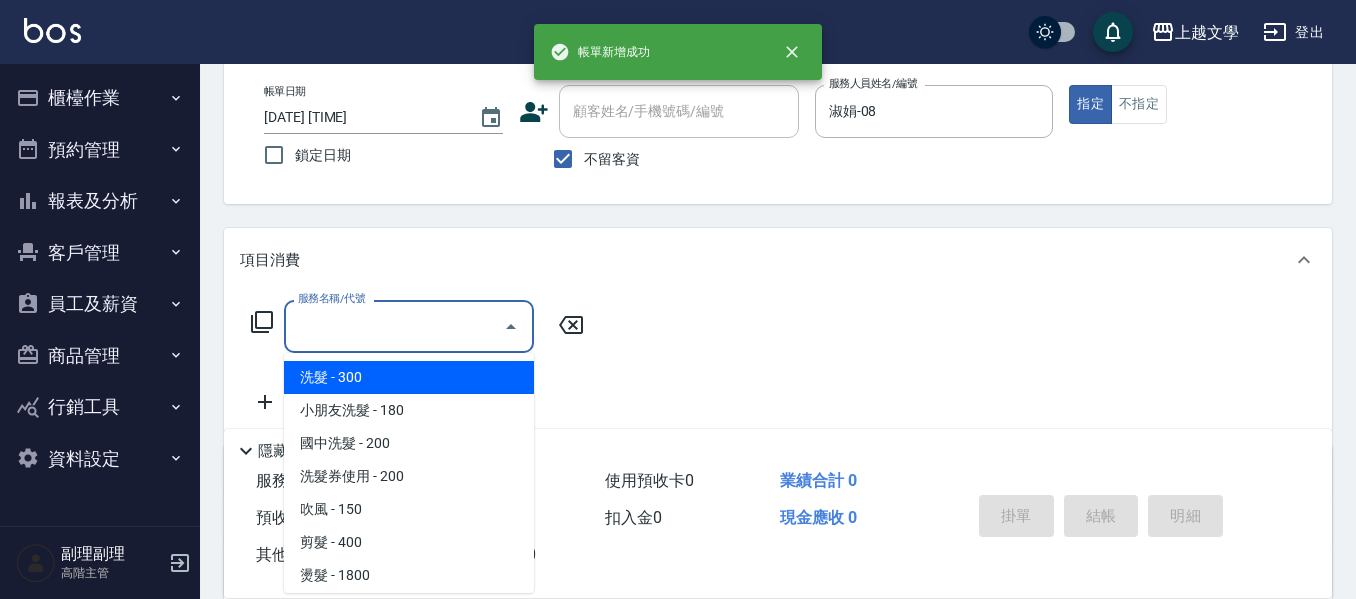 click on "服務名稱/代號" at bounding box center (394, 326) 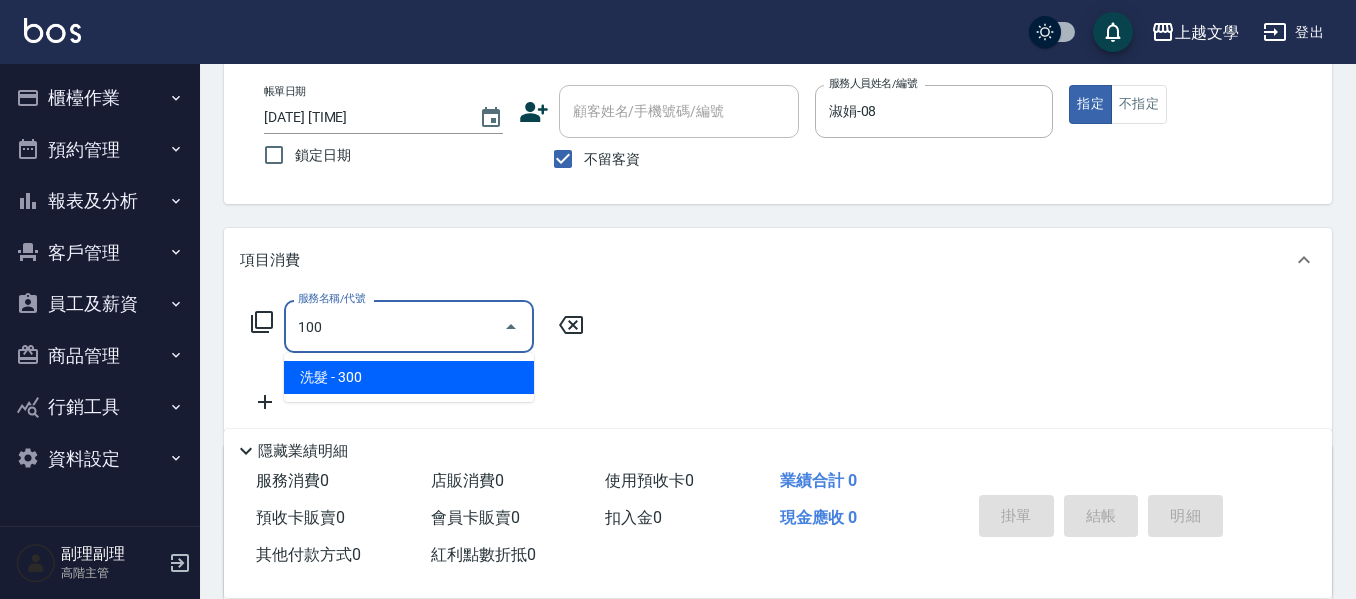 type on "洗髮(100)" 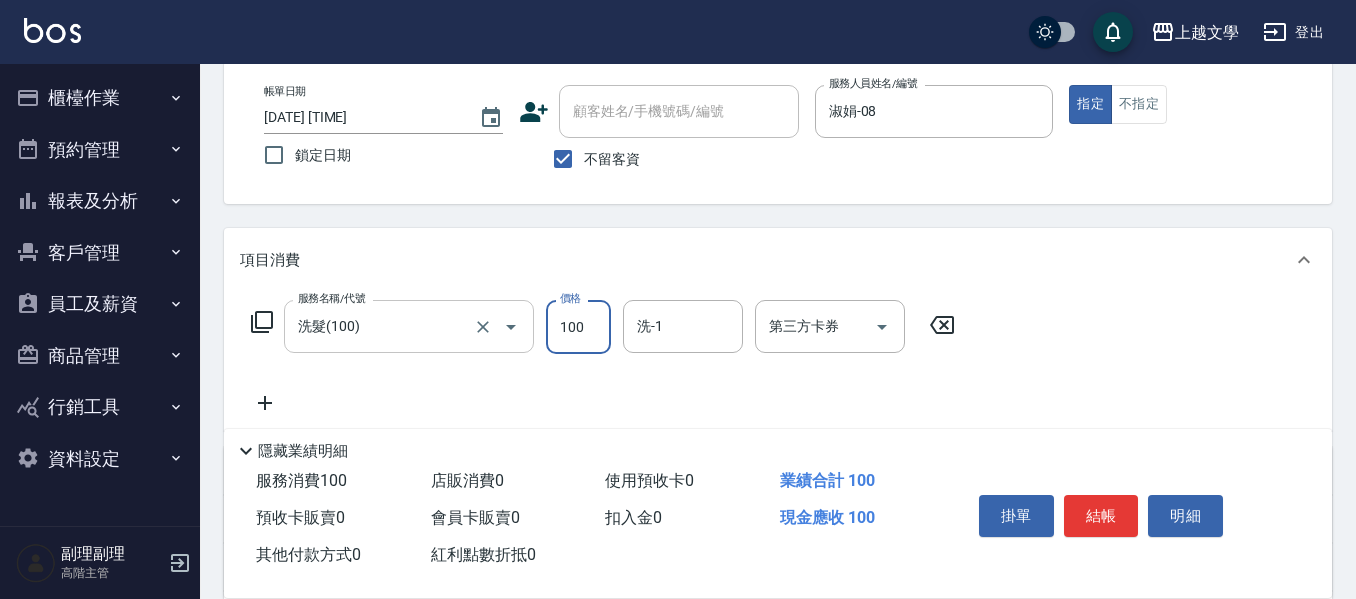 type on "100" 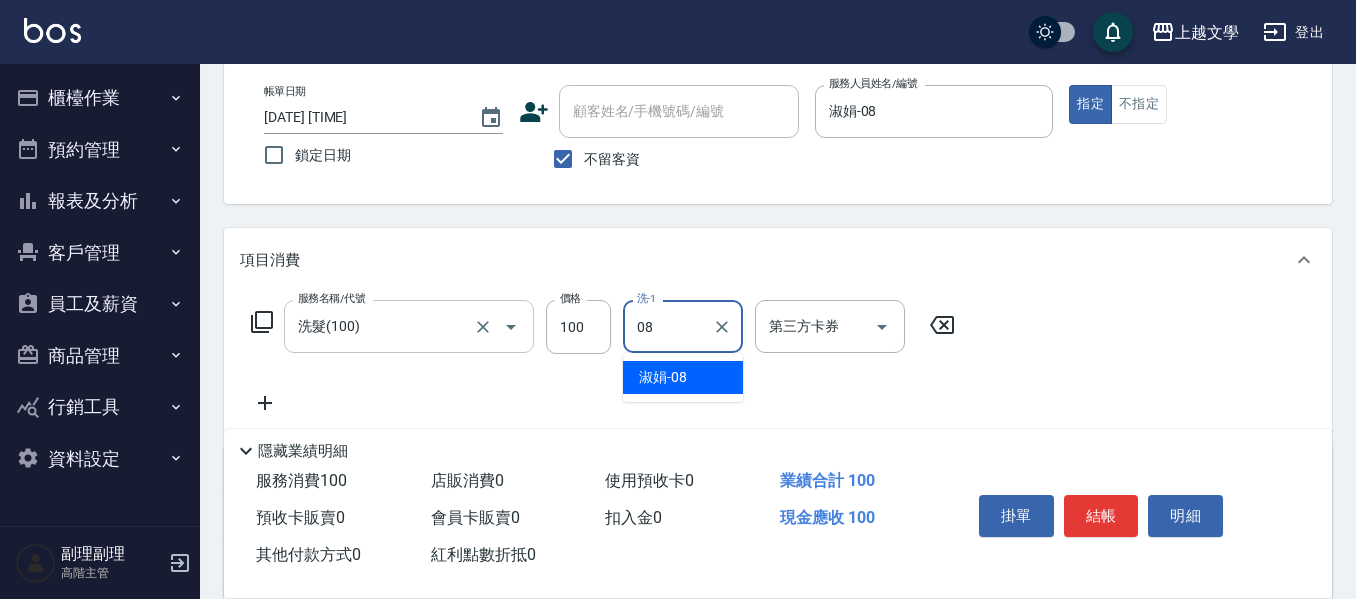 type on "淑娟-08" 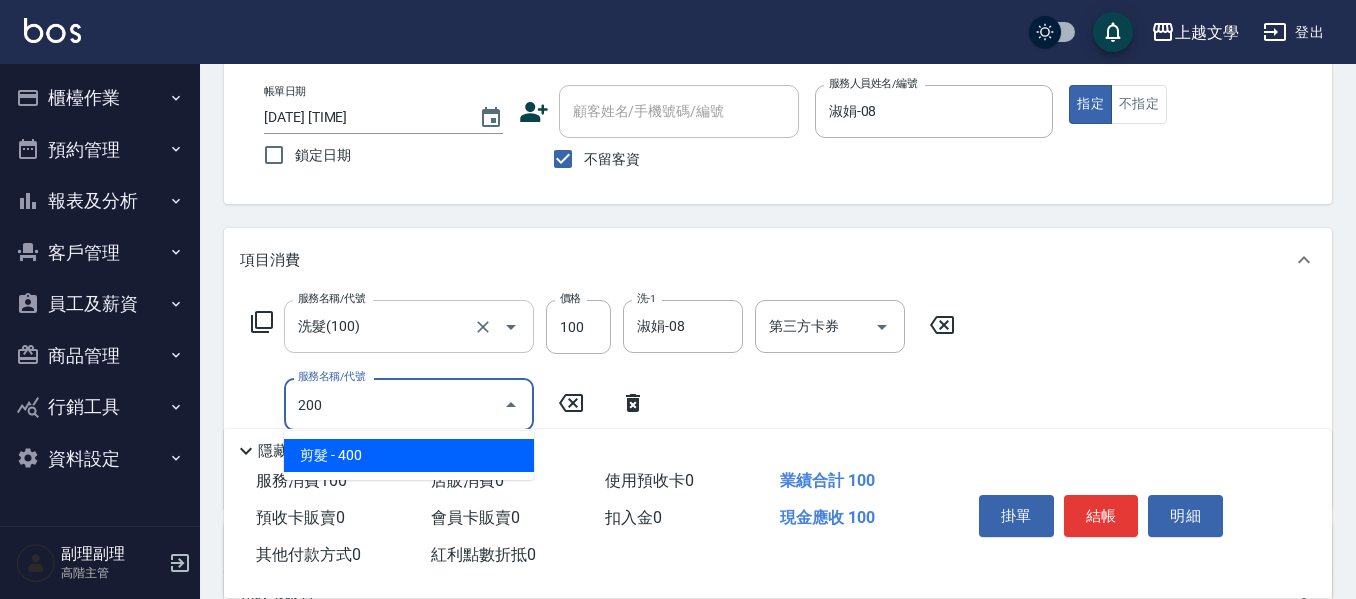 type on "剪髮(200)" 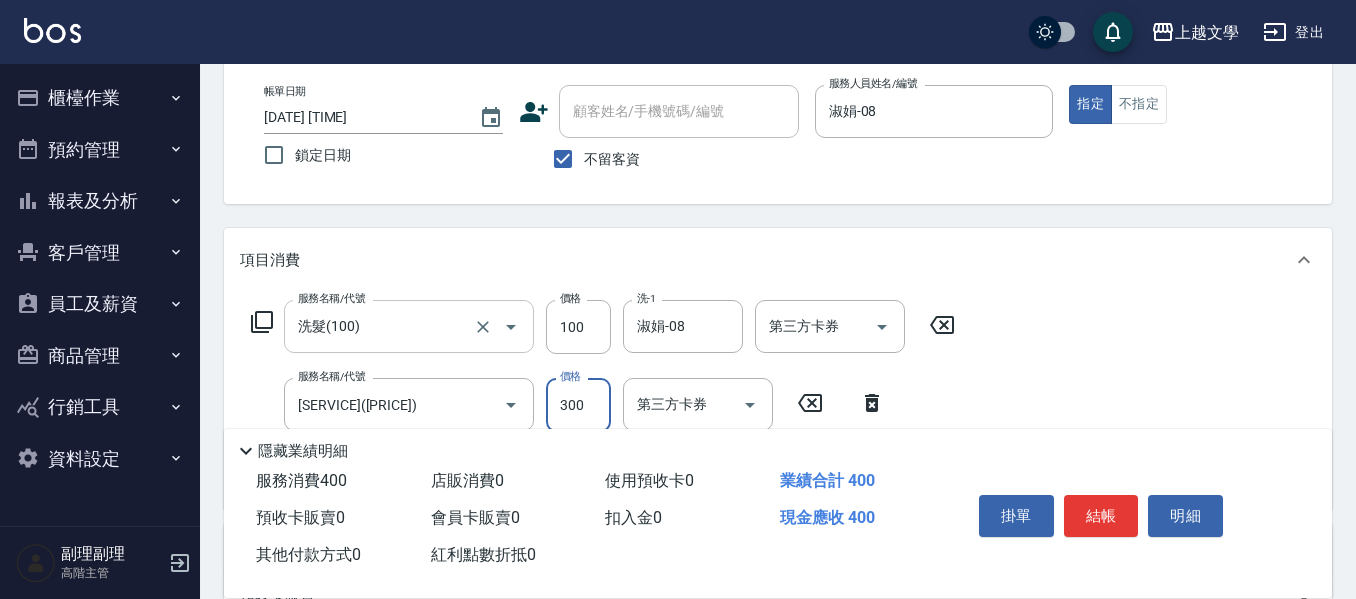 type on "300" 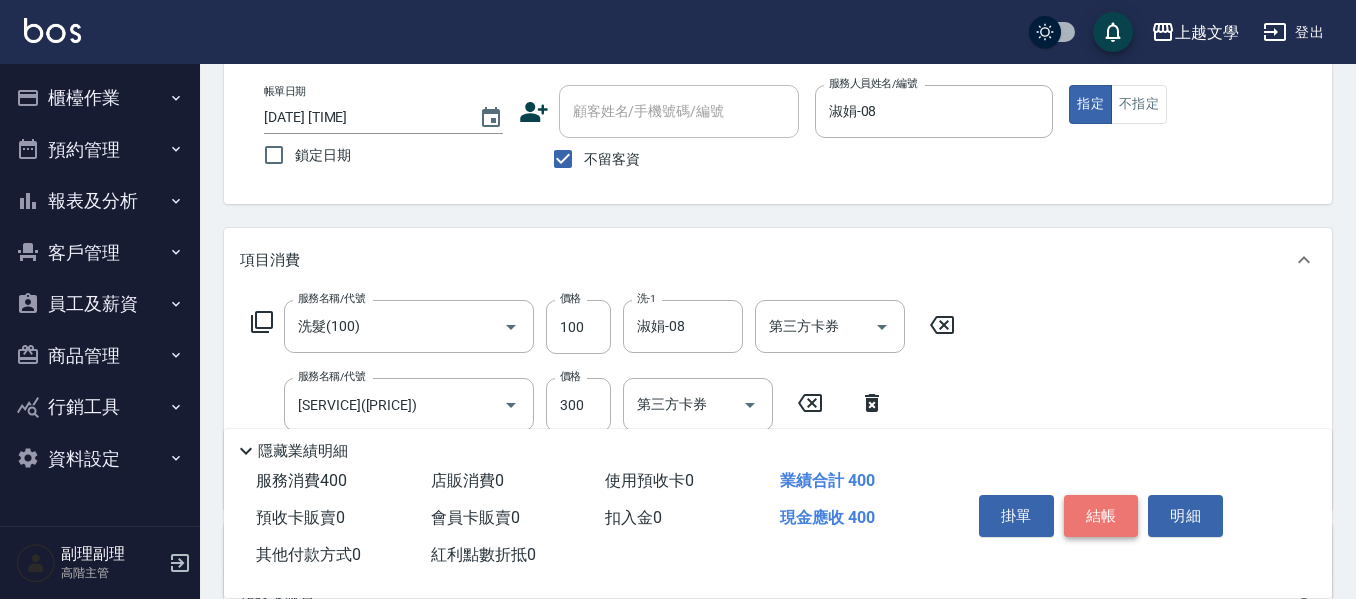 click on "結帳" at bounding box center (1101, 516) 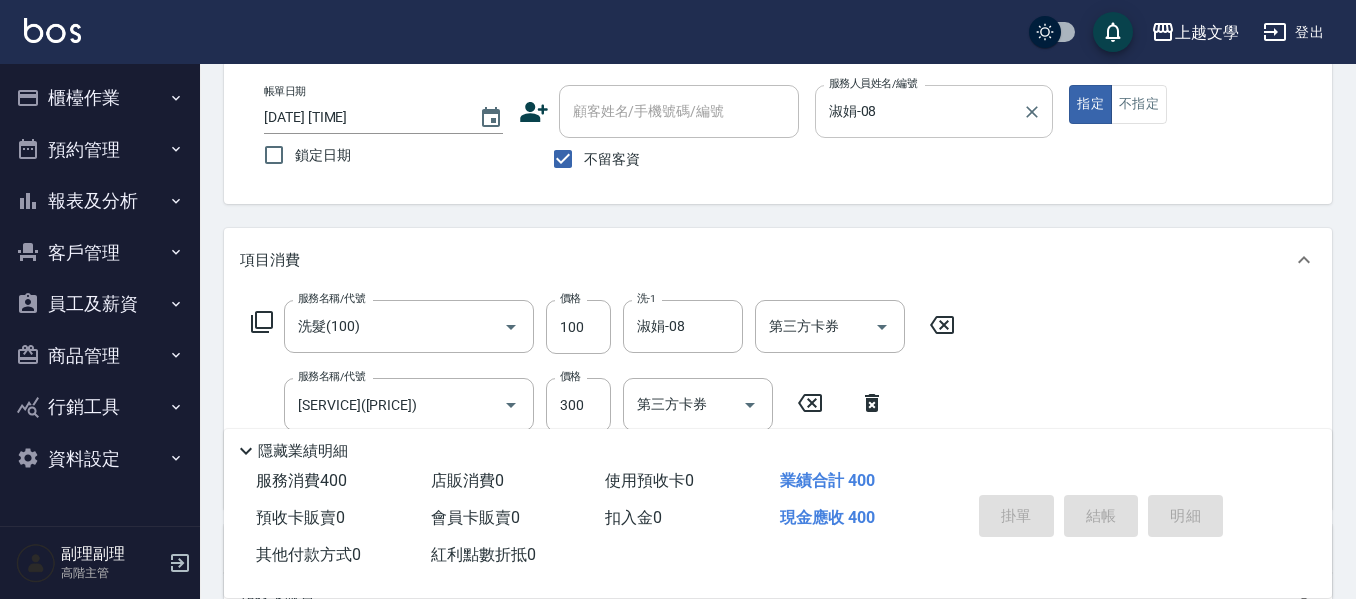 type on "2025/08/07 17:38" 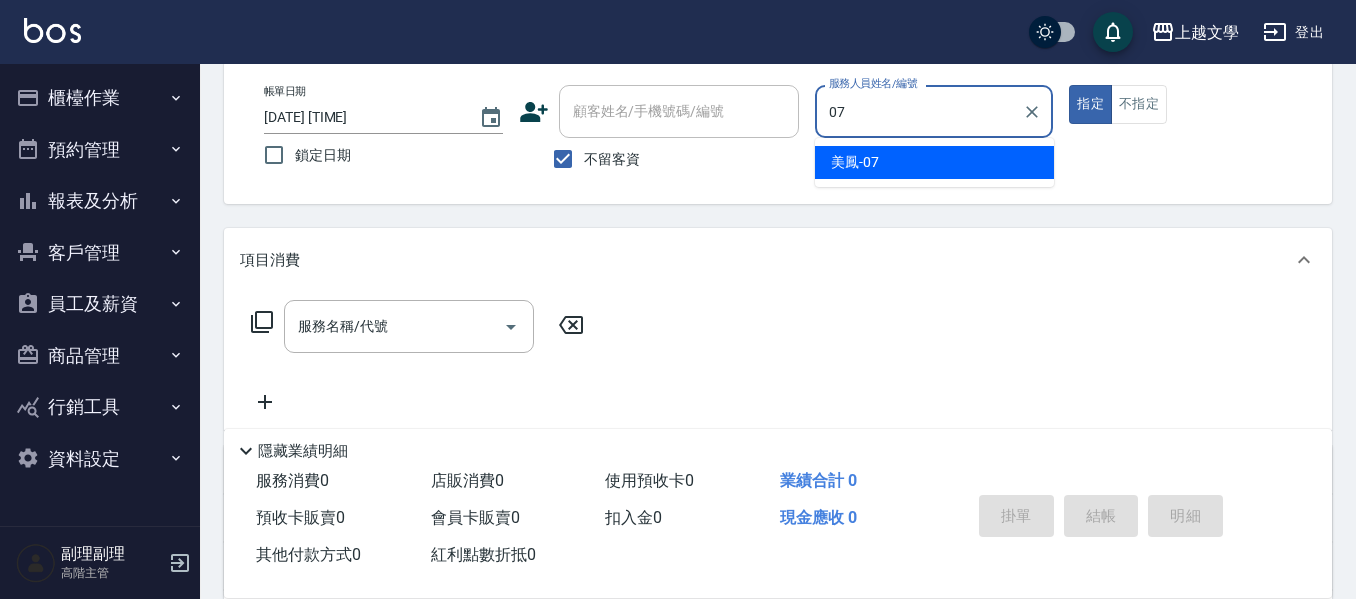 type on "美鳳-07" 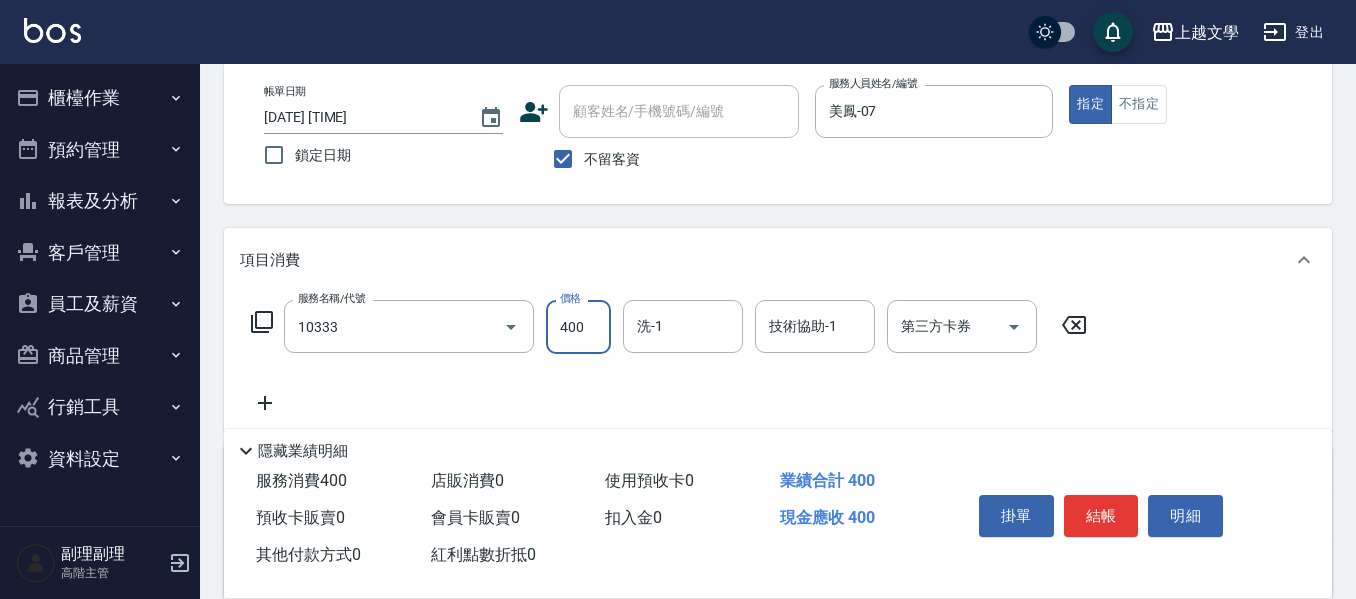 type on "舒暢洗髮(10333)" 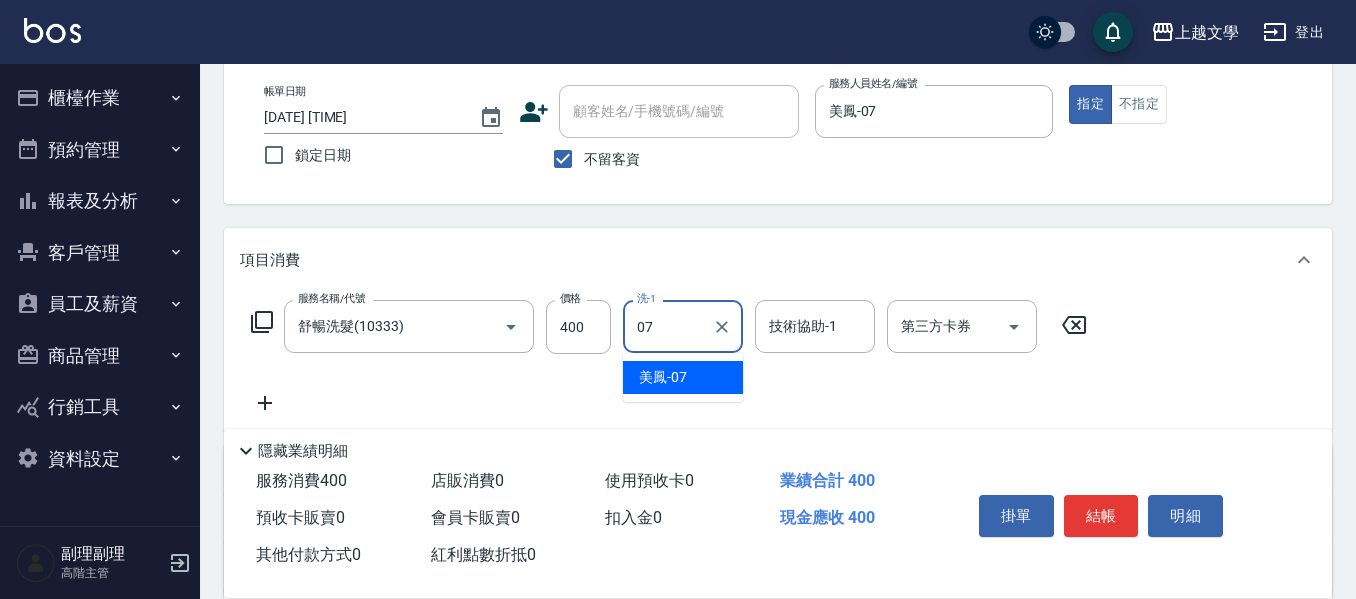type on "美鳳-07" 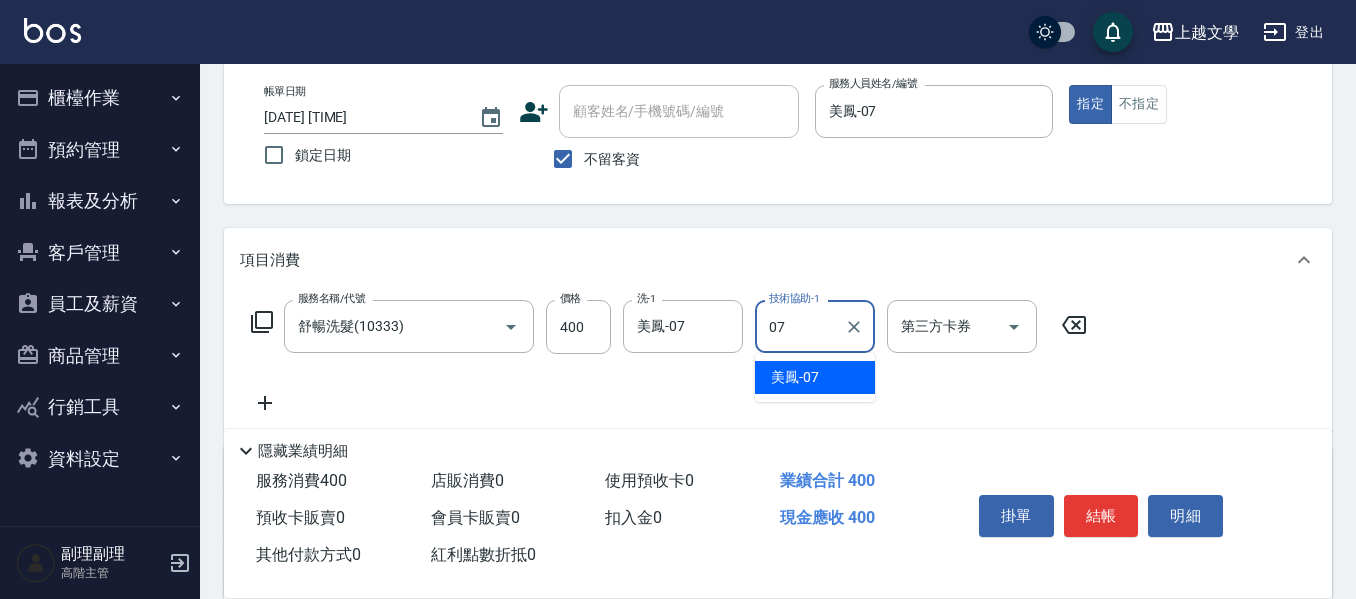 type on "美鳳-07" 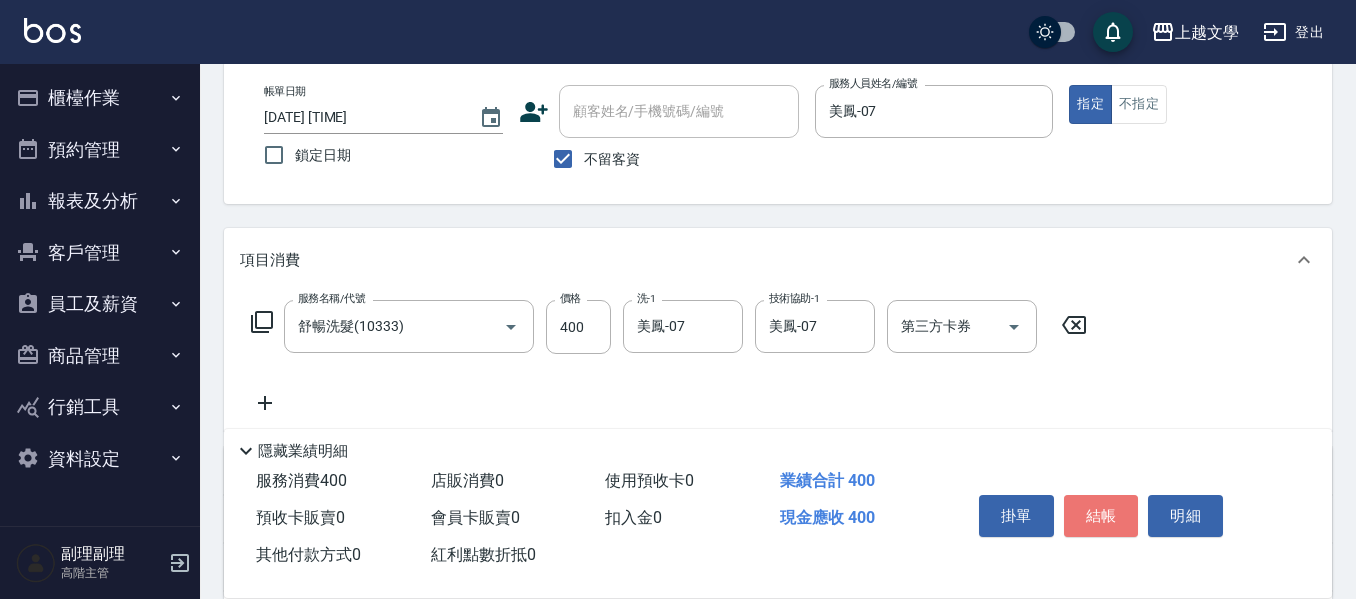 click on "結帳" at bounding box center (1101, 516) 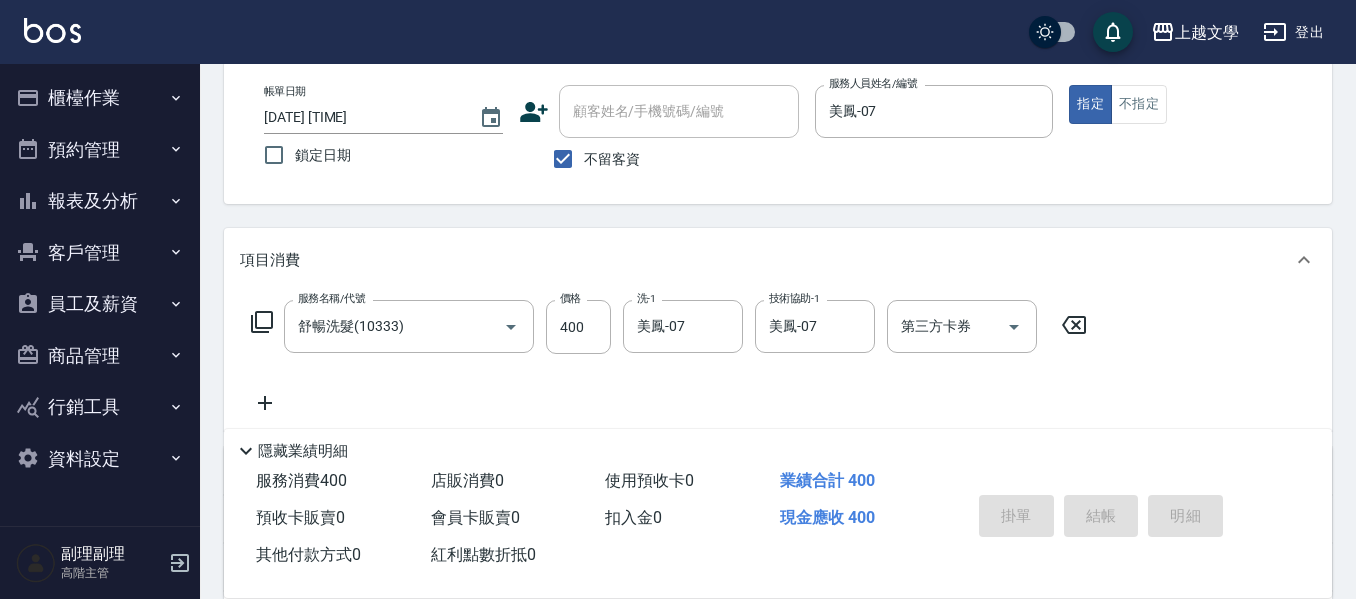 type on "2025/08/07 18:03" 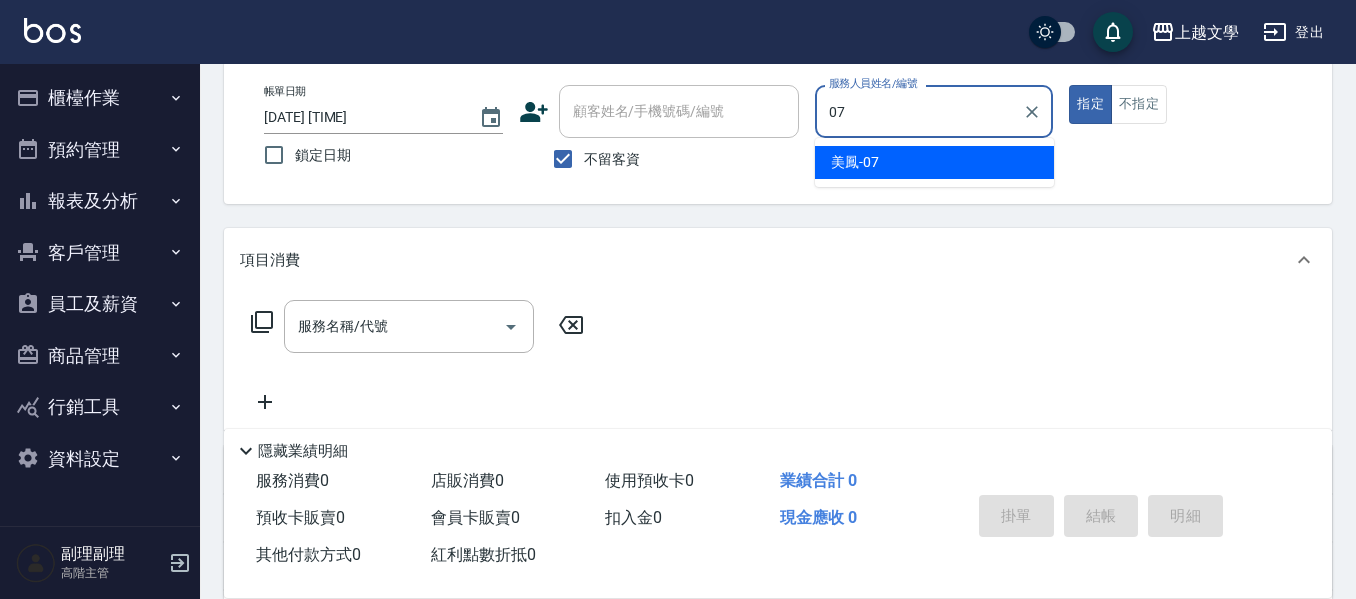 type on "美鳳-07" 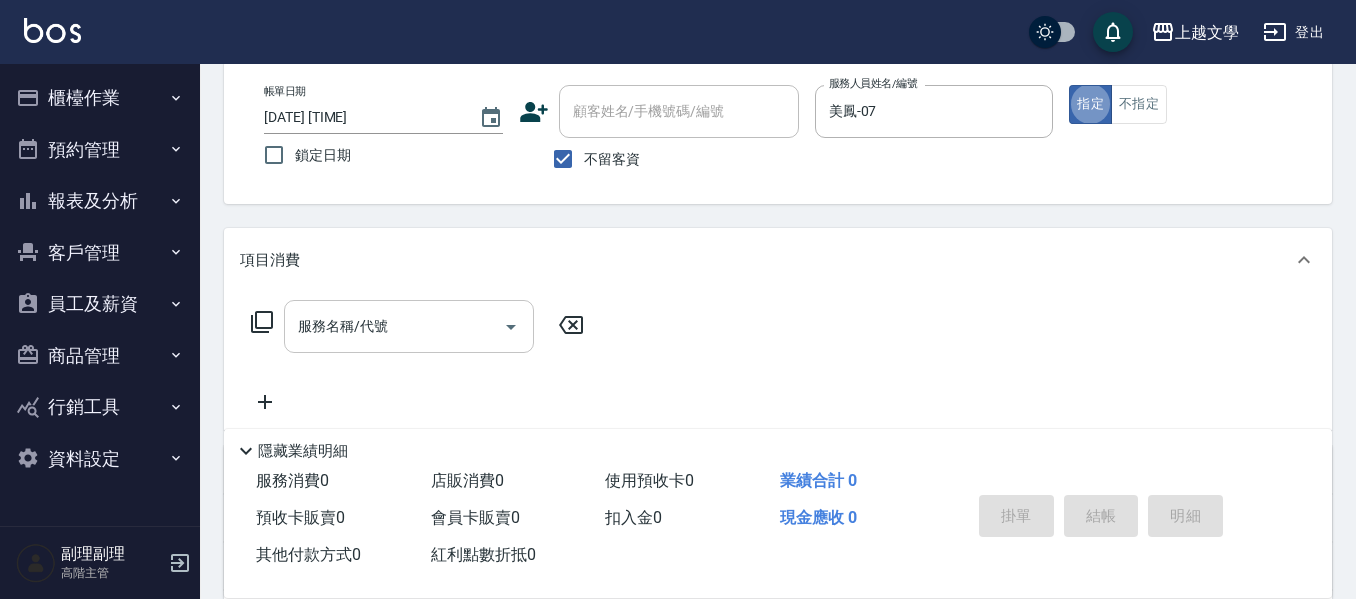 click on "服務名稱/代號" at bounding box center (394, 326) 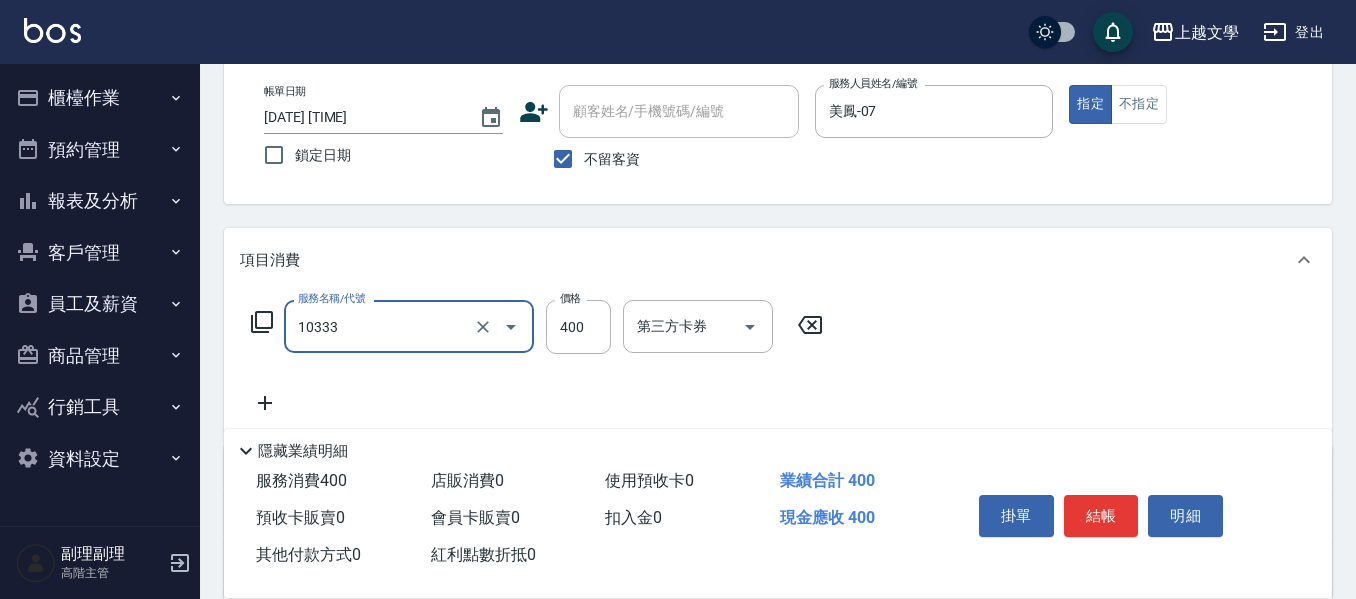 type on "舒暢洗髮(10333)" 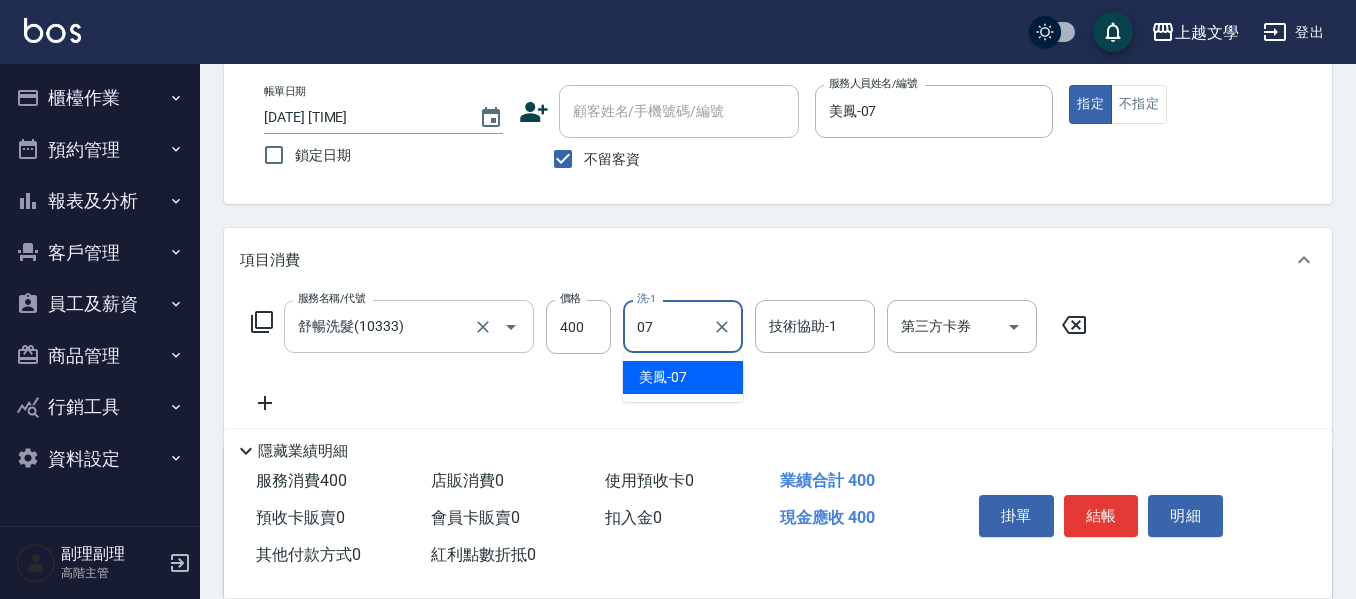 type on "美鳳-07" 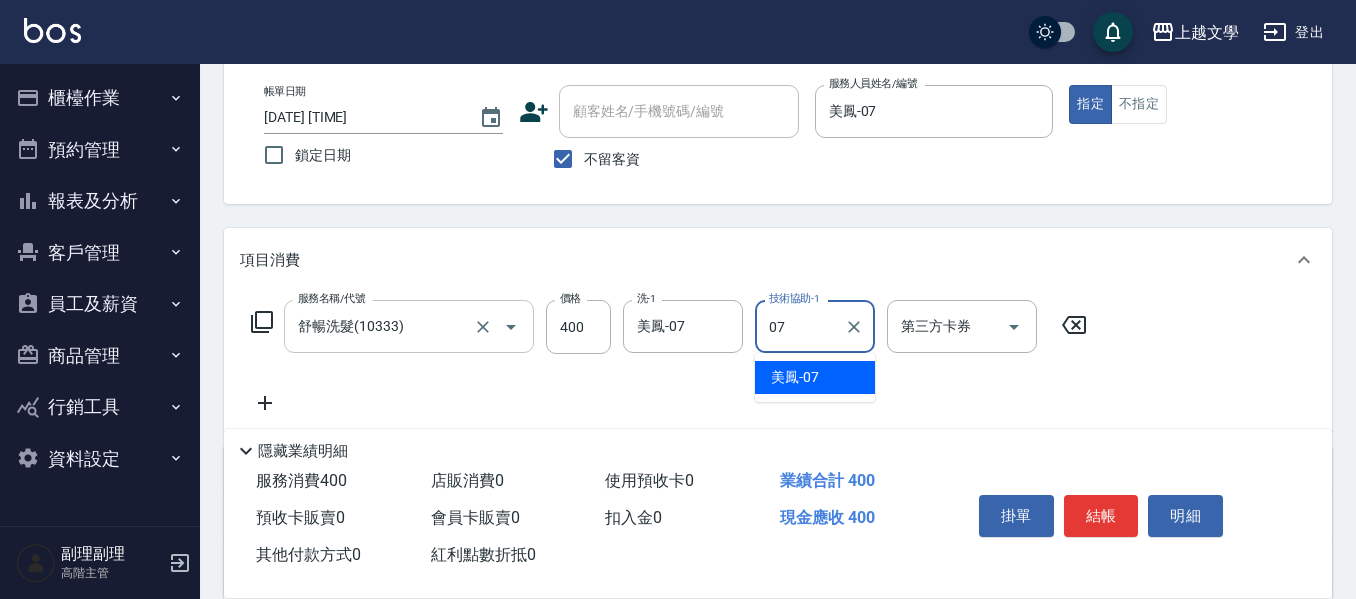 type on "美鳳-07" 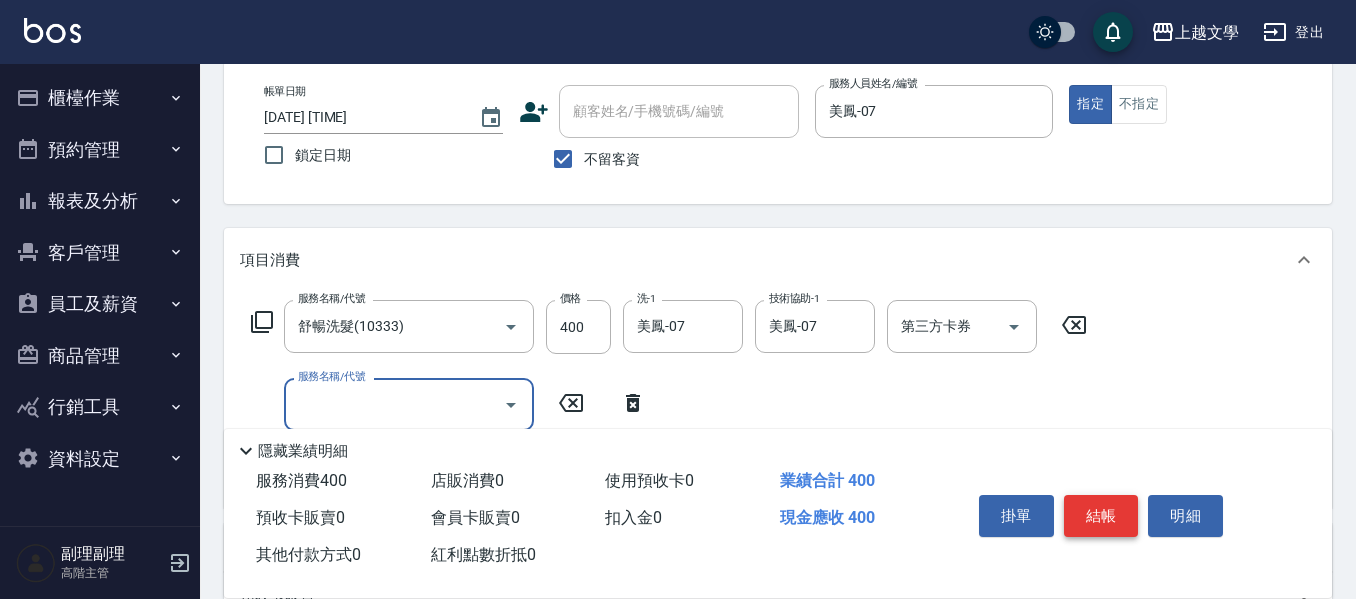 click on "結帳" at bounding box center [1101, 516] 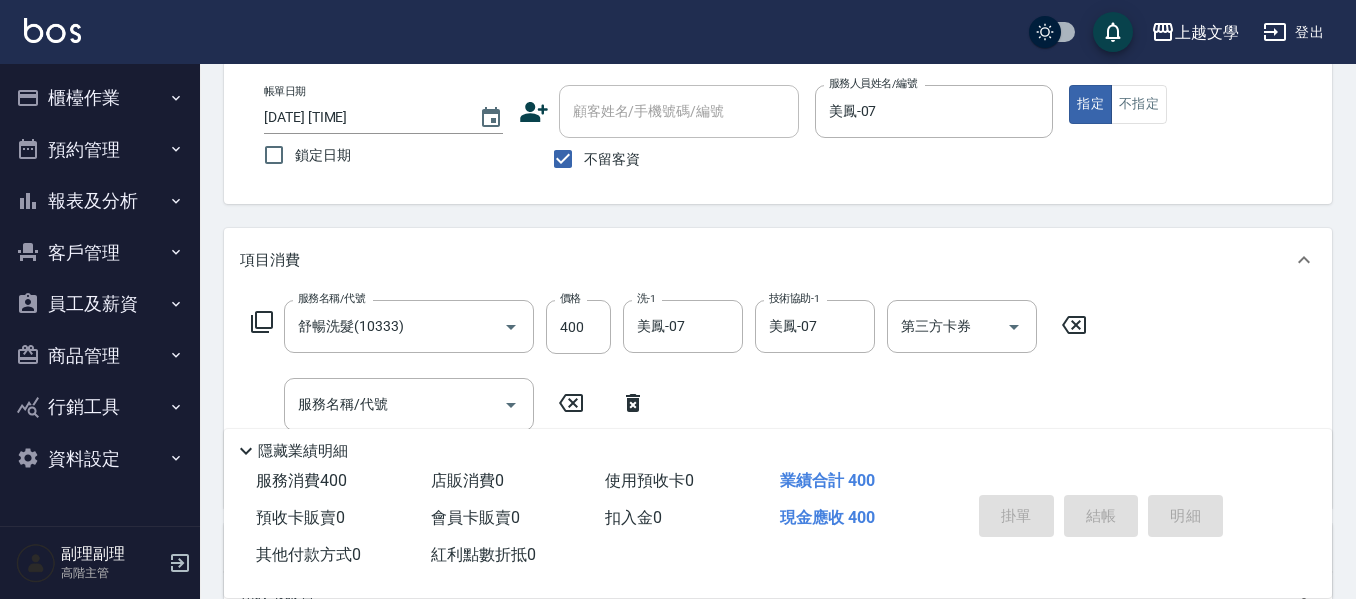 type 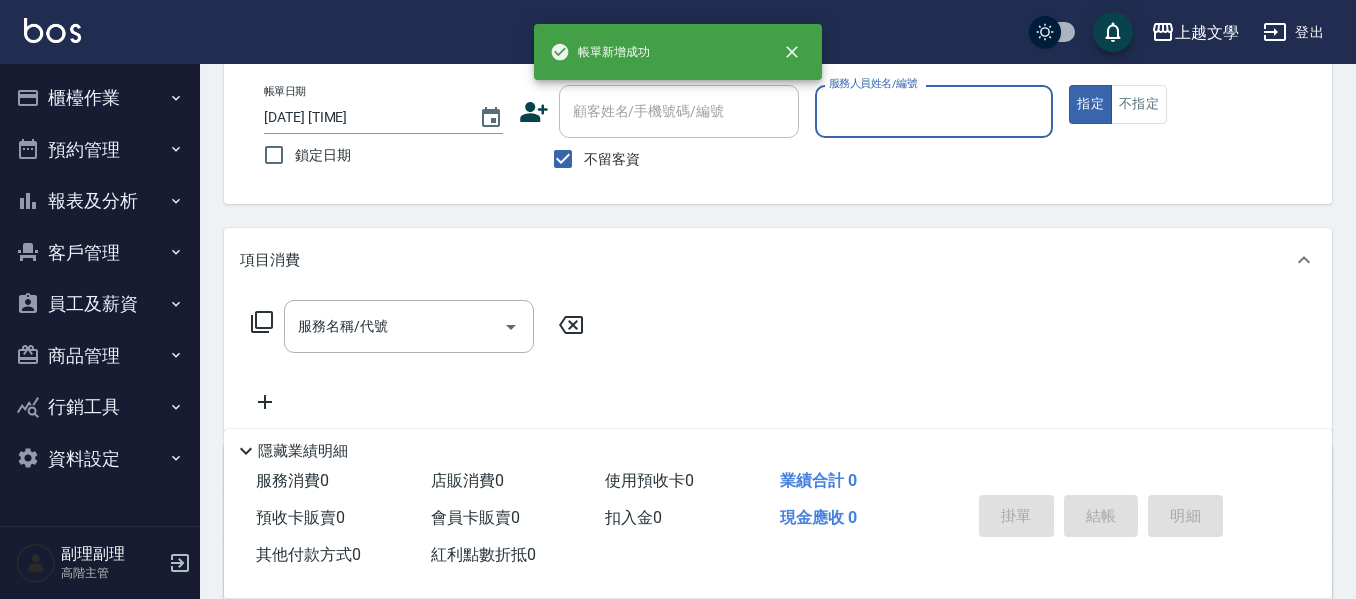 click on "櫃檯作業" at bounding box center (100, 98) 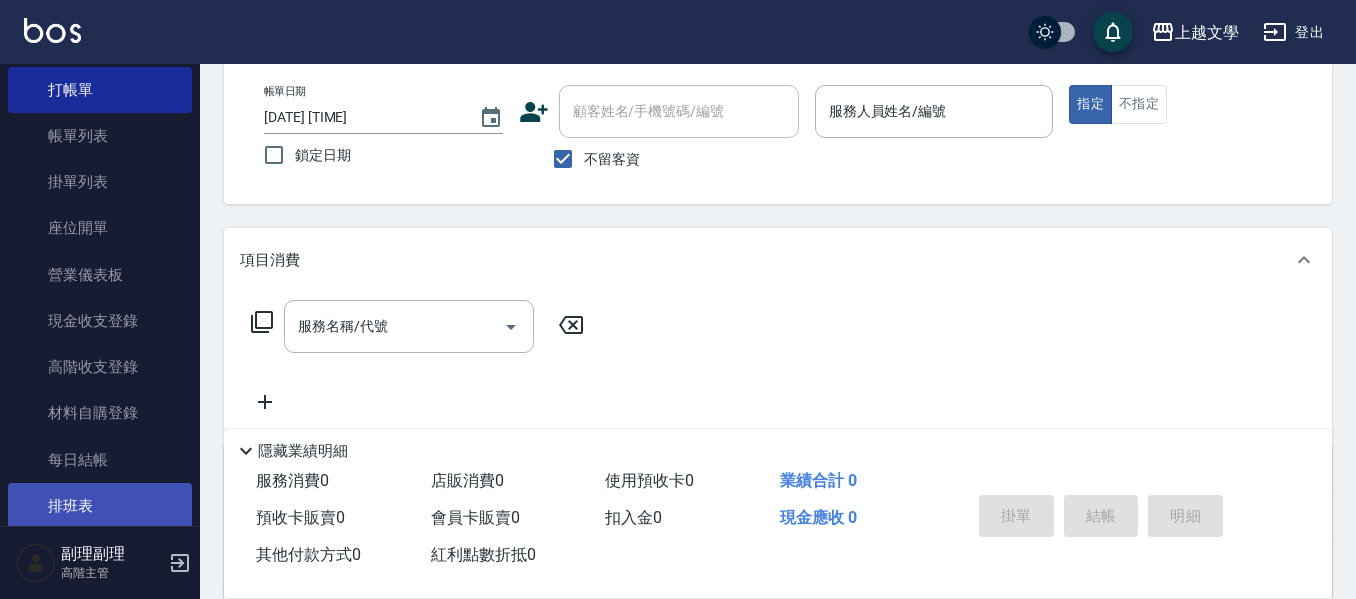 scroll, scrollTop: 100, scrollLeft: 0, axis: vertical 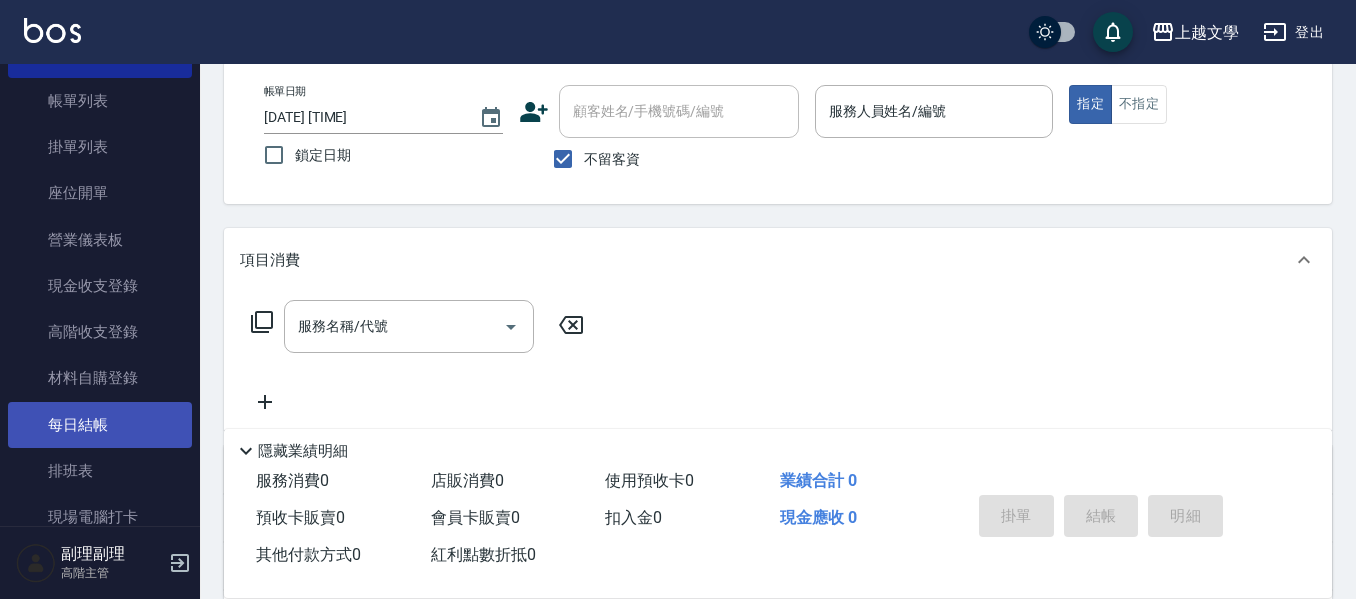 click on "每日結帳" at bounding box center [100, 425] 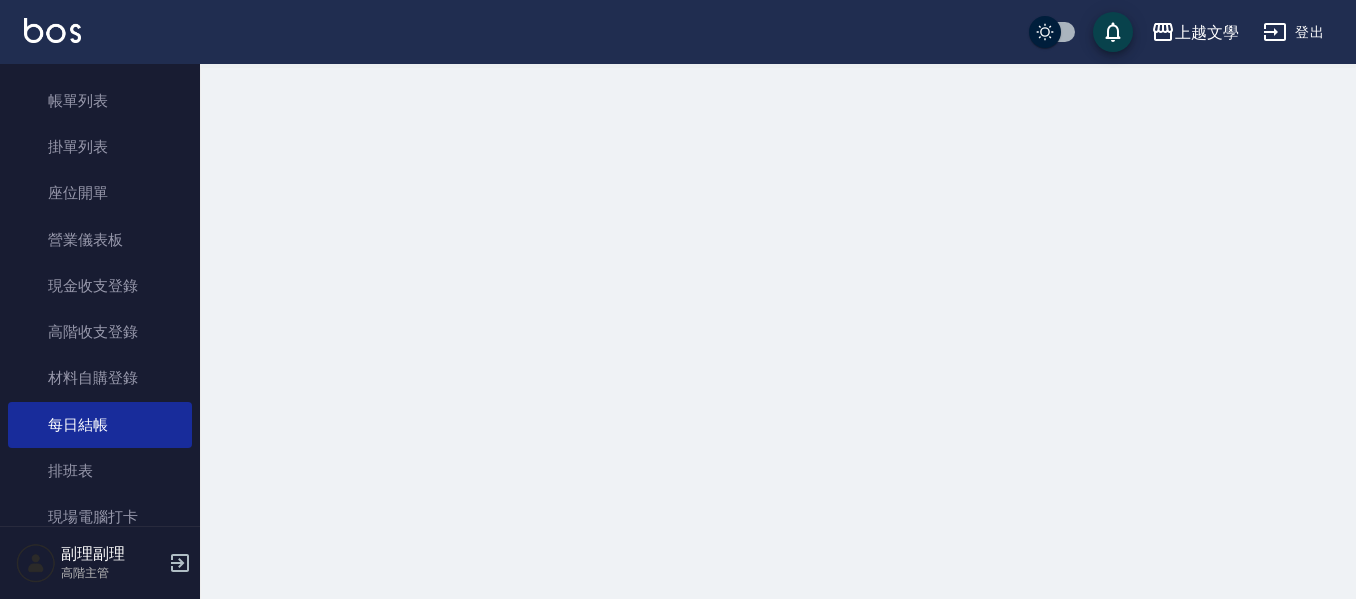 scroll, scrollTop: 0, scrollLeft: 0, axis: both 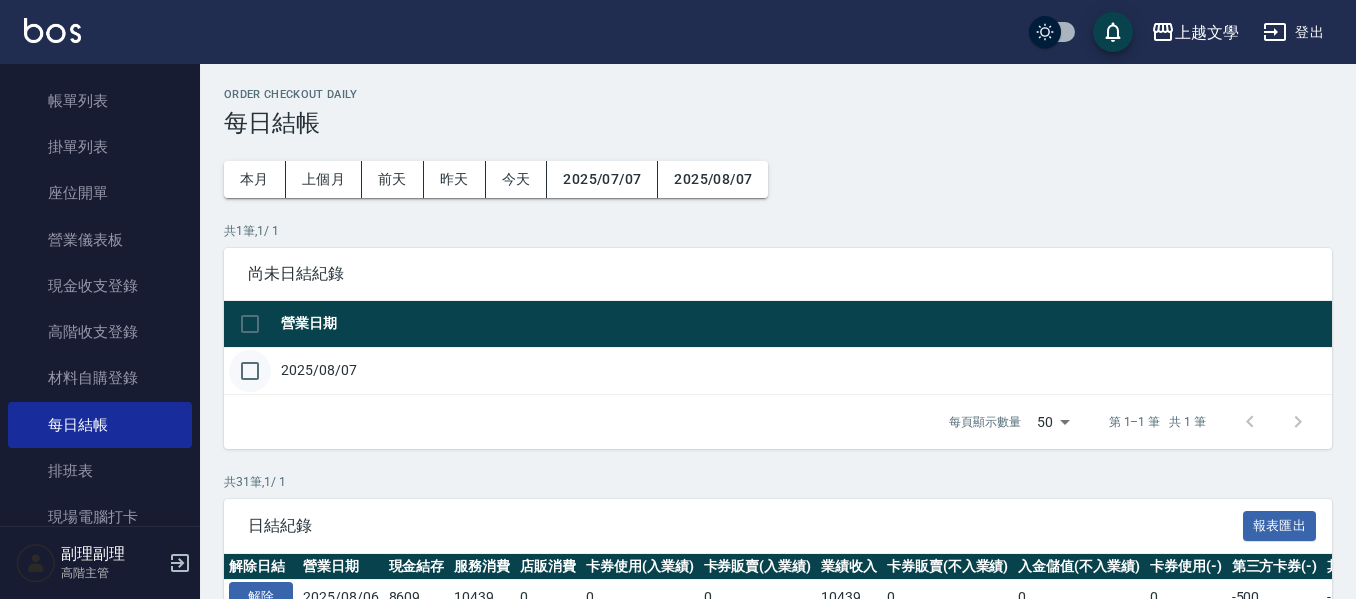 click at bounding box center (250, 371) 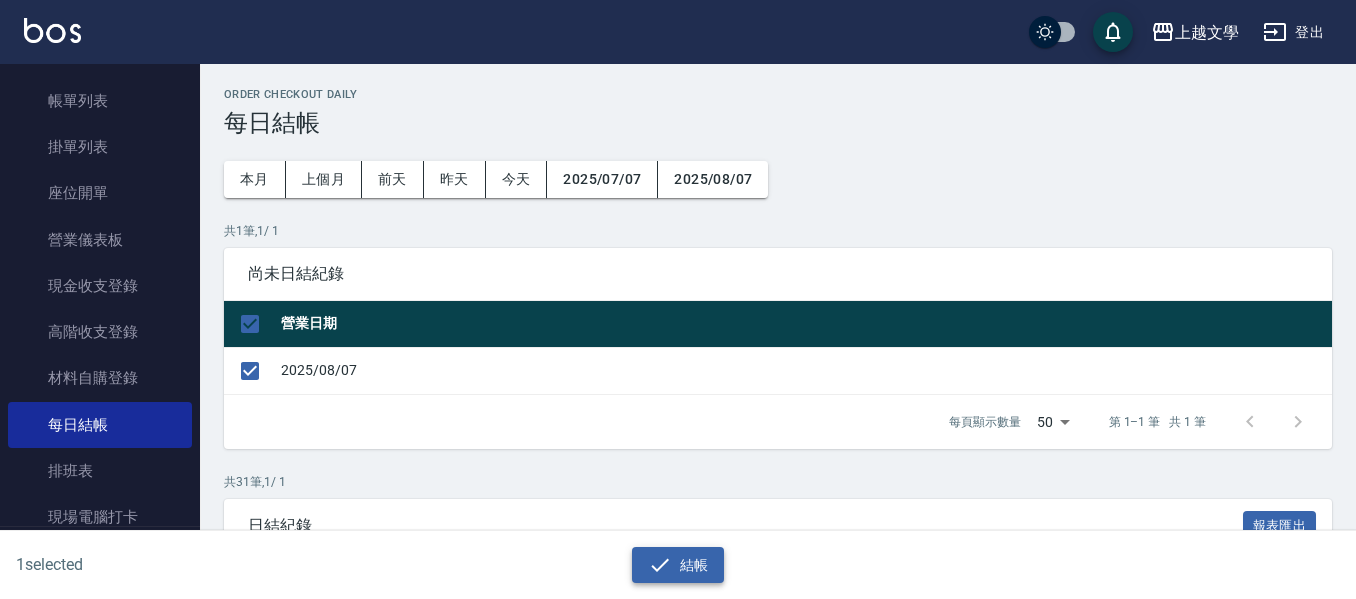 click on "結帳" at bounding box center (678, 565) 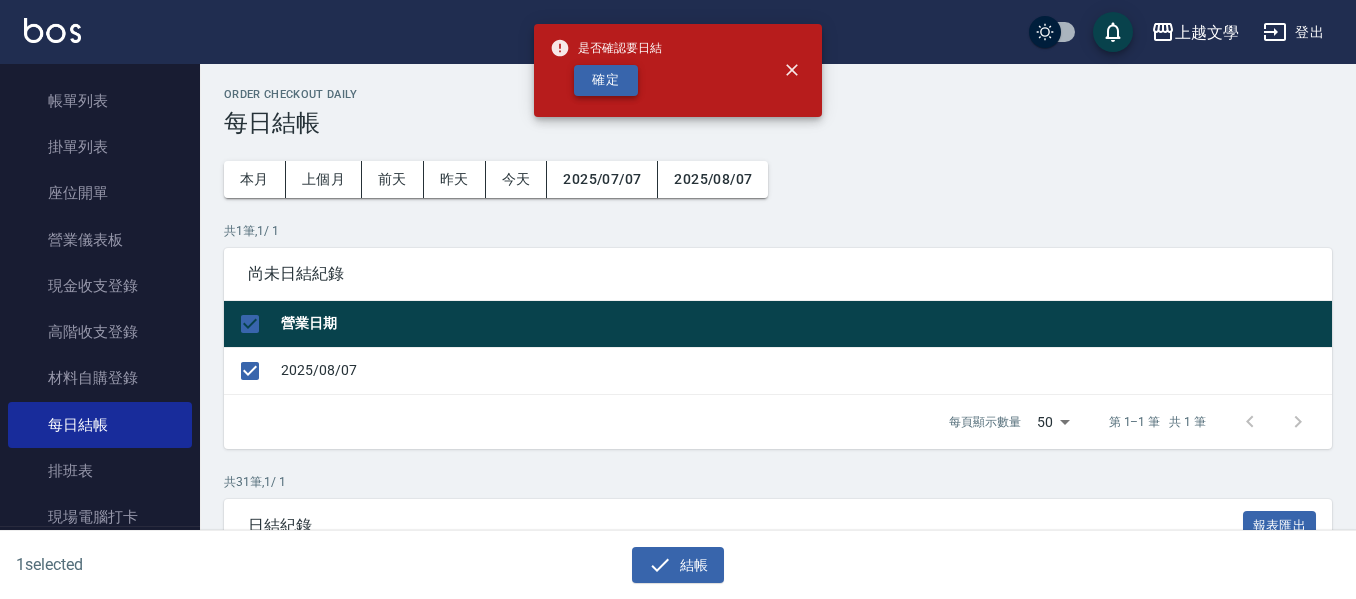 click on "確定" at bounding box center (606, 80) 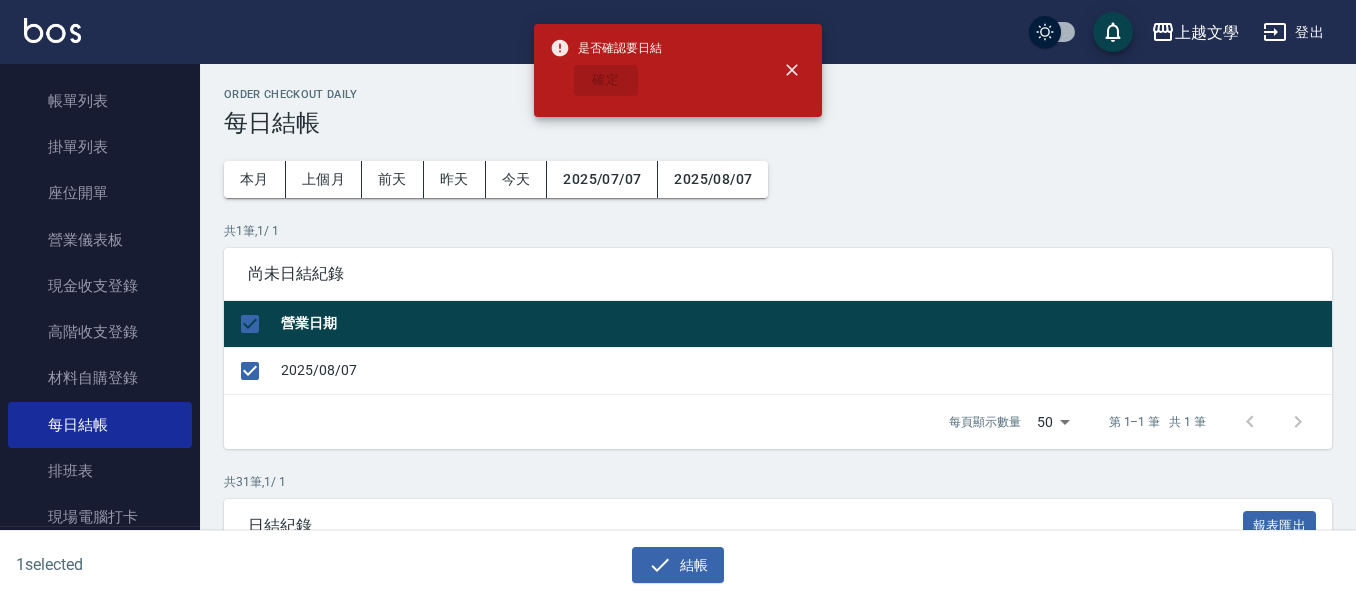 checkbox on "false" 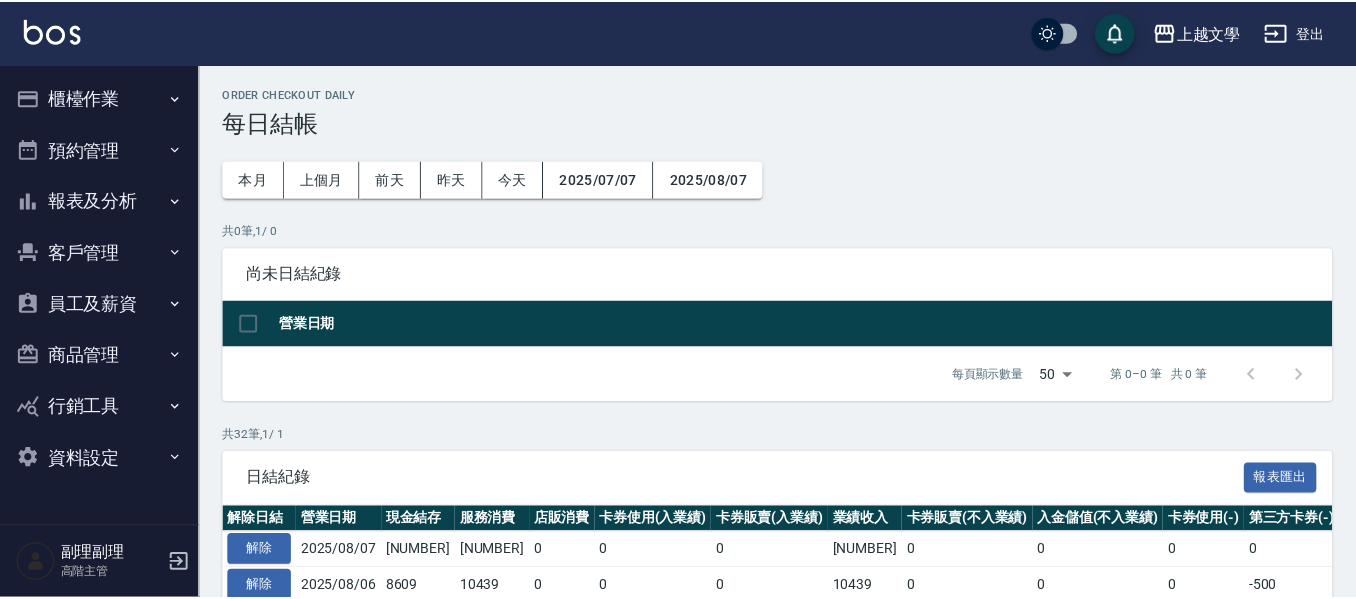 scroll, scrollTop: 0, scrollLeft: 0, axis: both 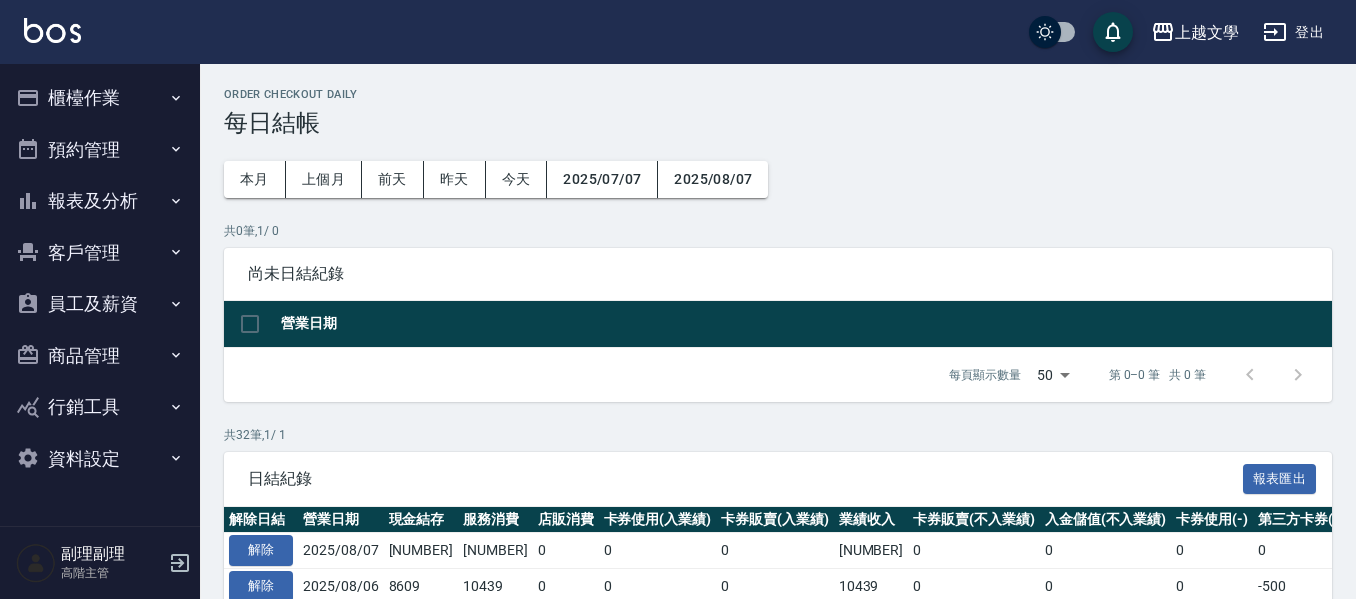 drag, startPoint x: 5, startPoint y: 84, endPoint x: 440, endPoint y: 231, distance: 459.16663 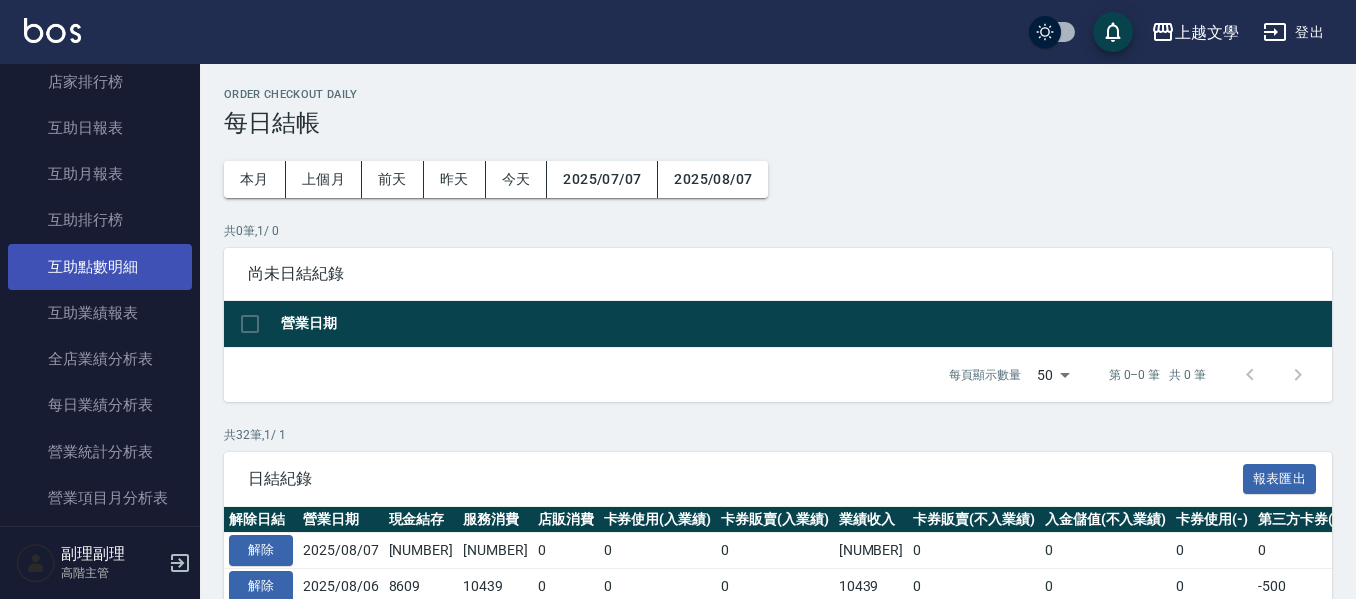 scroll, scrollTop: 500, scrollLeft: 0, axis: vertical 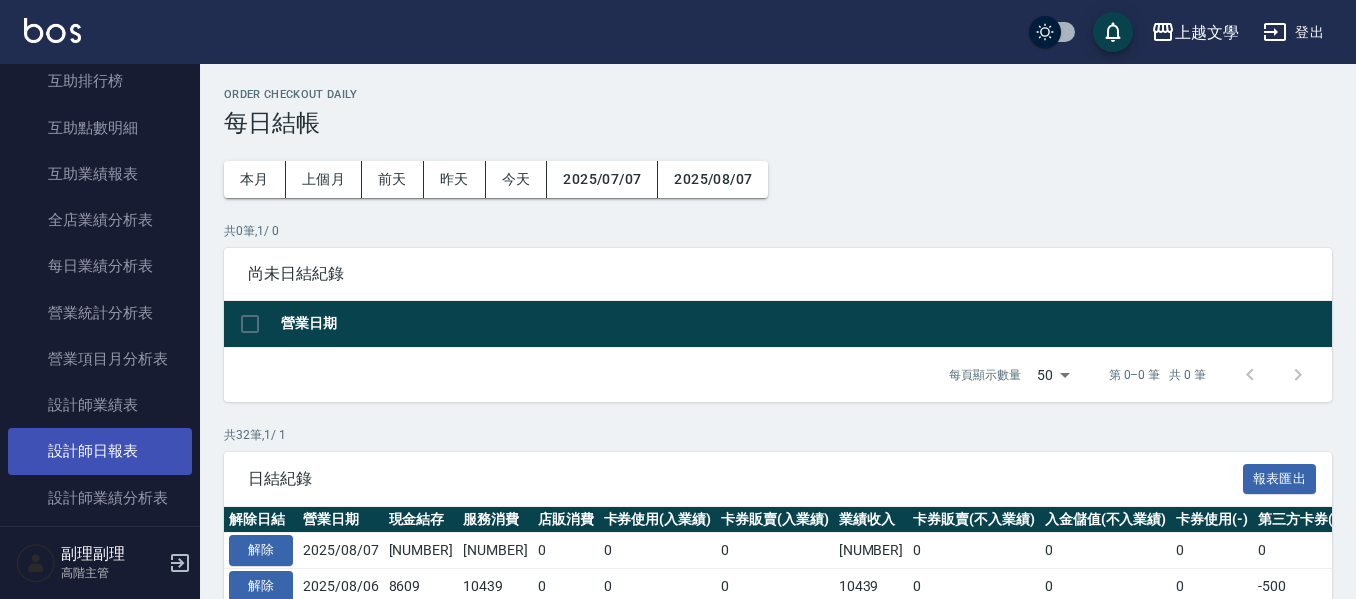 click on "設計師日報表" at bounding box center [100, 451] 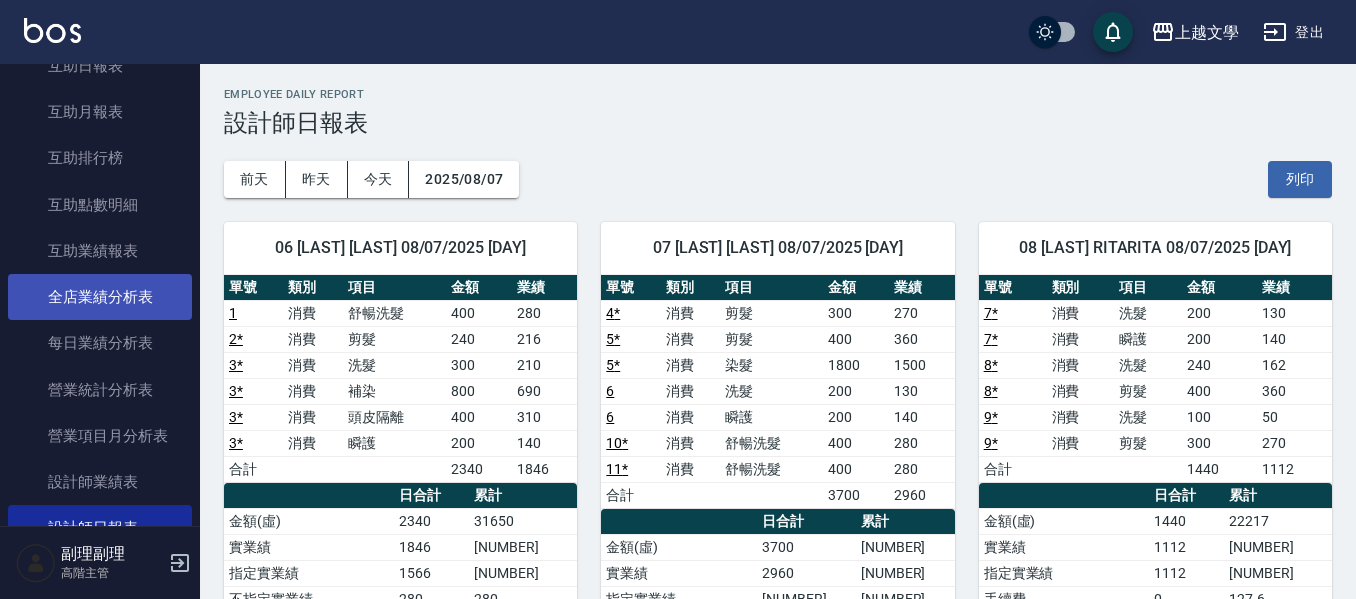 scroll, scrollTop: 300, scrollLeft: 0, axis: vertical 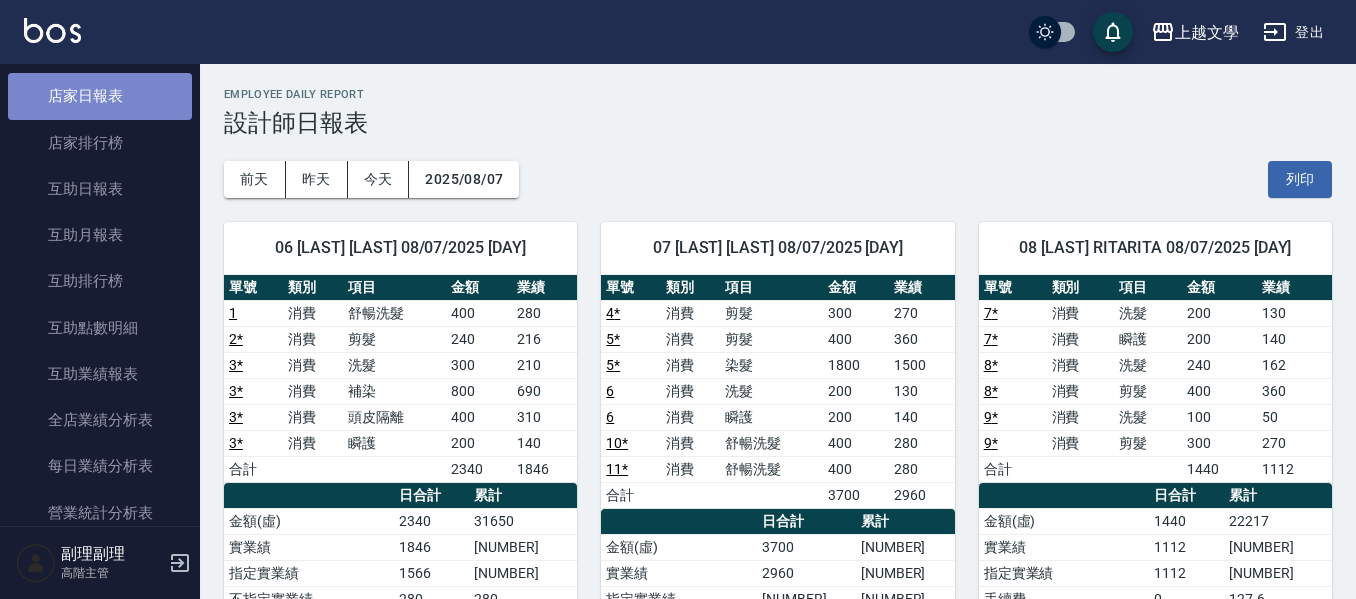 click on "店家日報表" at bounding box center (100, 96) 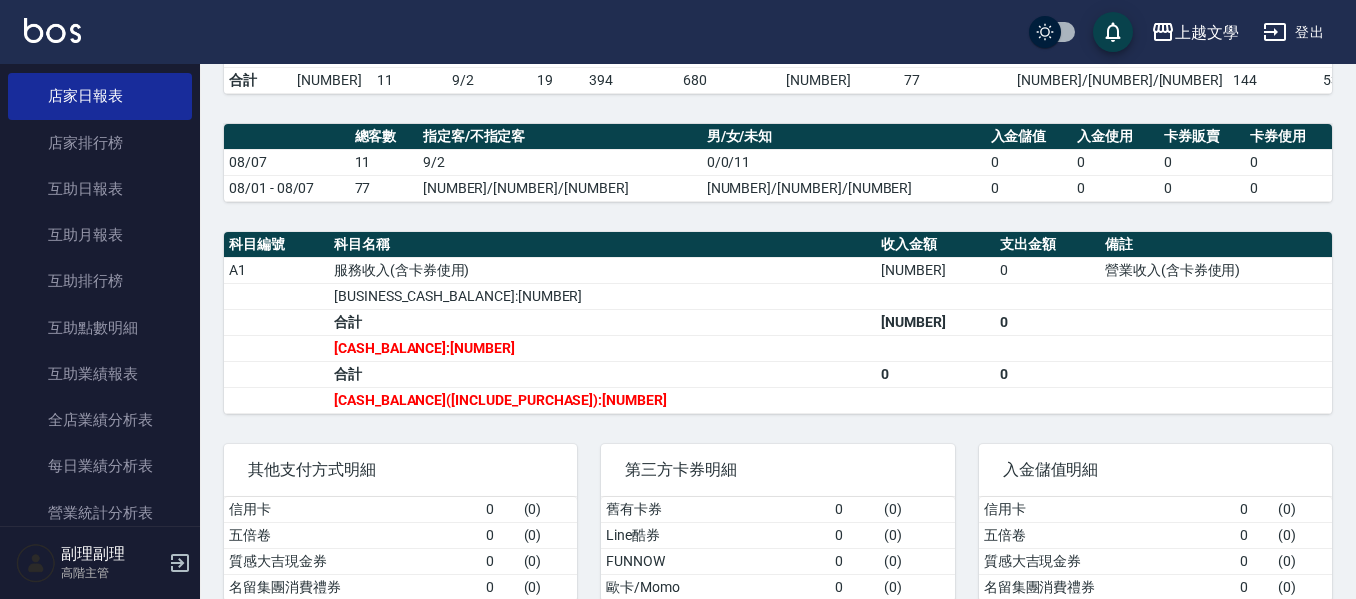 scroll, scrollTop: 500, scrollLeft: 0, axis: vertical 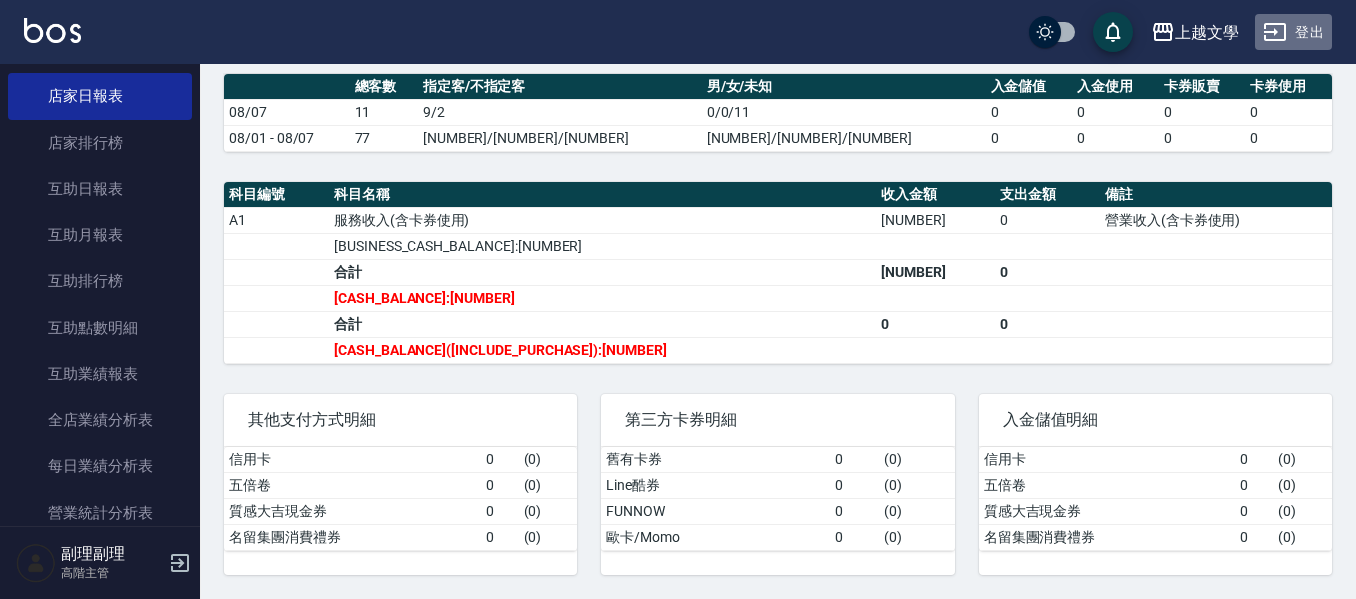 click on "登出" at bounding box center [1293, 32] 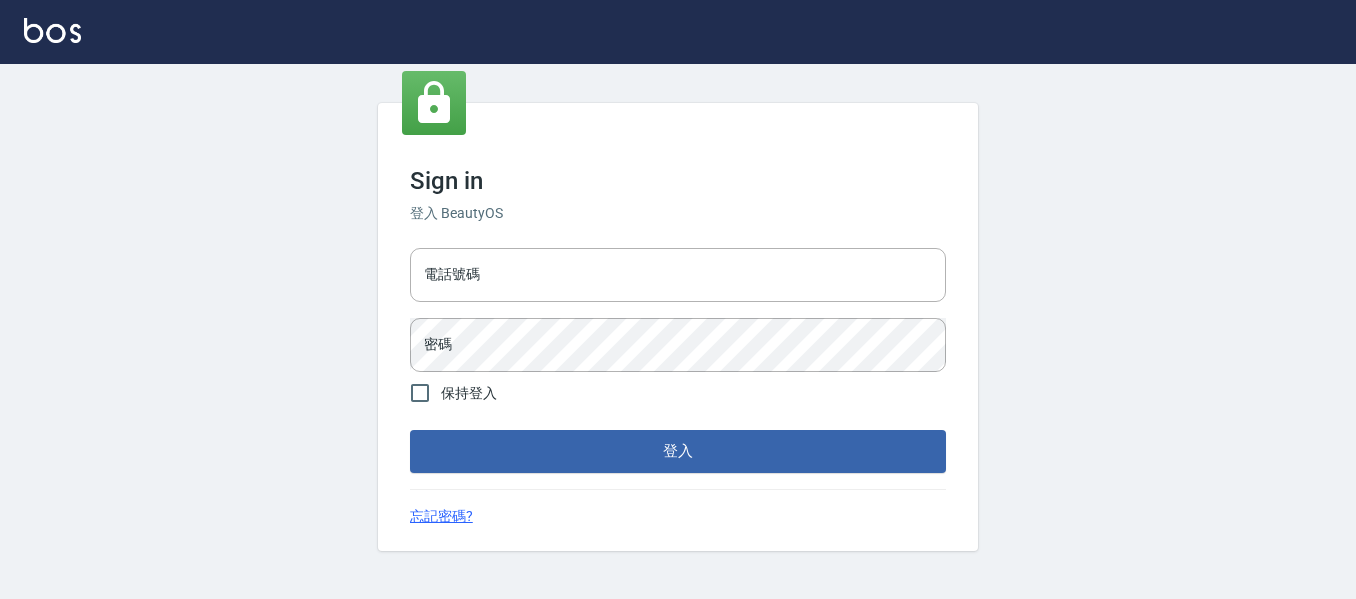 scroll, scrollTop: 0, scrollLeft: 0, axis: both 